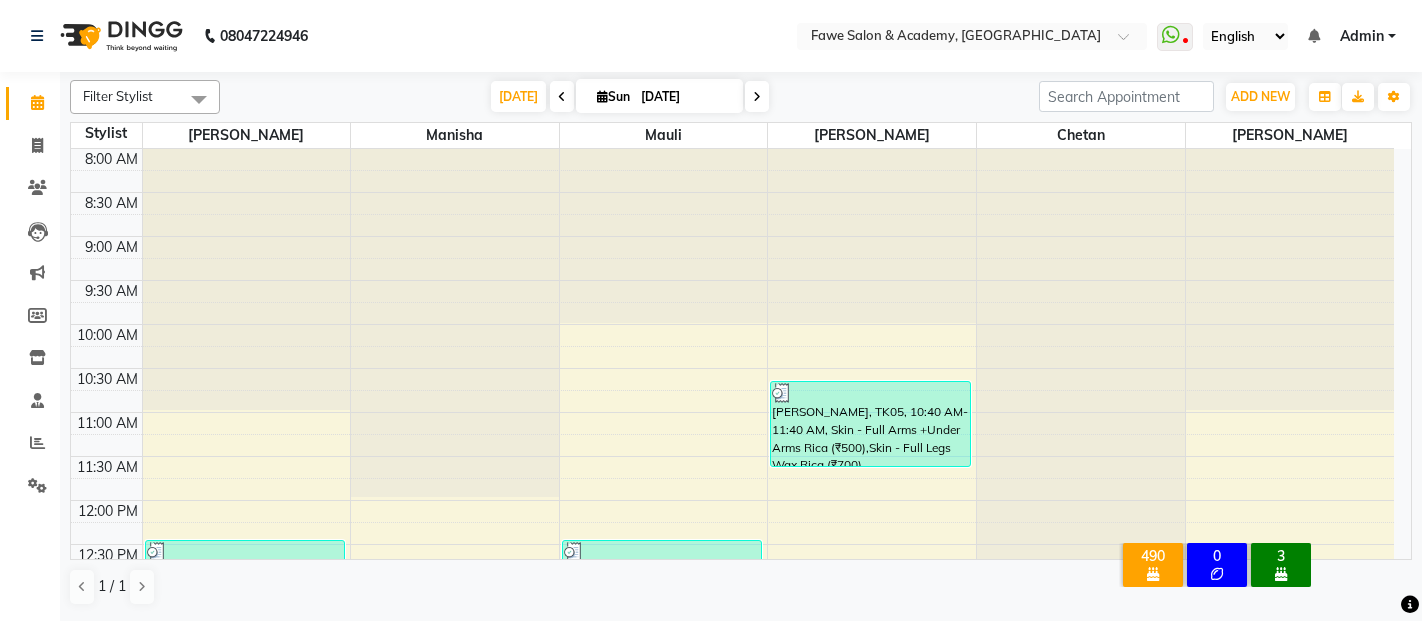 scroll, scrollTop: 0, scrollLeft: 0, axis: both 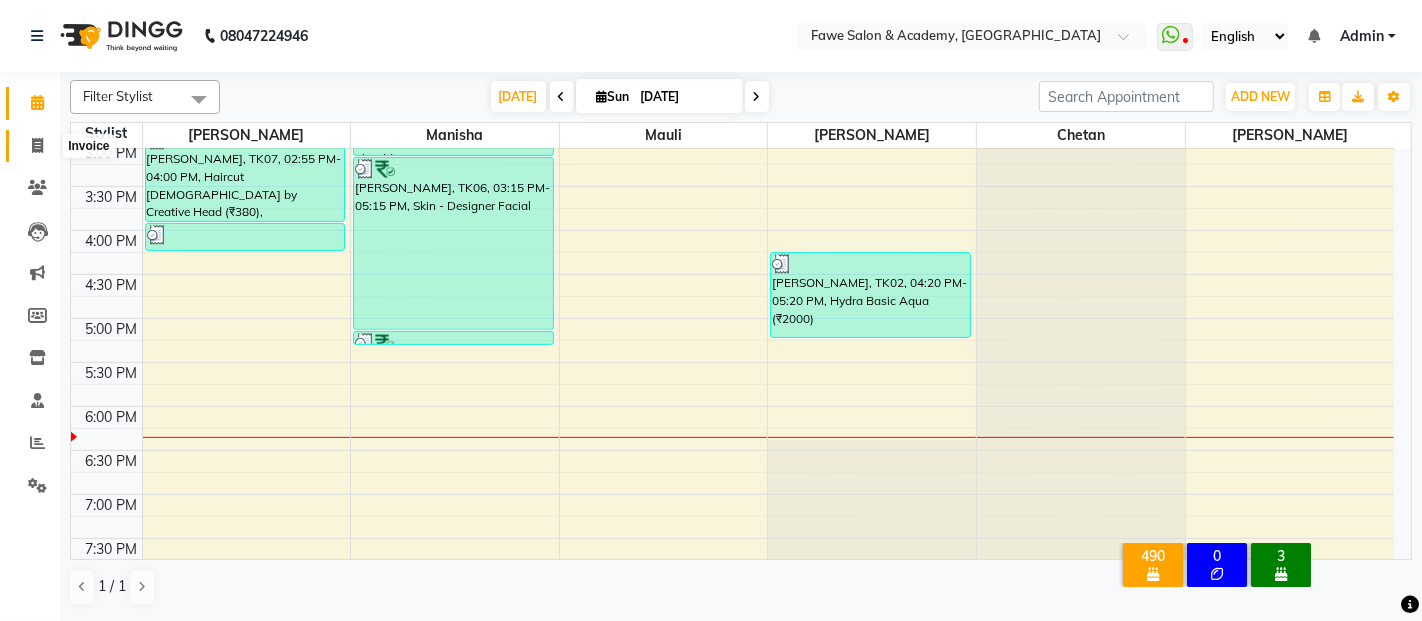 click 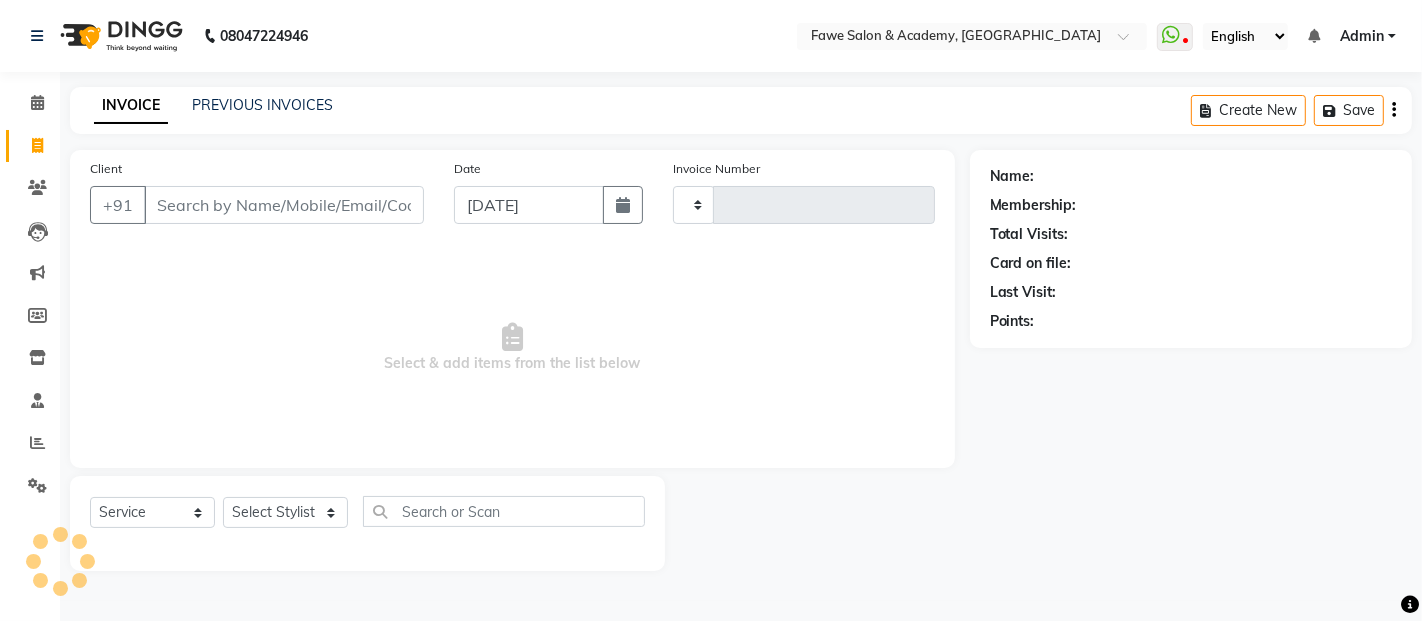 type on "0831" 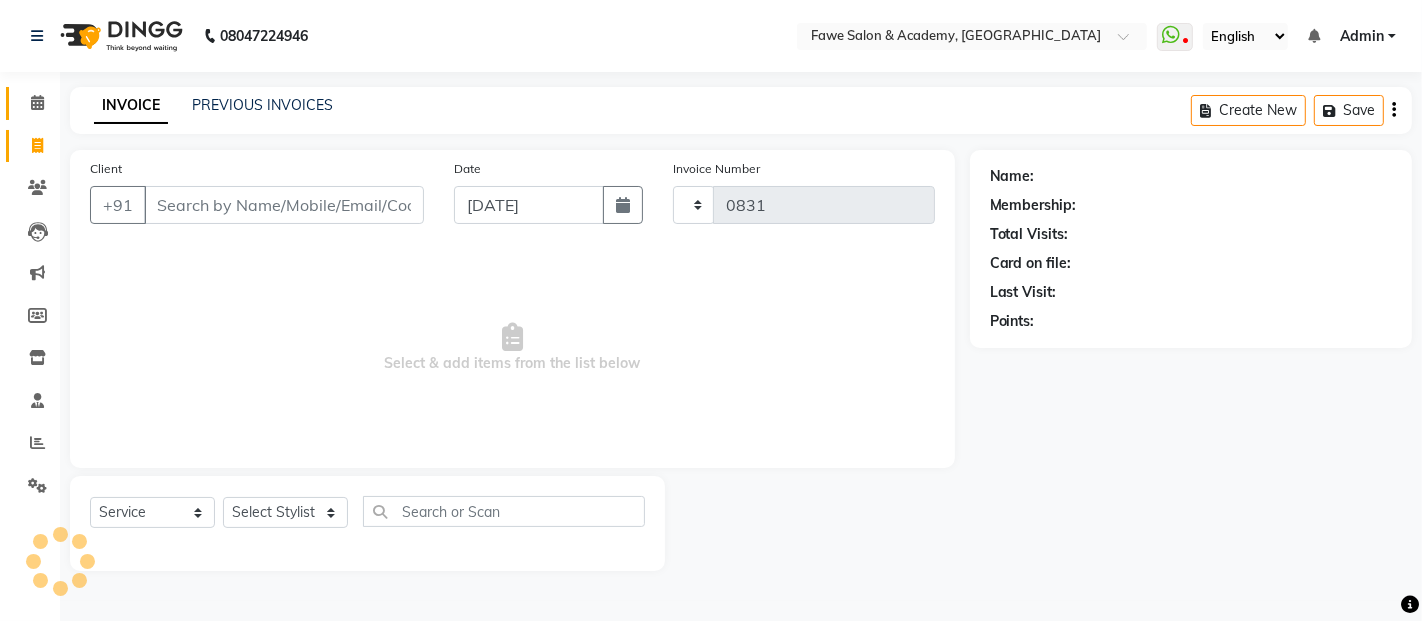 select on "879" 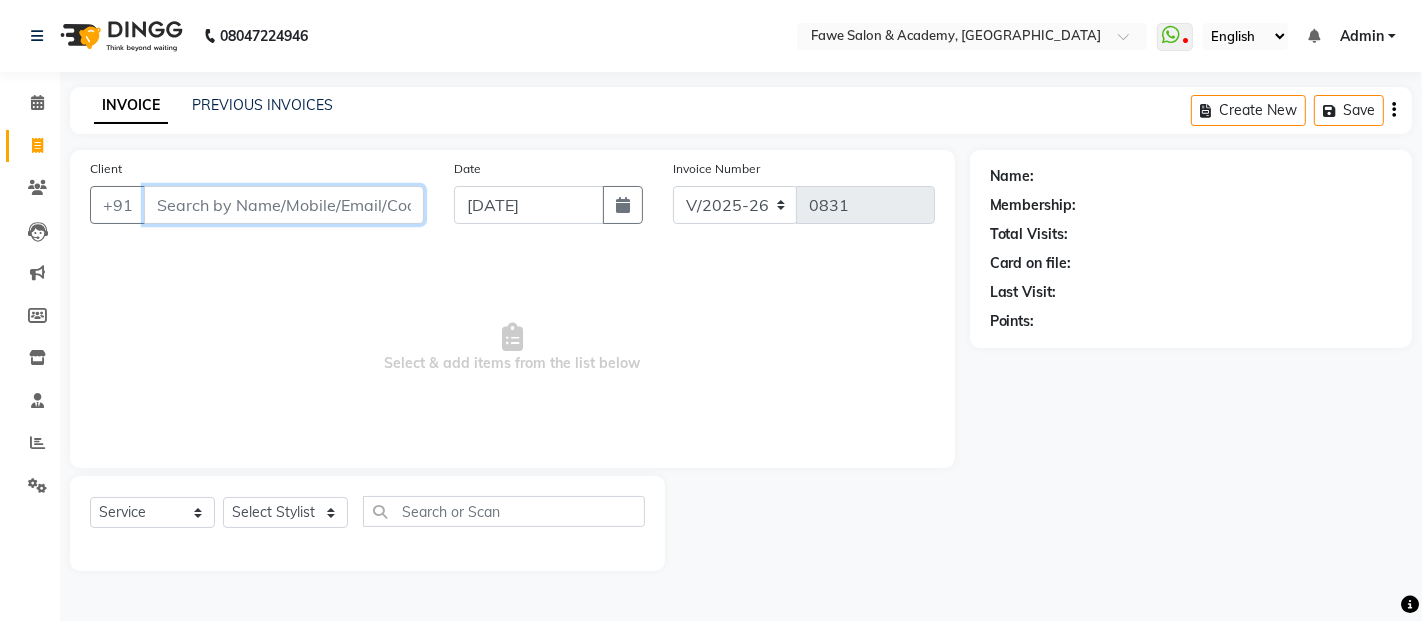 click on "Client" at bounding box center (284, 205) 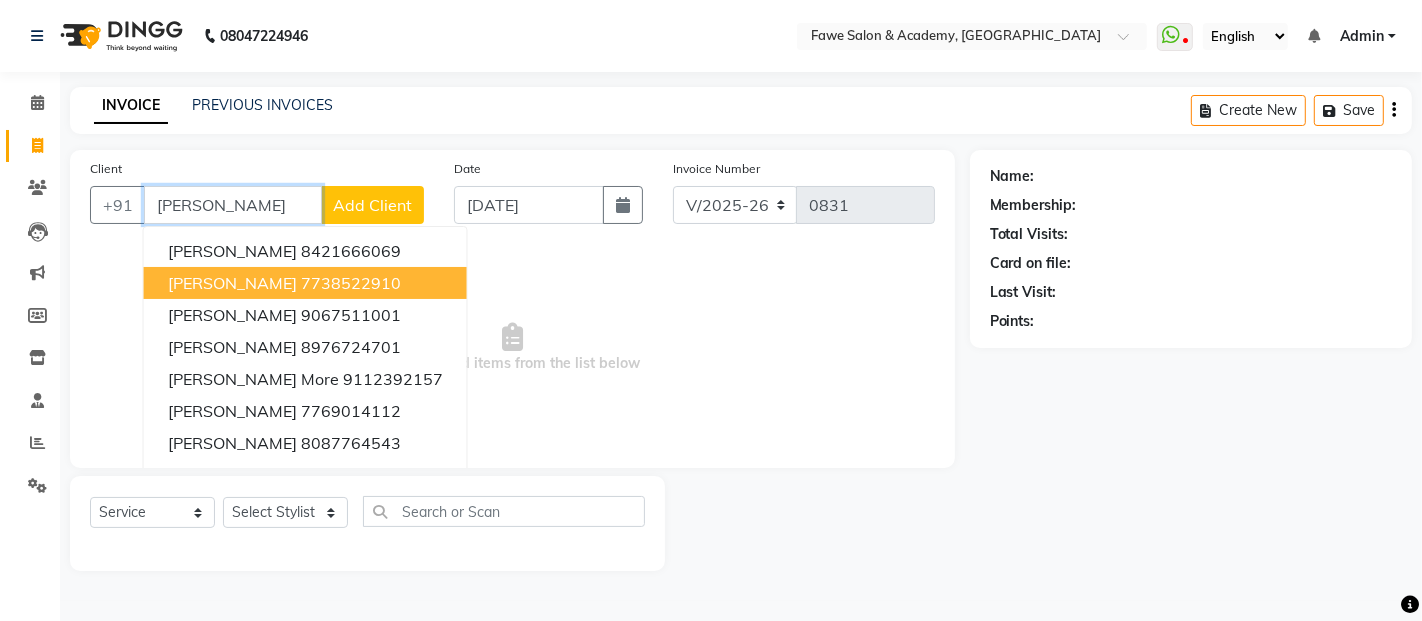 click on "[PERSON_NAME]" at bounding box center [233, 205] 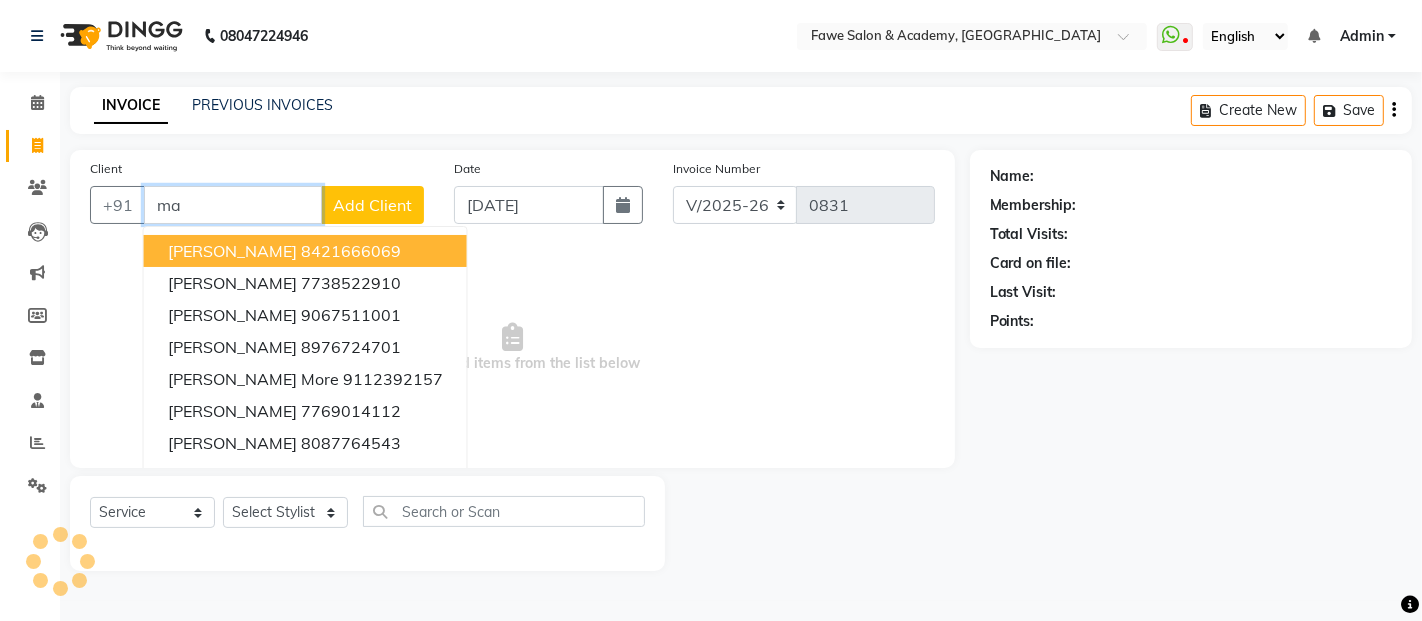type on "m" 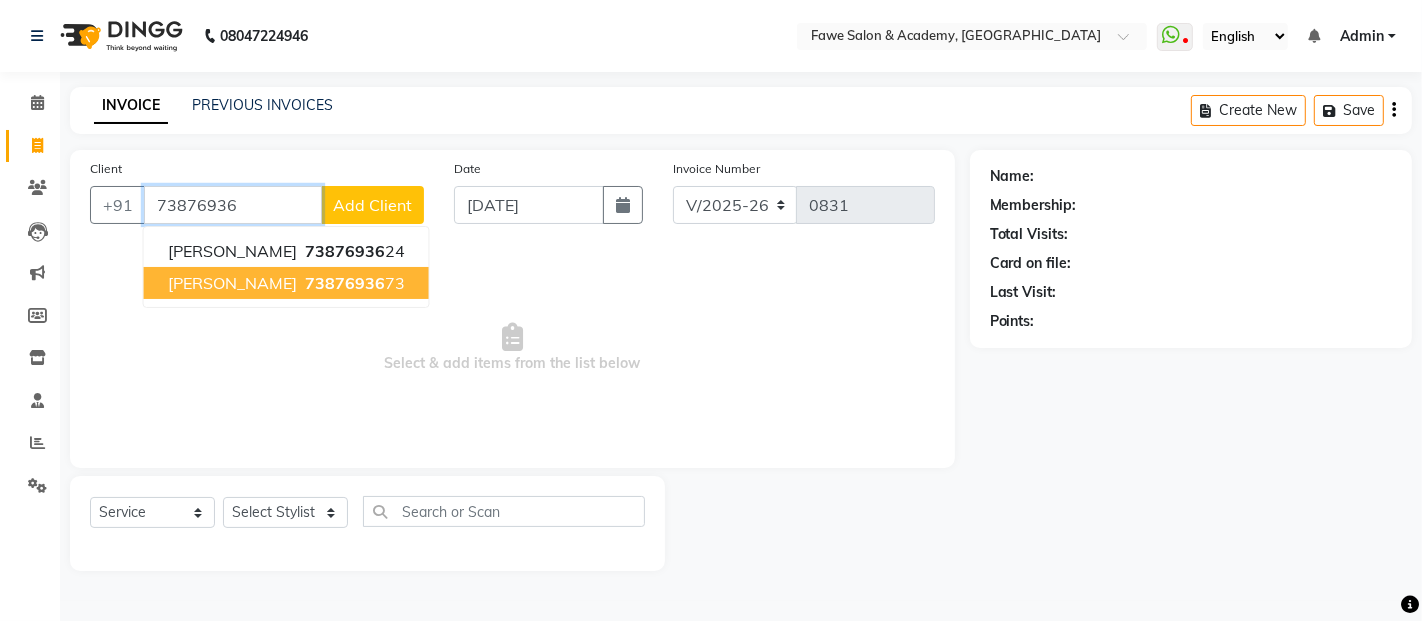 click on "73876936" at bounding box center (345, 283) 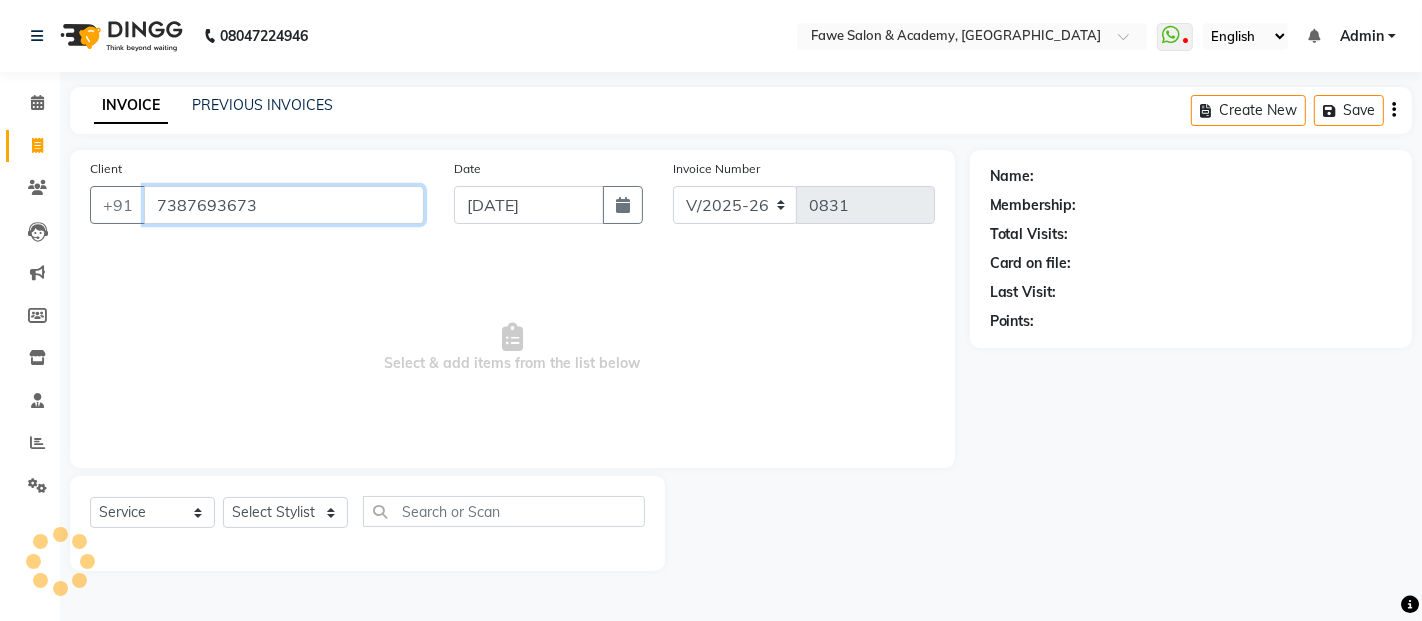 type on "7387693673" 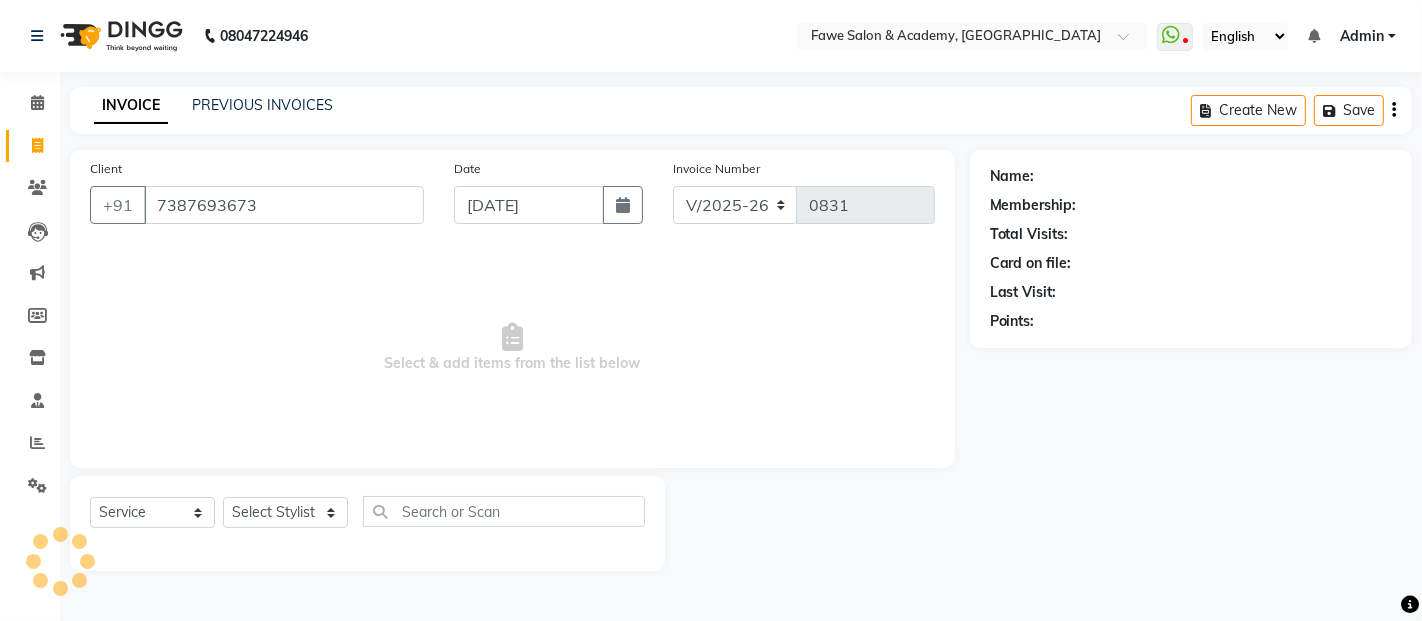 select on "1: Object" 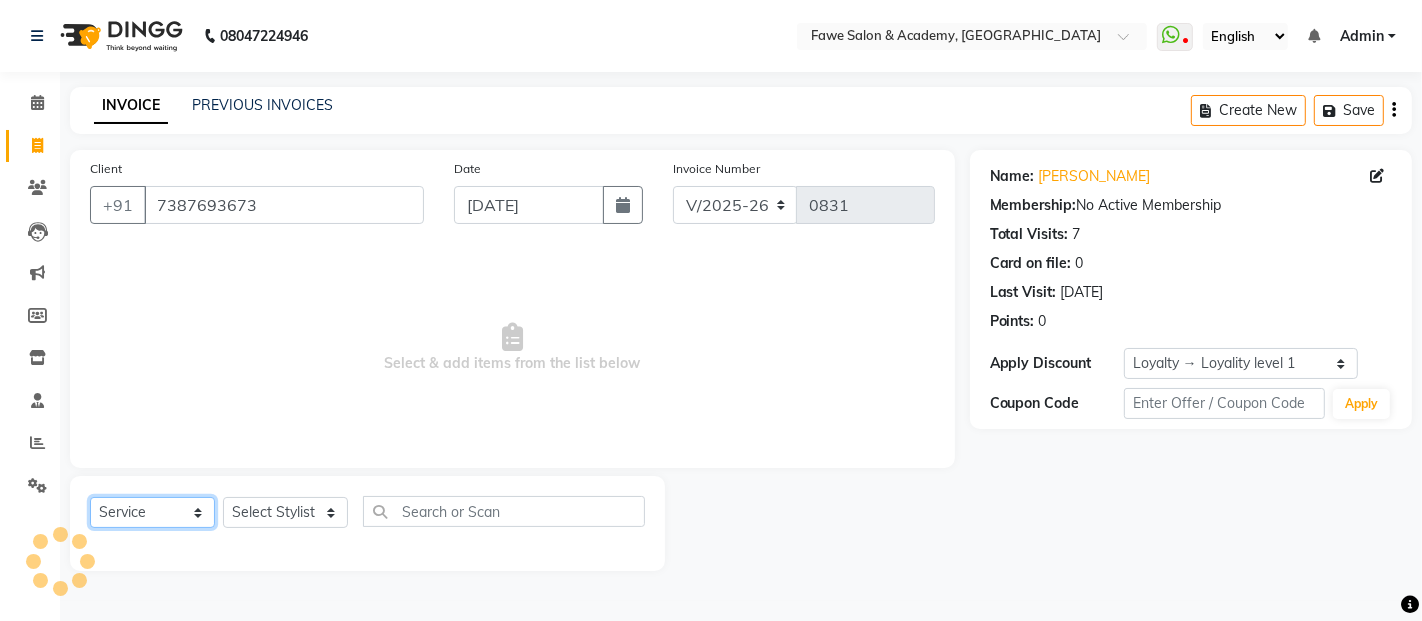 click on "Select  Service  Product  Membership  Package Voucher Prepaid Gift Card" 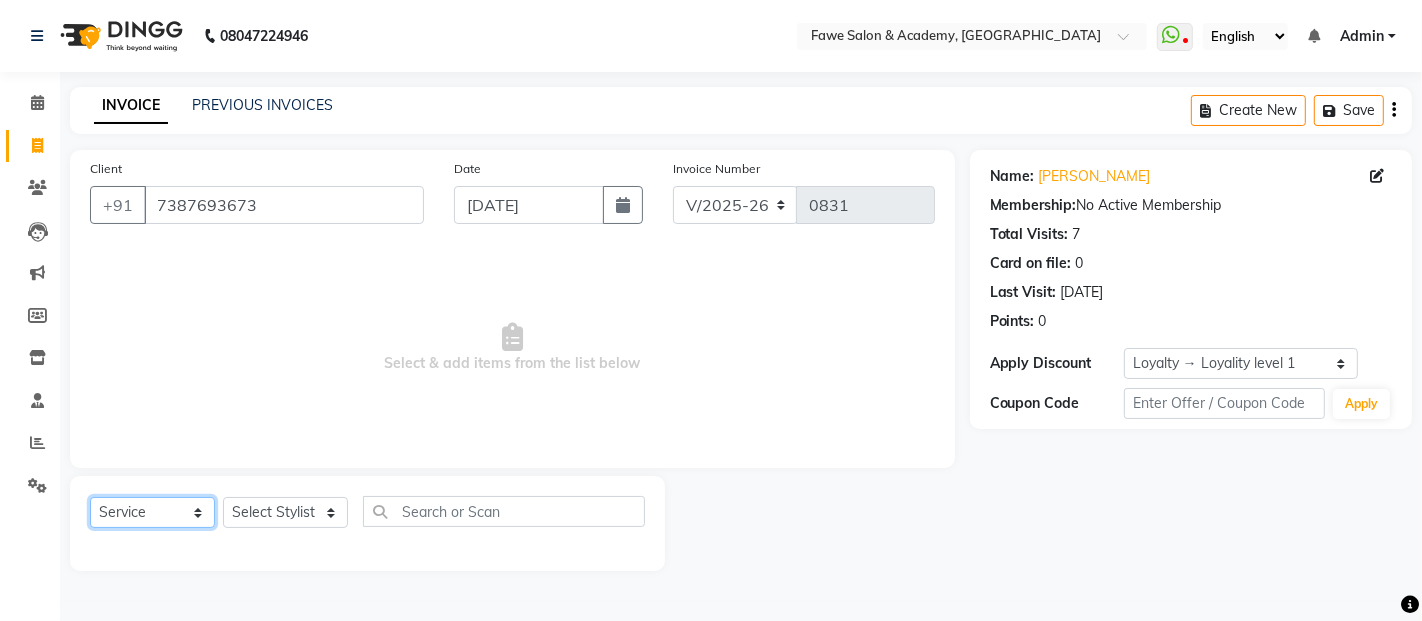 select on "product" 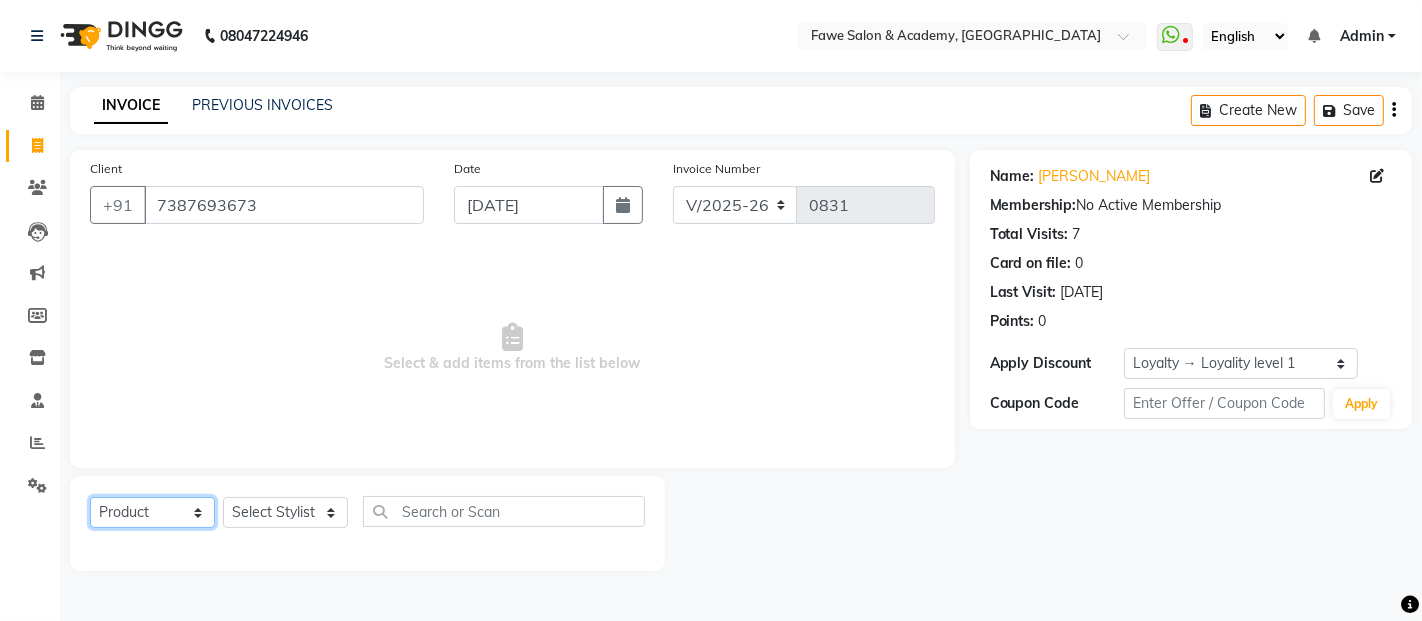 click on "Select  Service  Product  Membership  Package Voucher Prepaid Gift Card" 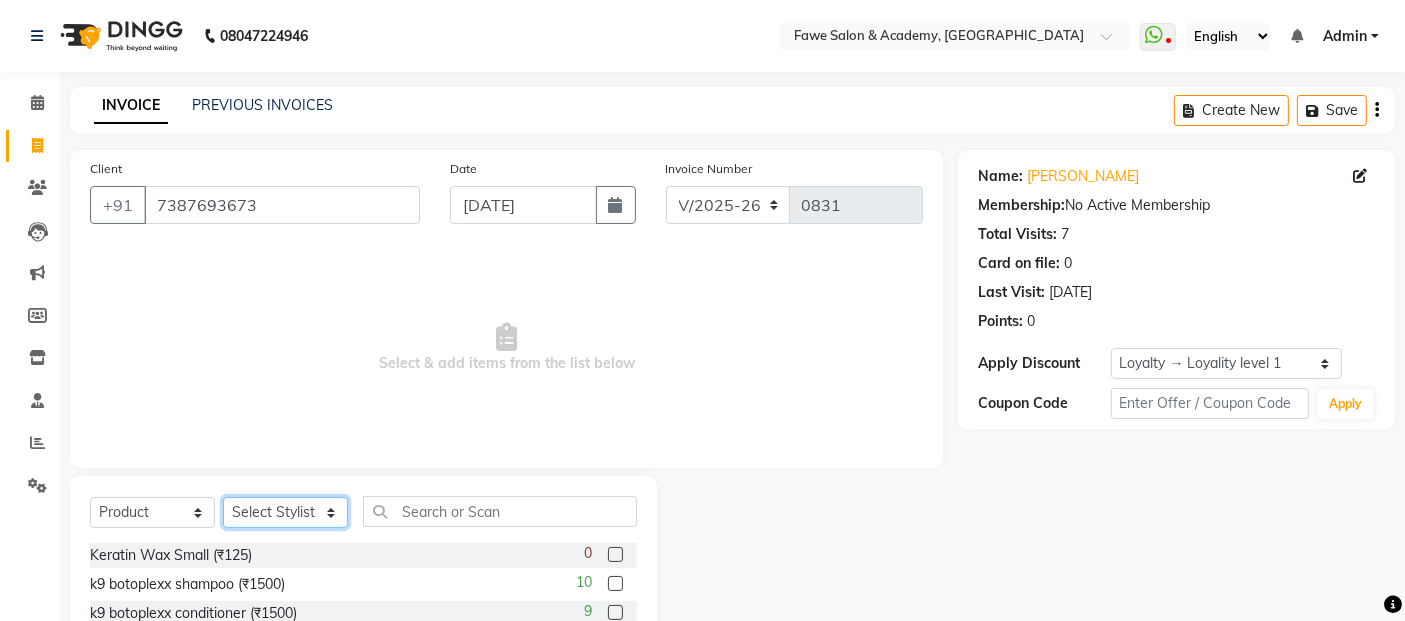 click on "Select Stylist [PERSON_NAME] Chetan [PERSON_NAME] [PERSON_NAME] [PERSON_NAME]" 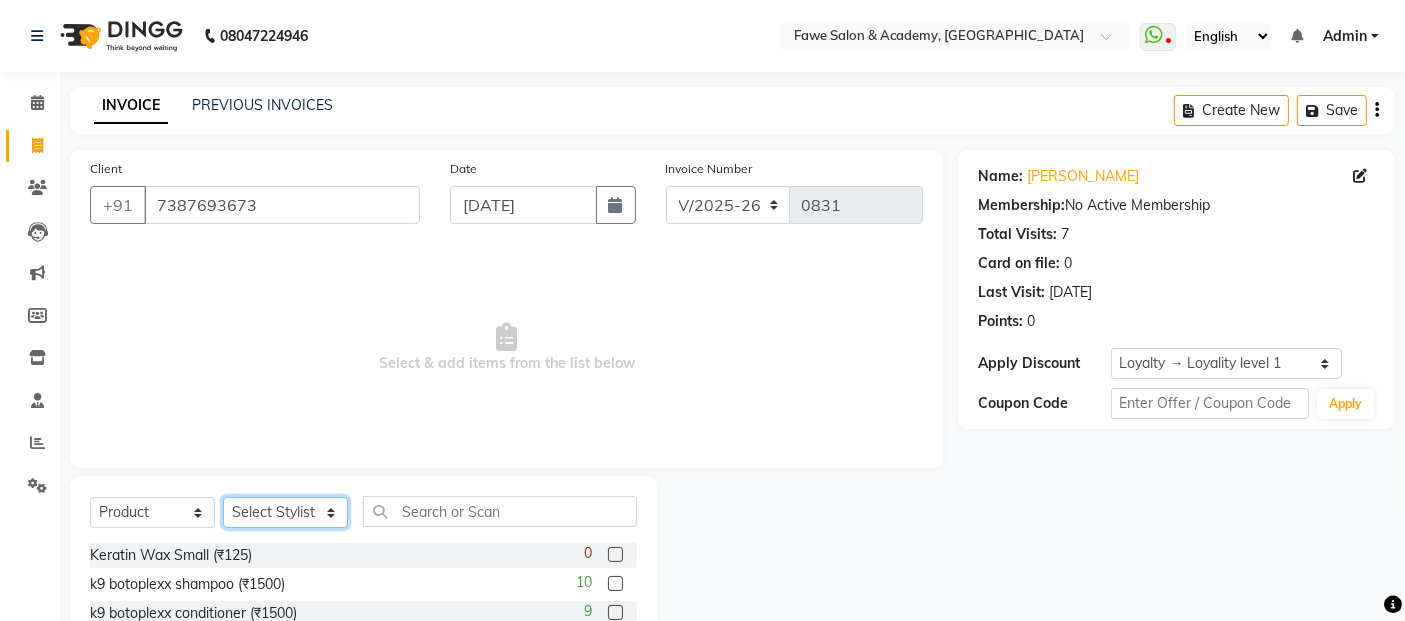 select on "82869" 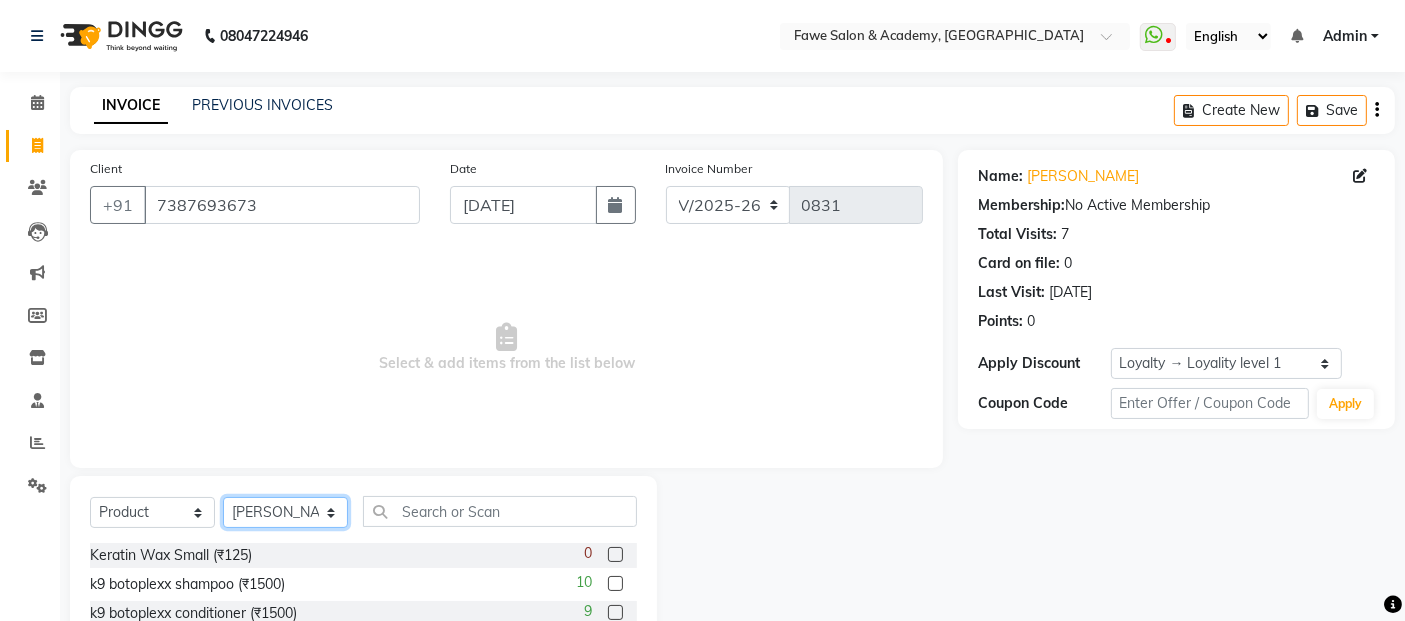 click on "Select Stylist [PERSON_NAME] Chetan [PERSON_NAME] [PERSON_NAME] [PERSON_NAME]" 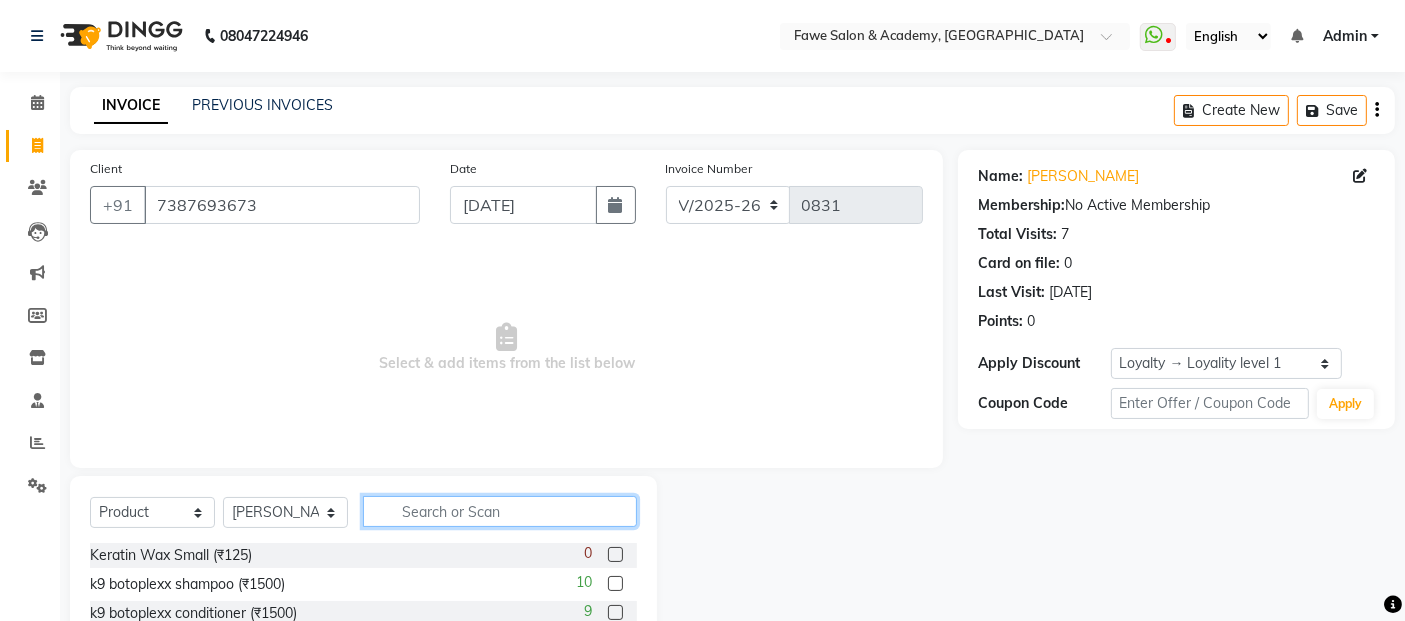 click 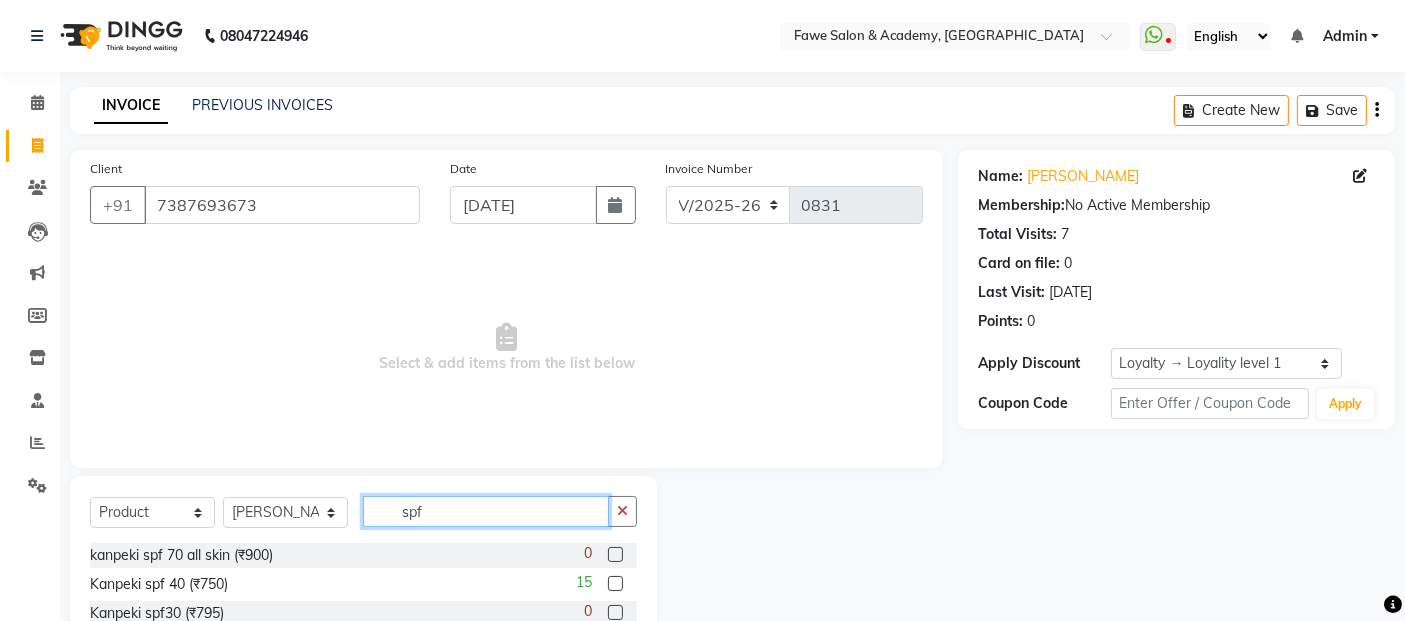 type on "spf" 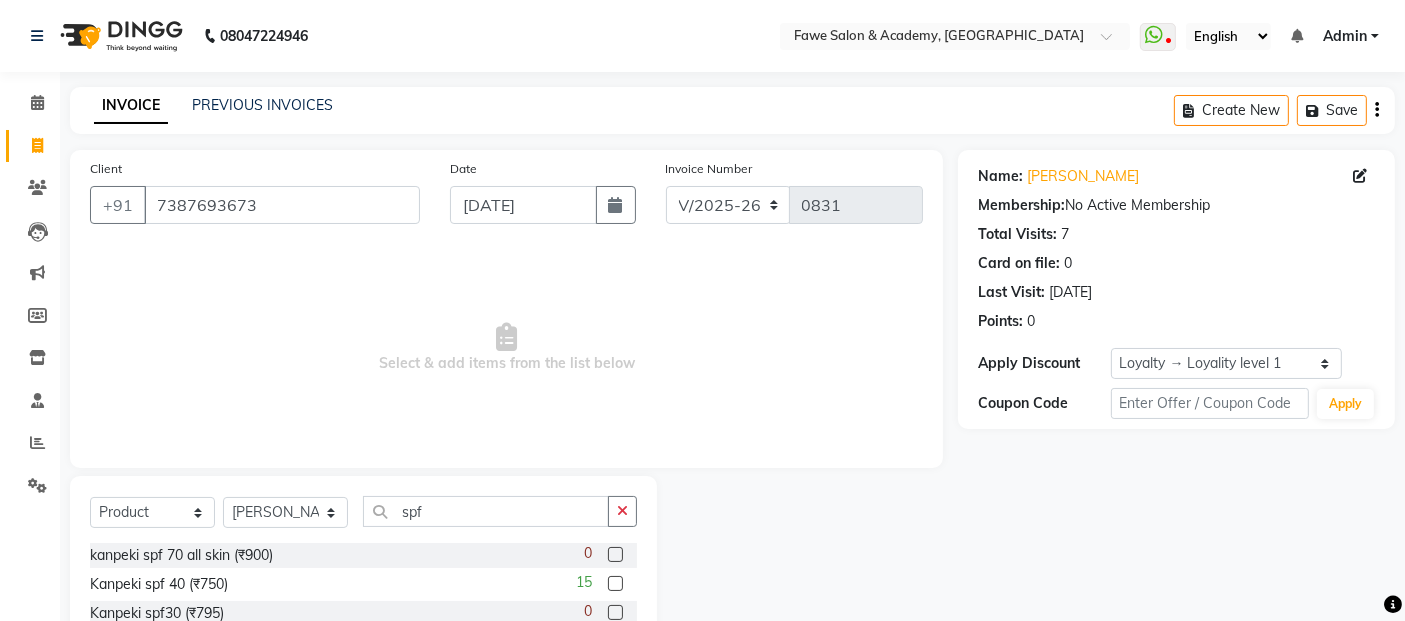 click 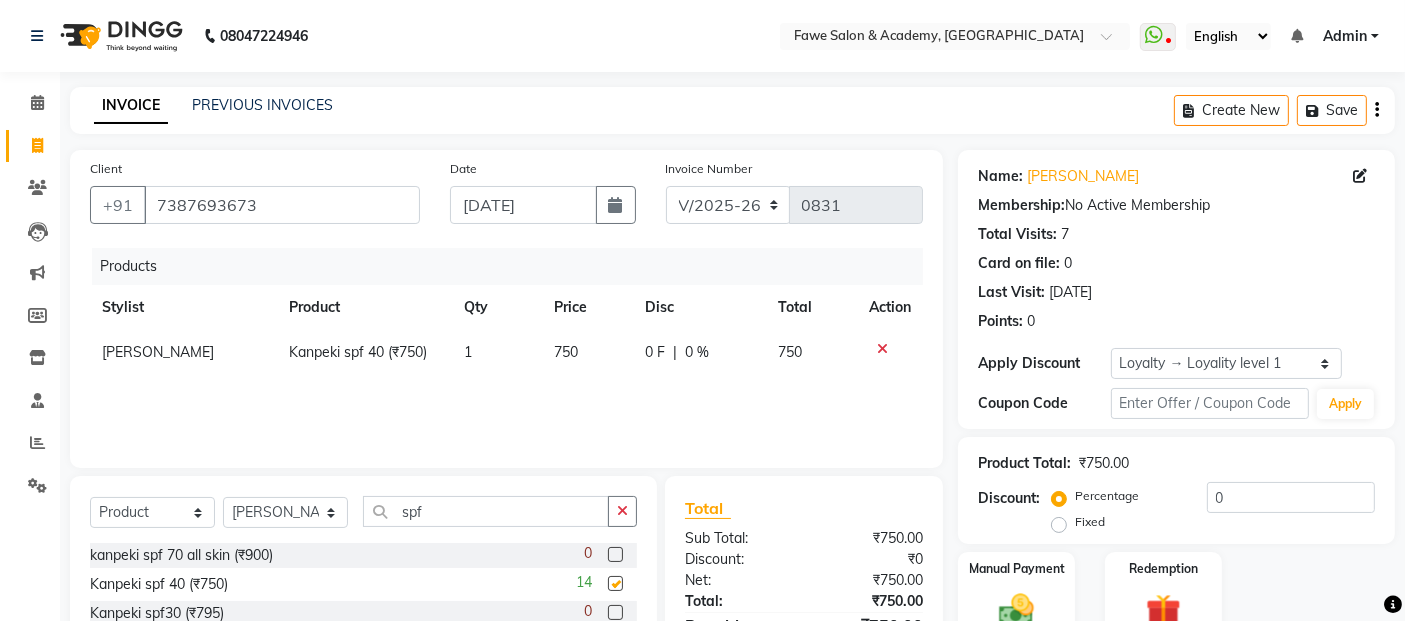 checkbox on "false" 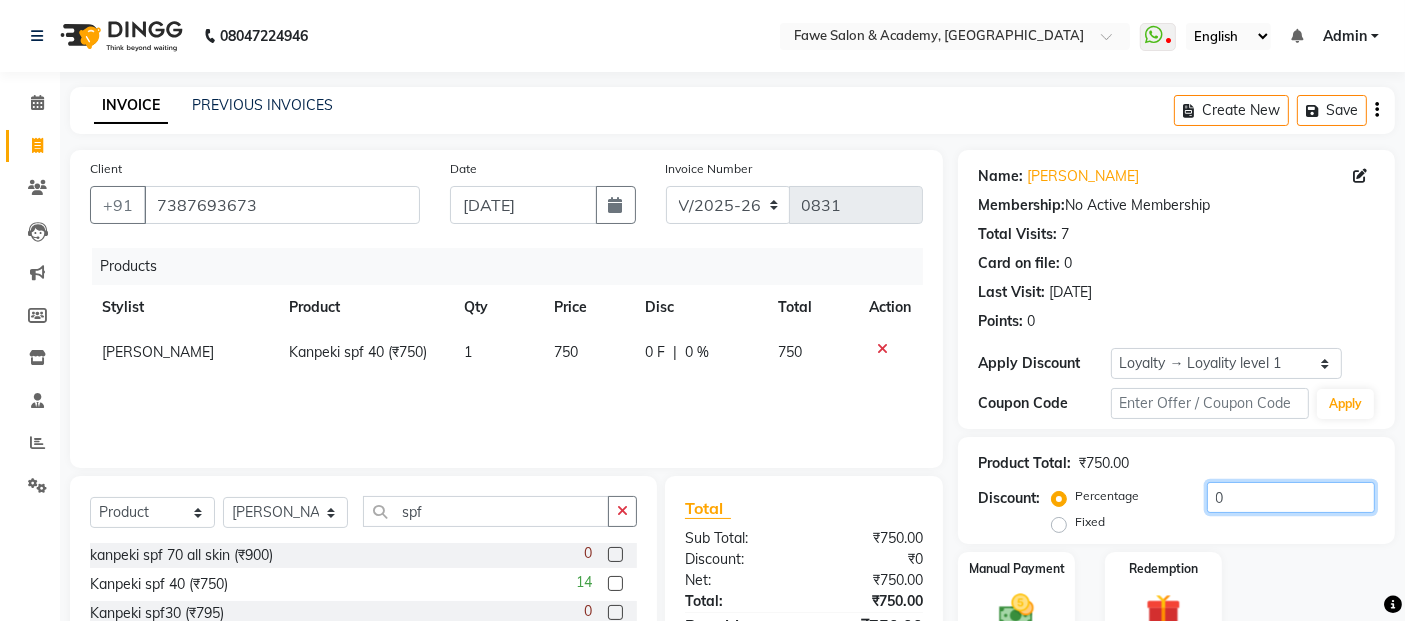 click on "0" 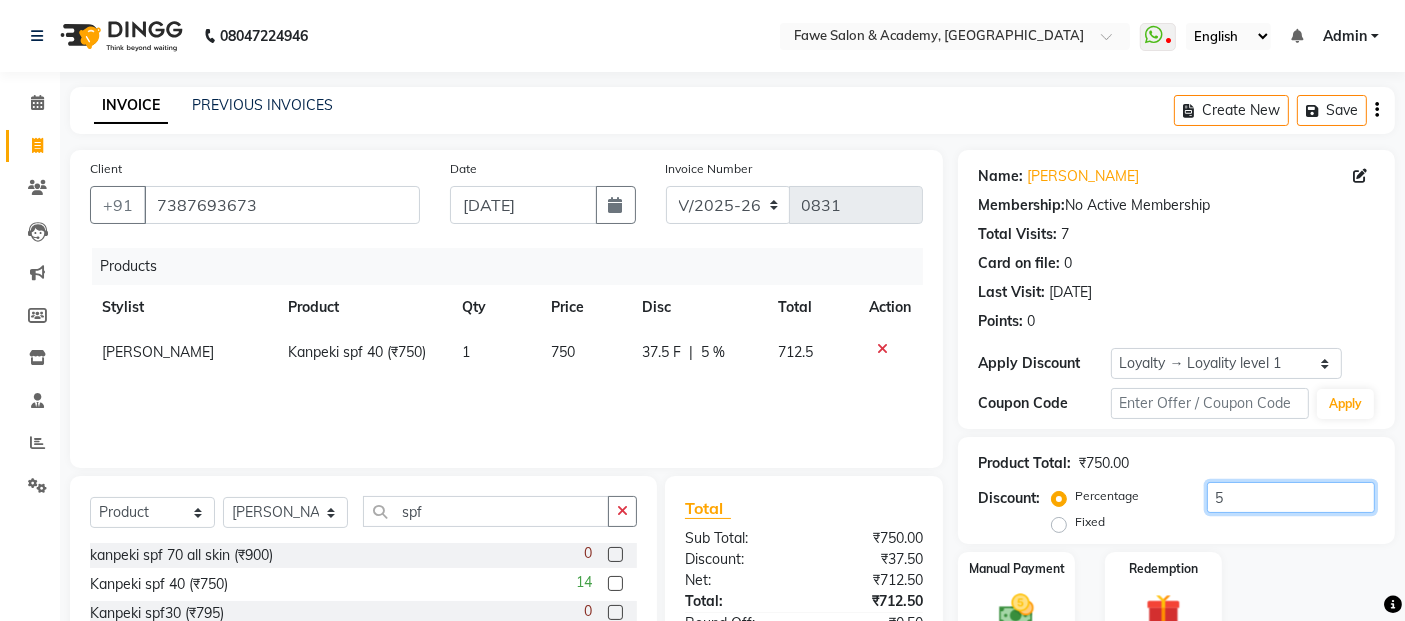 scroll, scrollTop: 179, scrollLeft: 0, axis: vertical 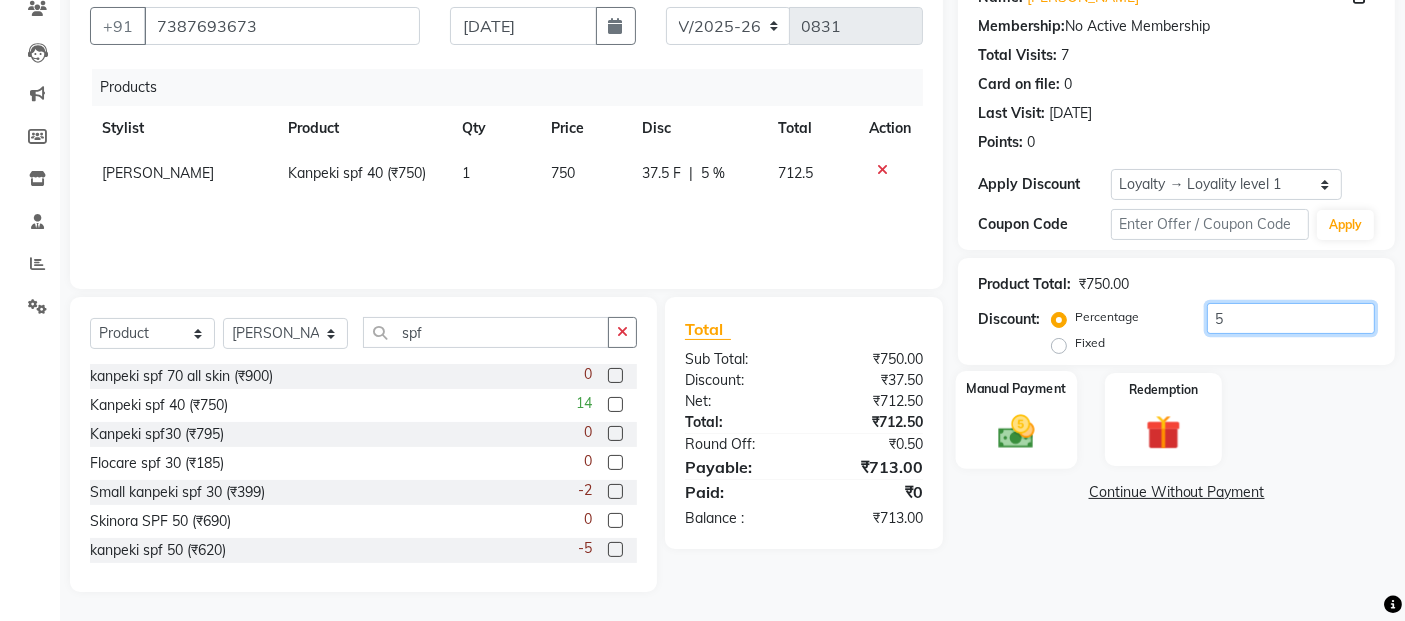 type on "5" 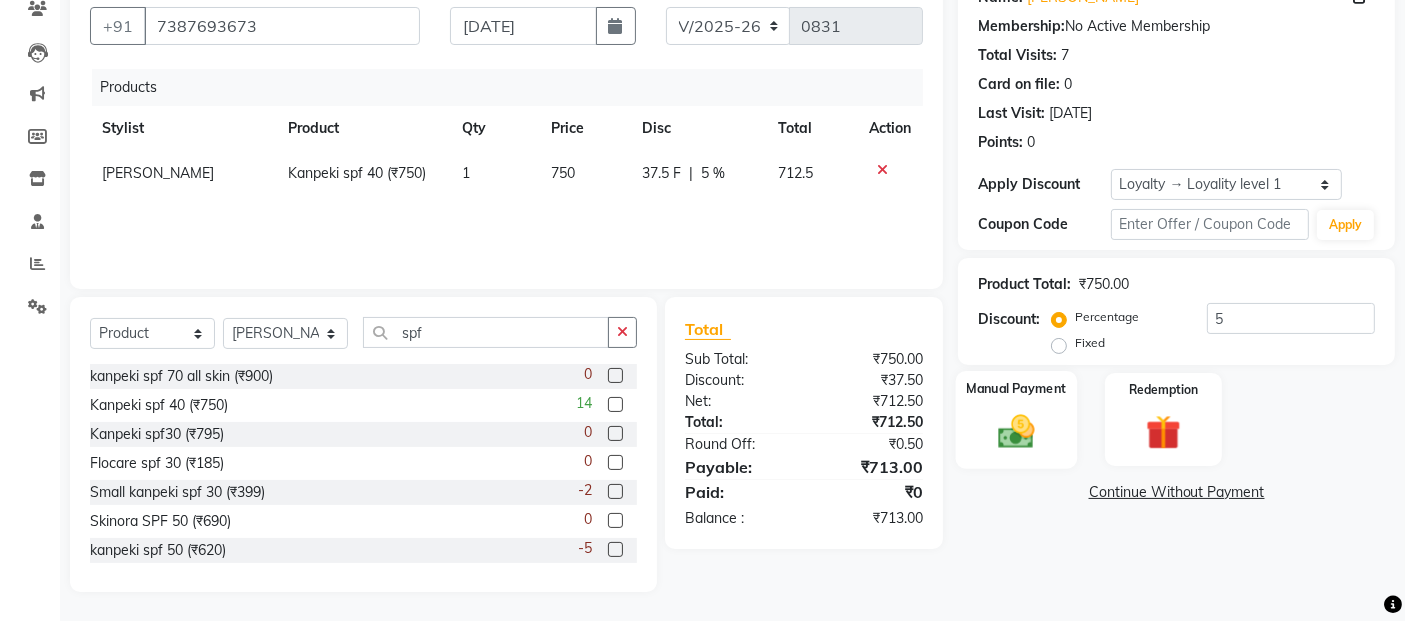 click 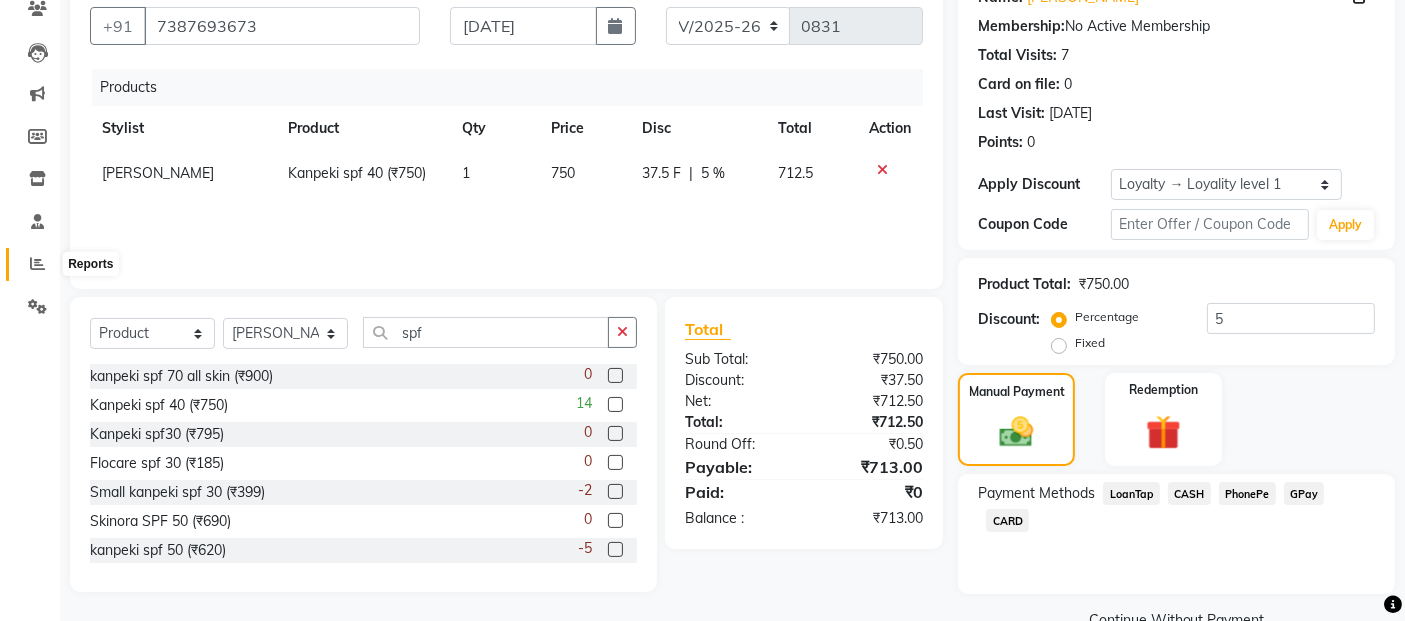 click 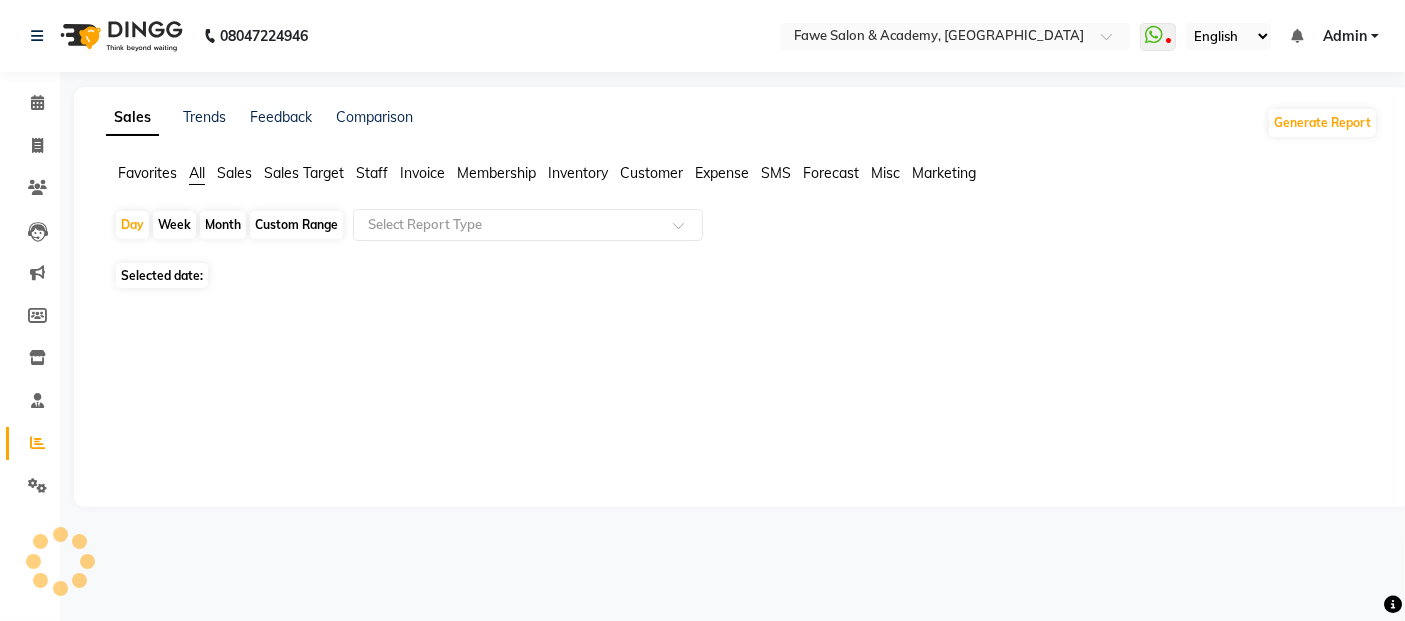 scroll, scrollTop: 0, scrollLeft: 0, axis: both 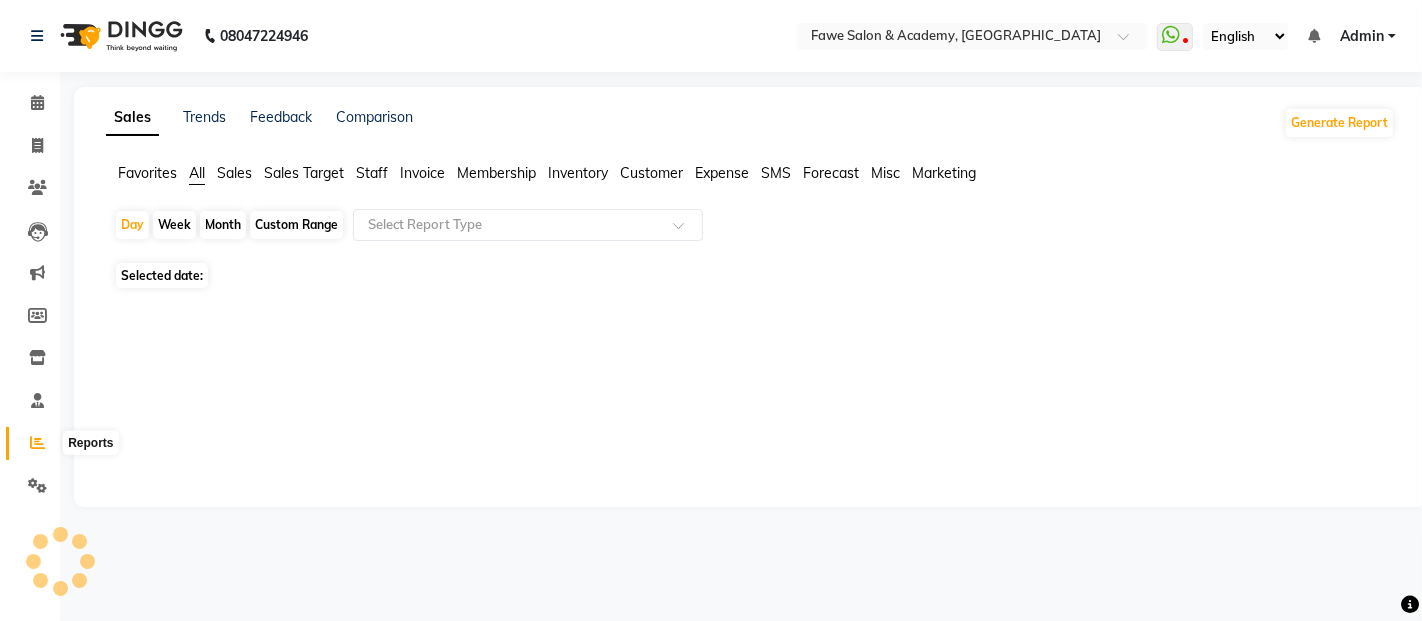 click 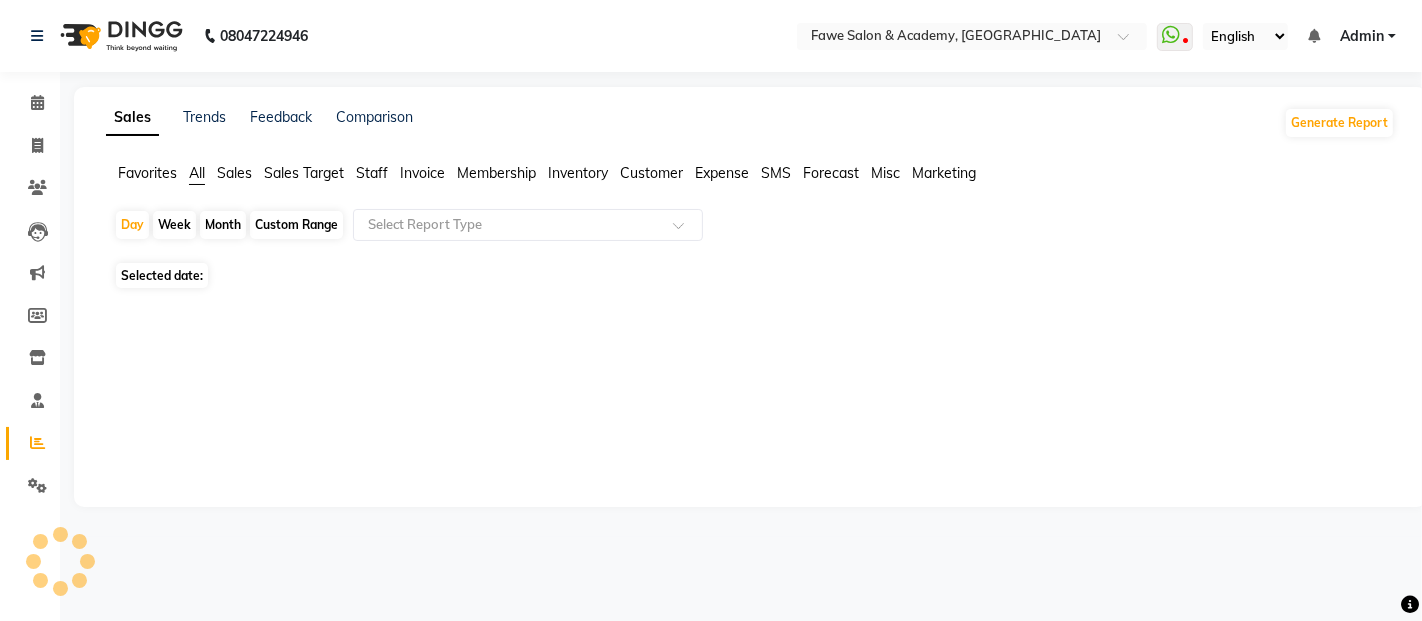 click on "Month" 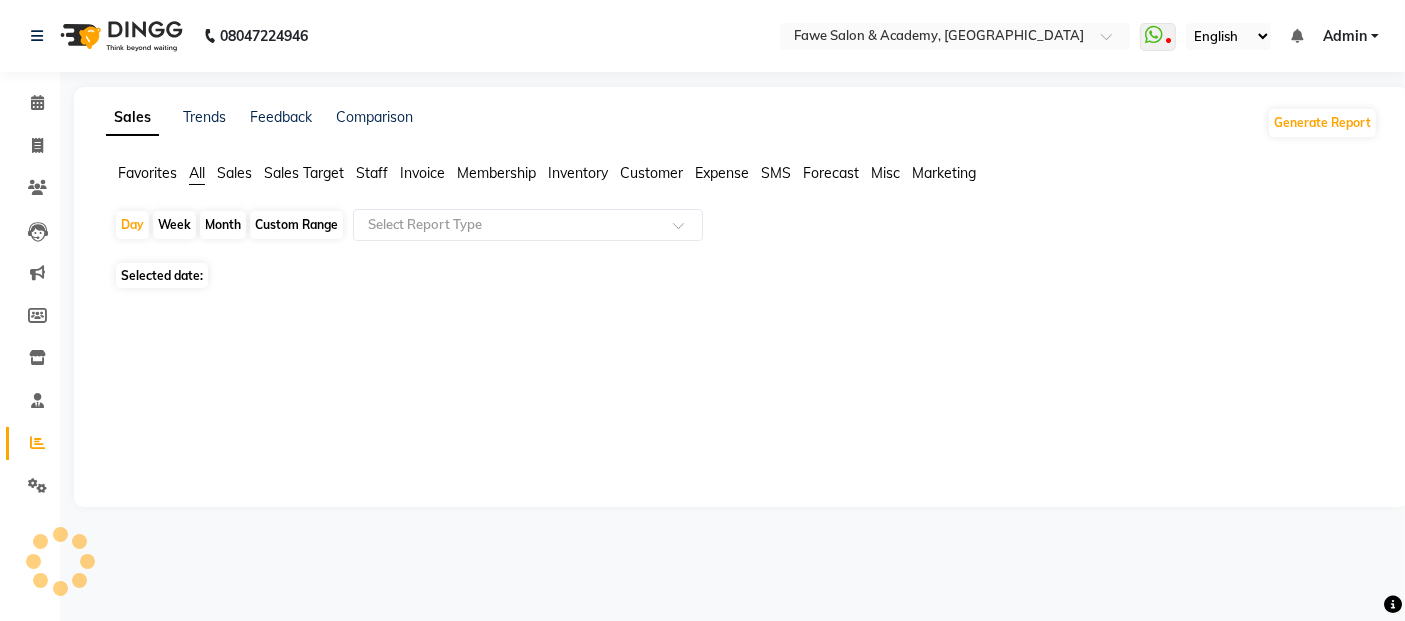 select on "7" 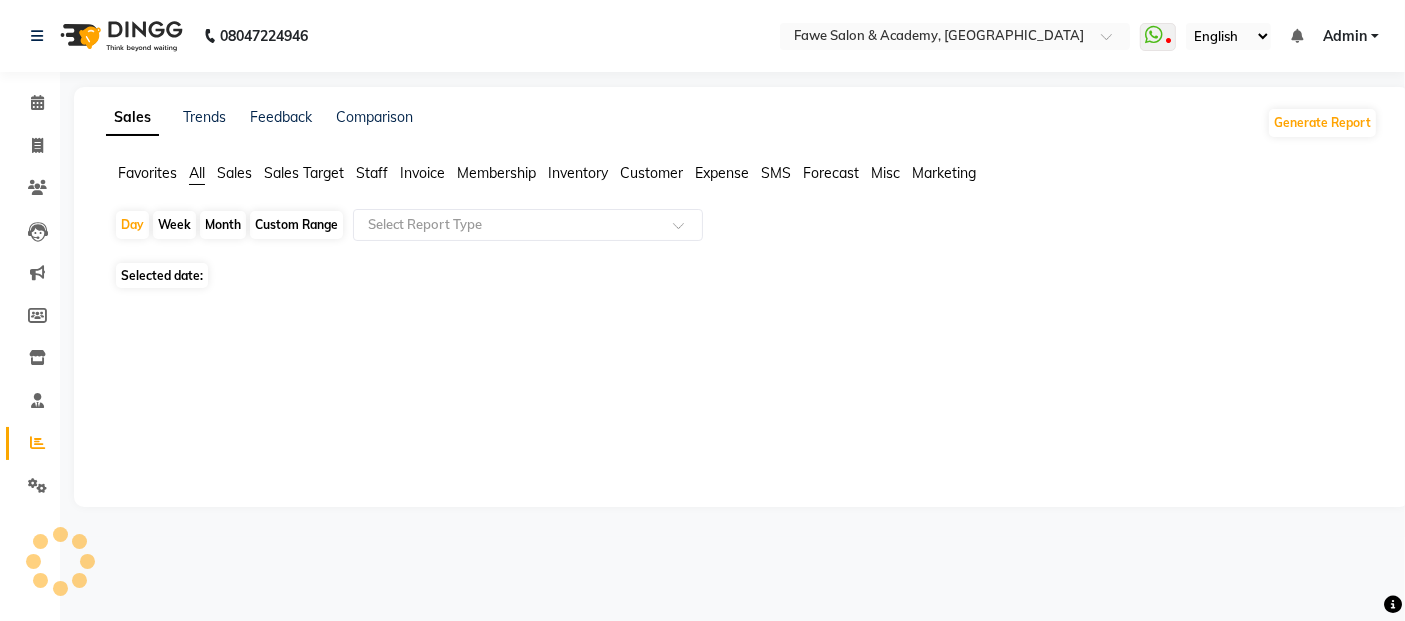 select on "2025" 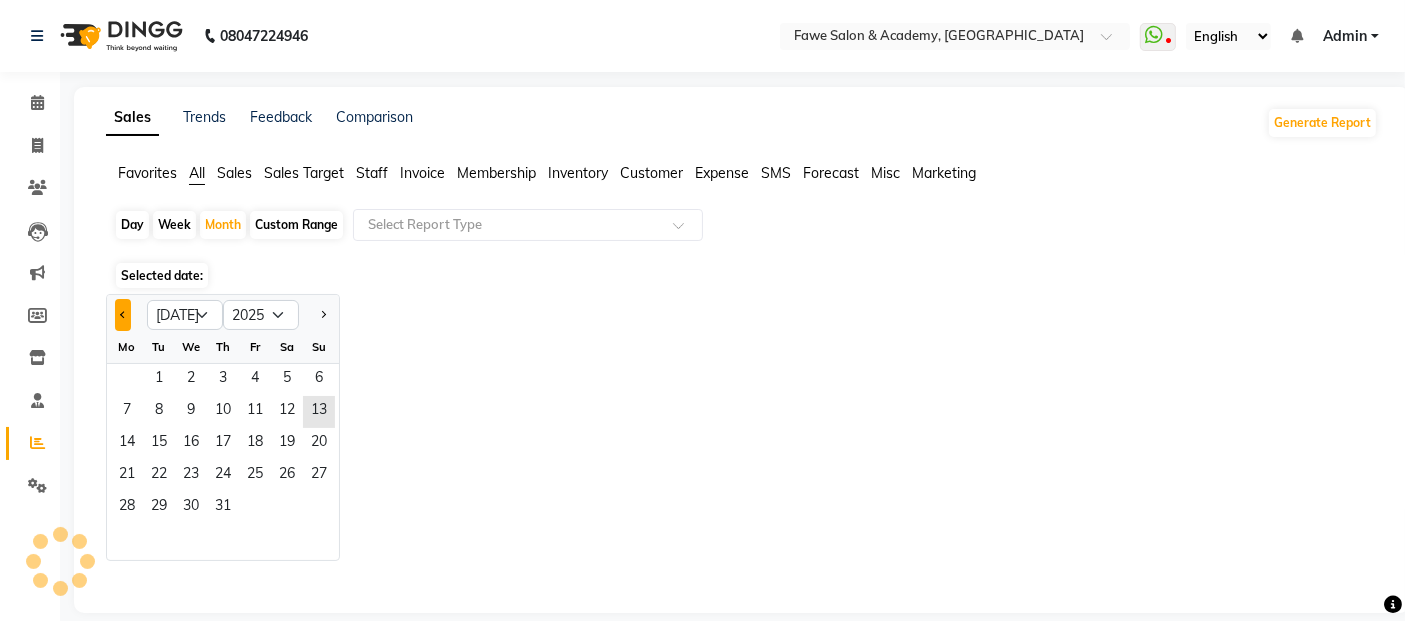 click 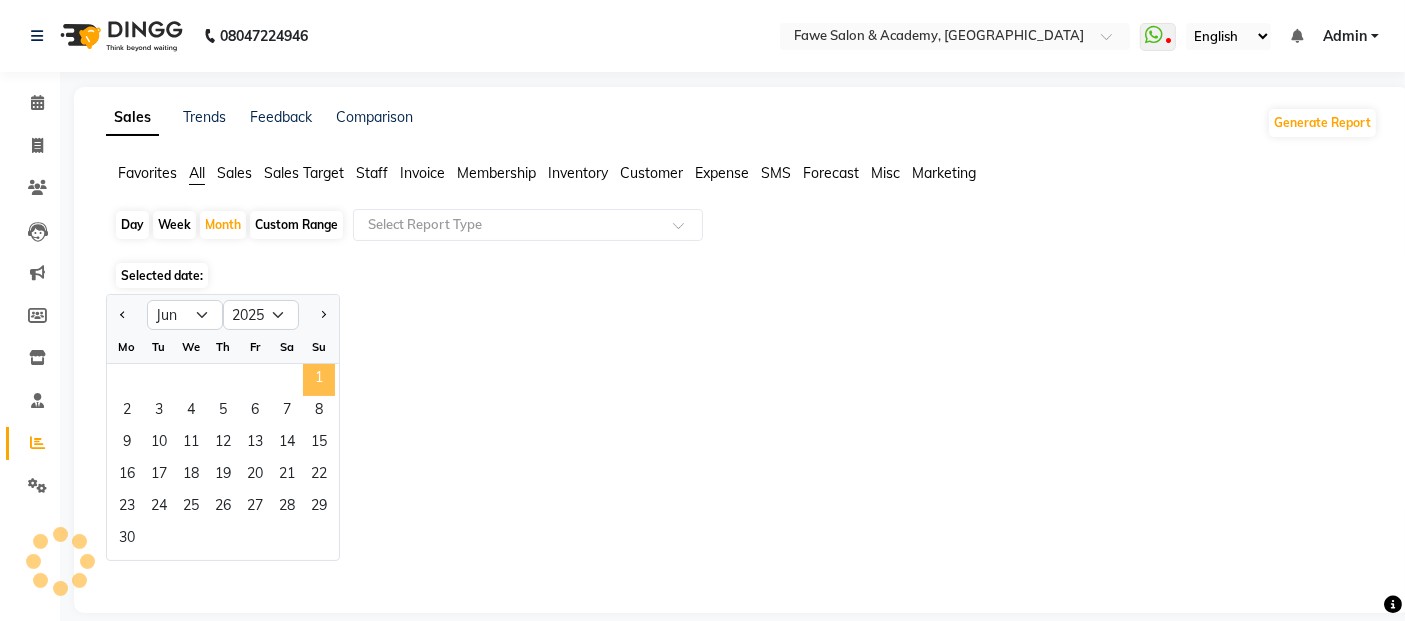 click on "1" 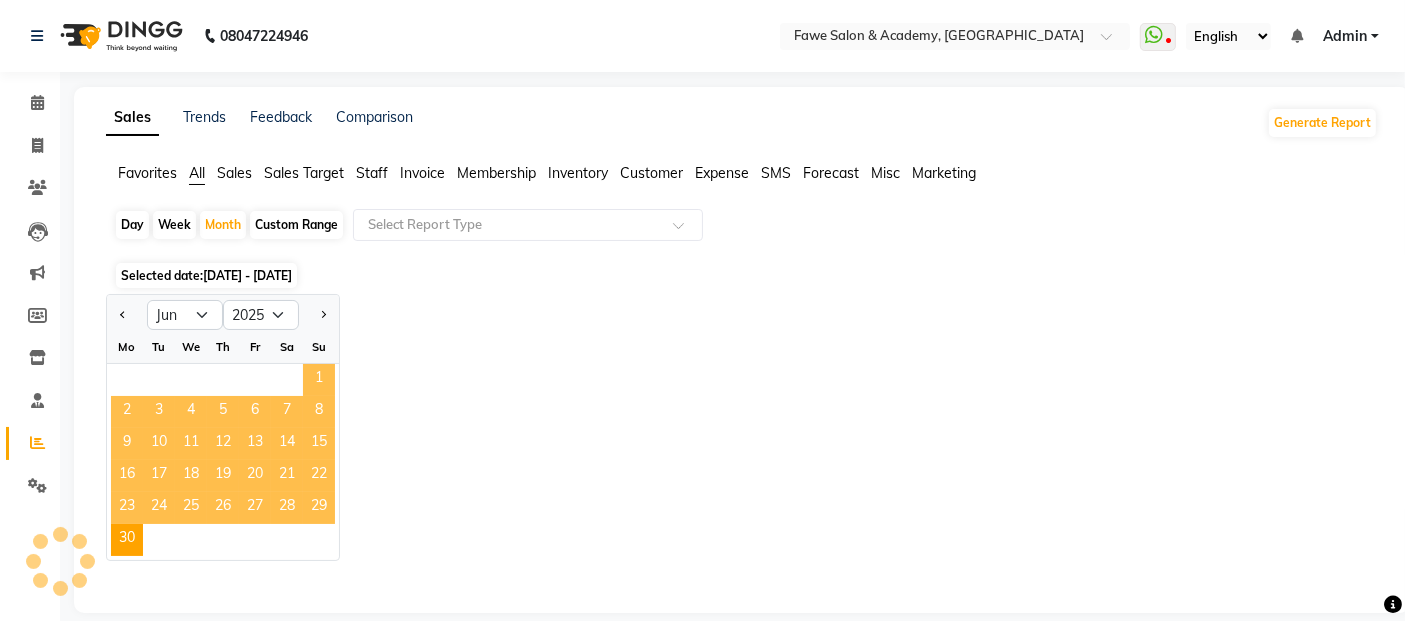 click on "1" 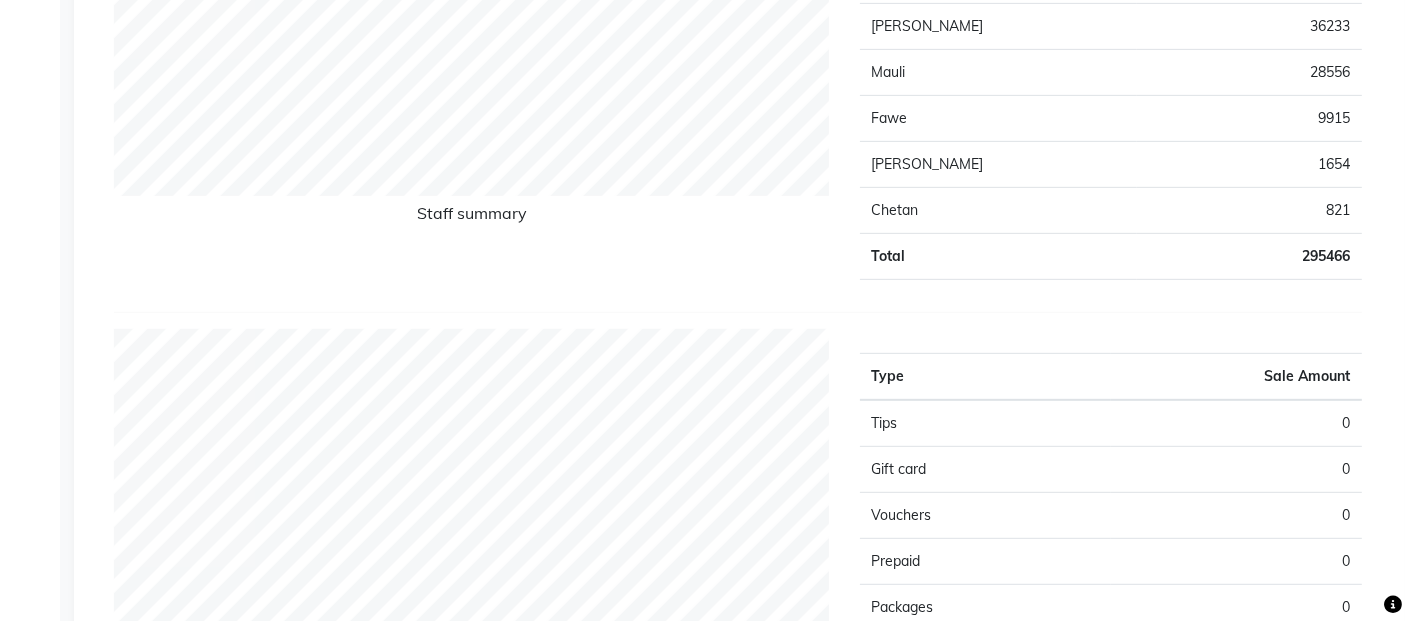 scroll, scrollTop: 0, scrollLeft: 0, axis: both 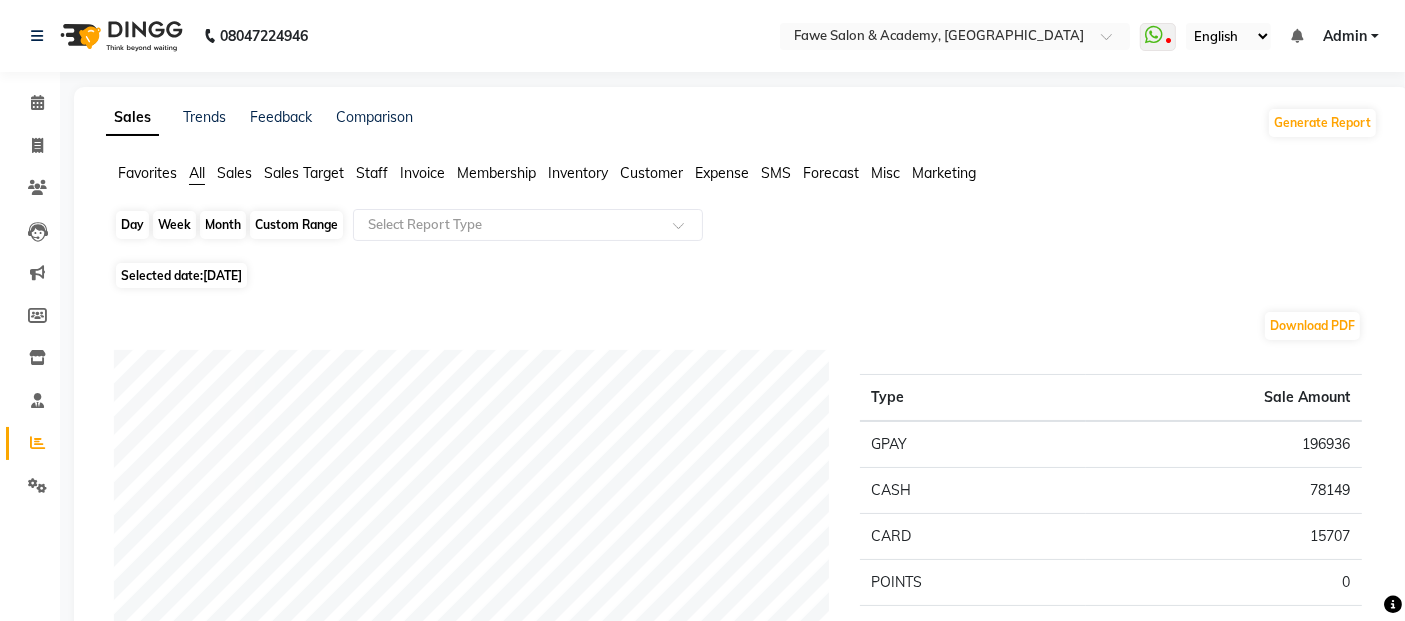 click on "Month" 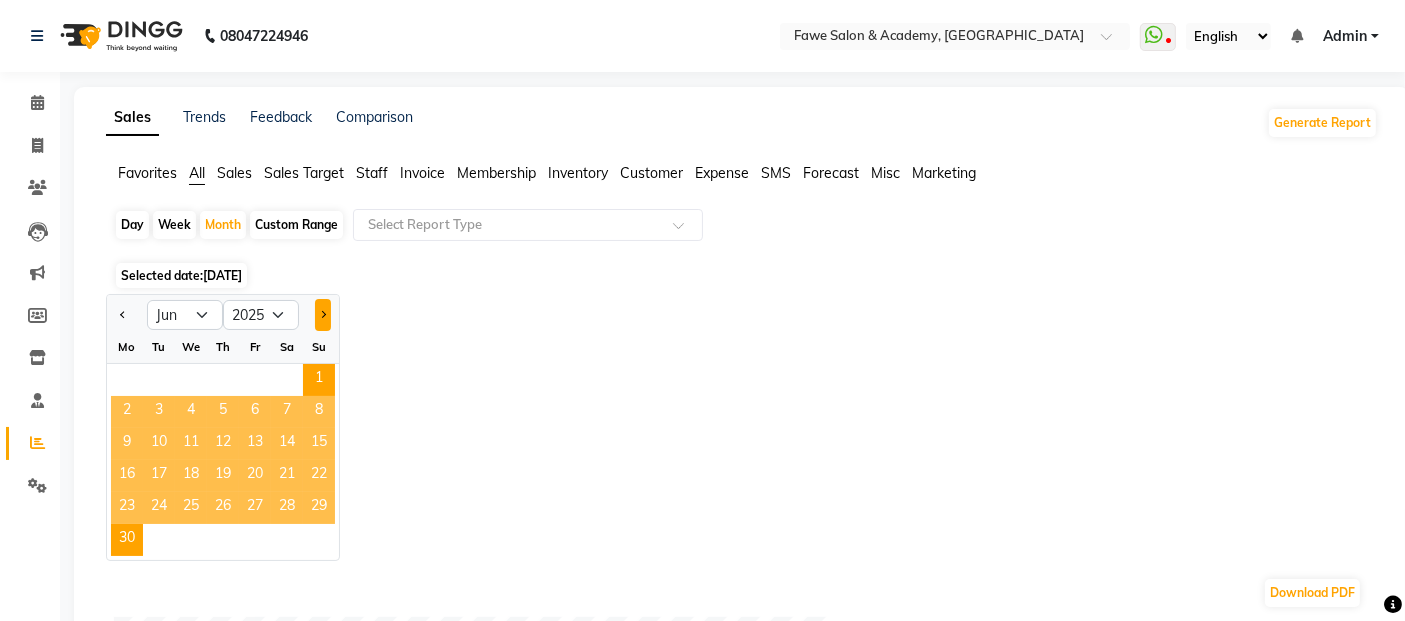 click 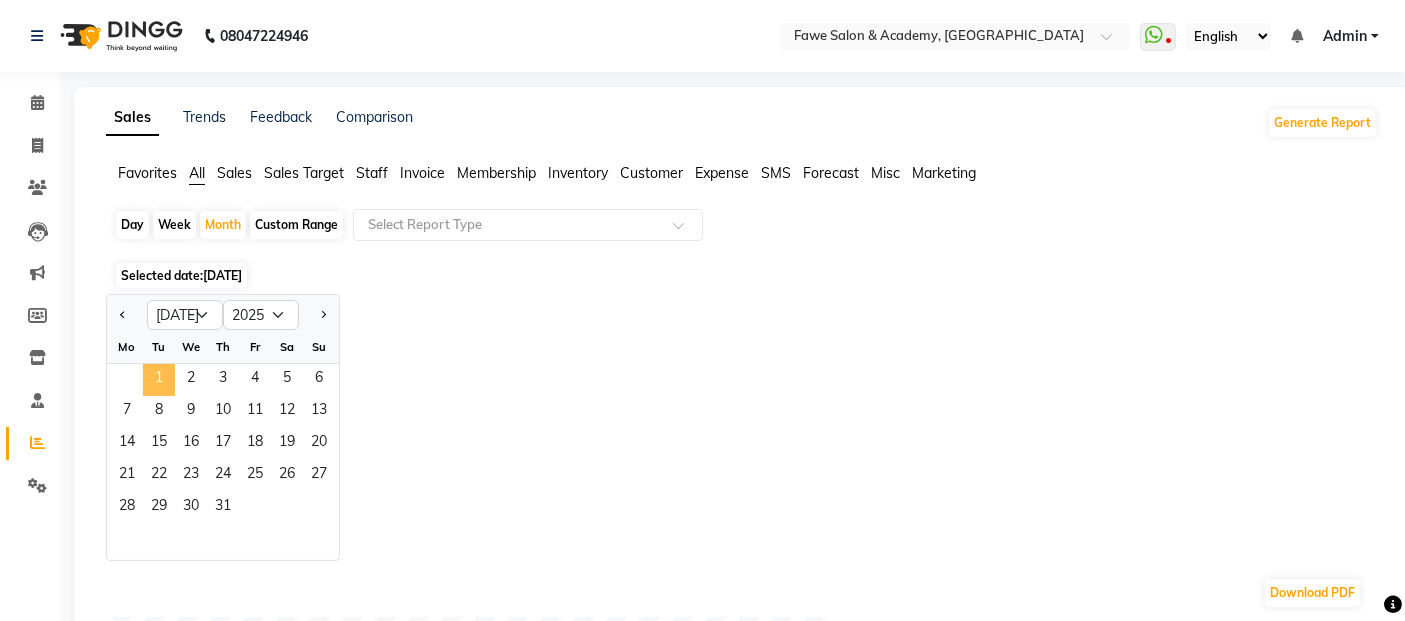 click on "1" 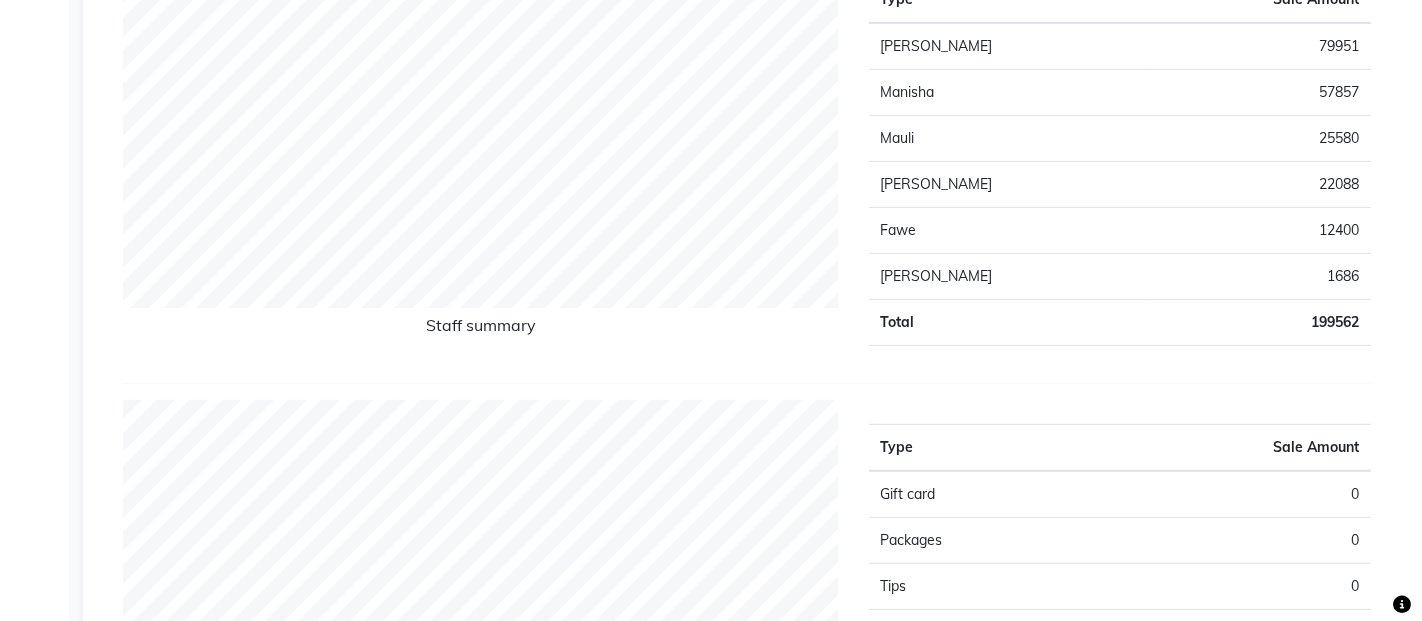 scroll, scrollTop: 0, scrollLeft: 0, axis: both 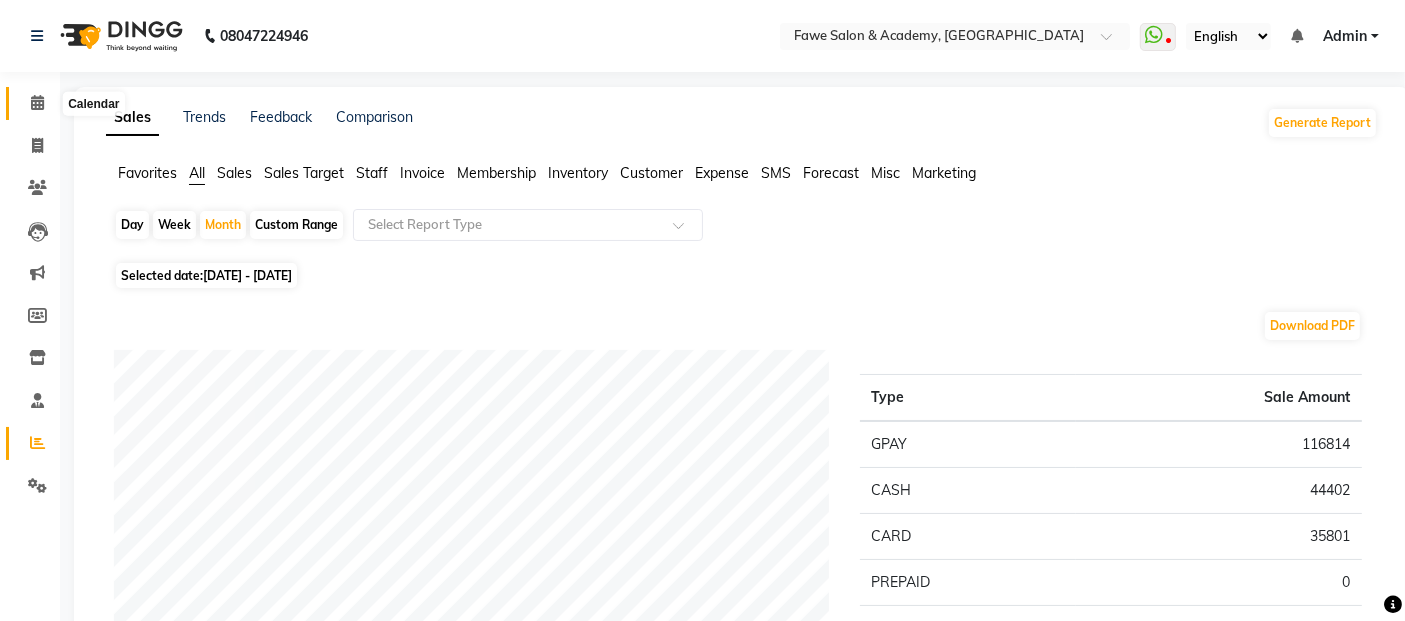 click 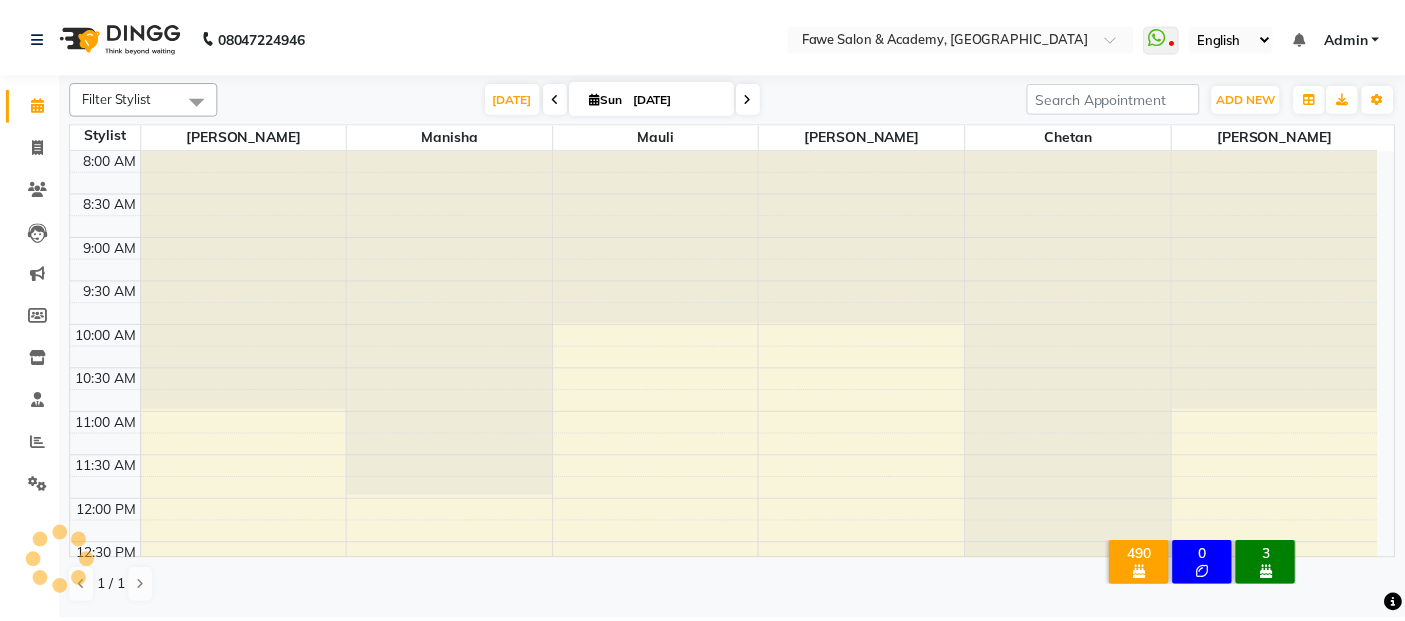 scroll, scrollTop: 0, scrollLeft: 0, axis: both 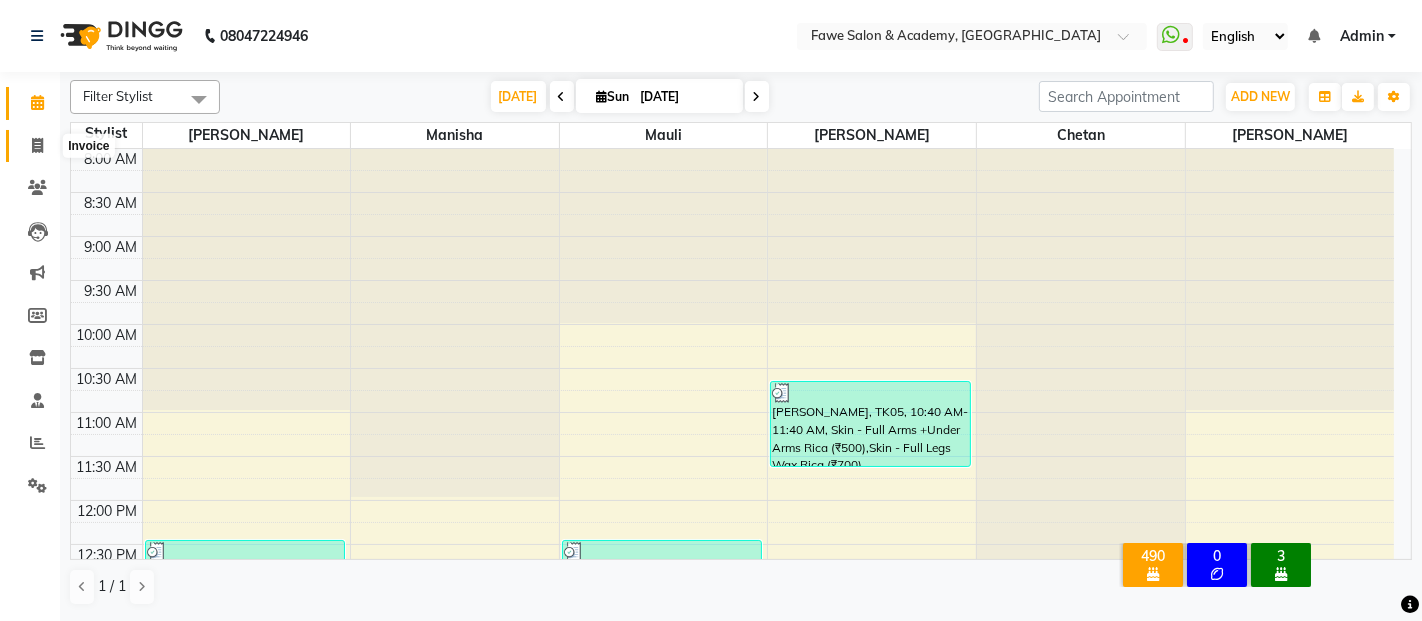 click 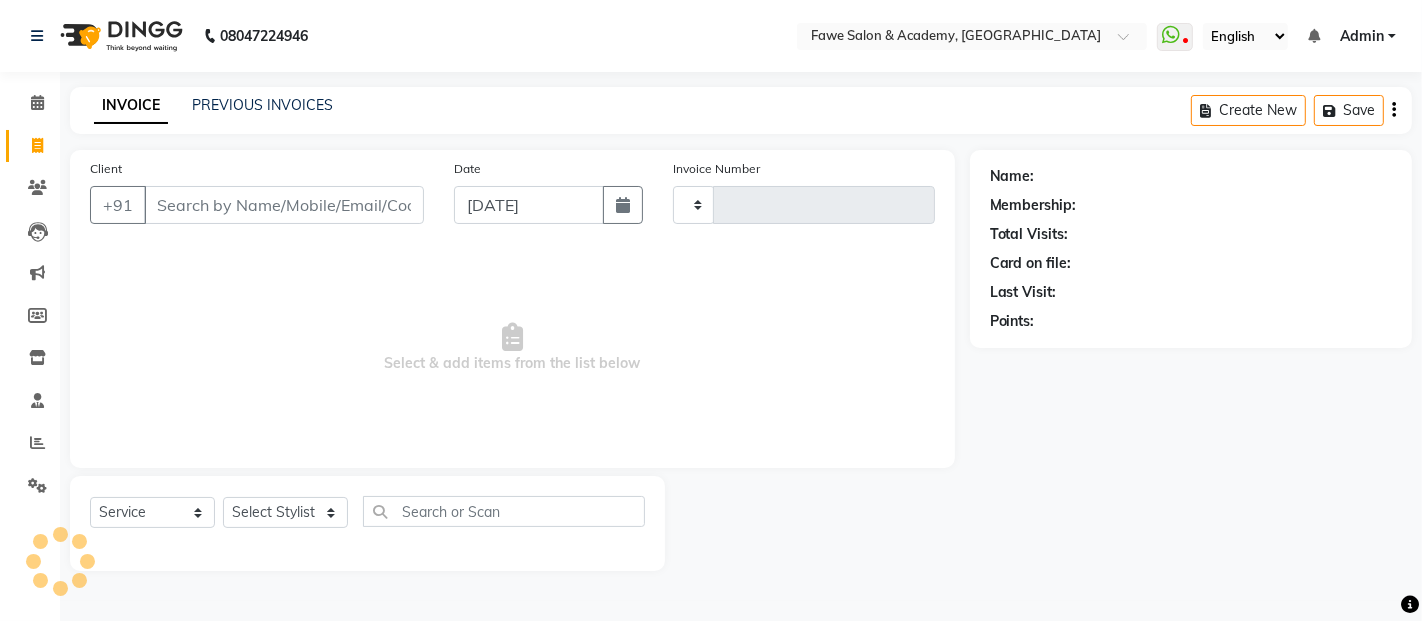 type on "0831" 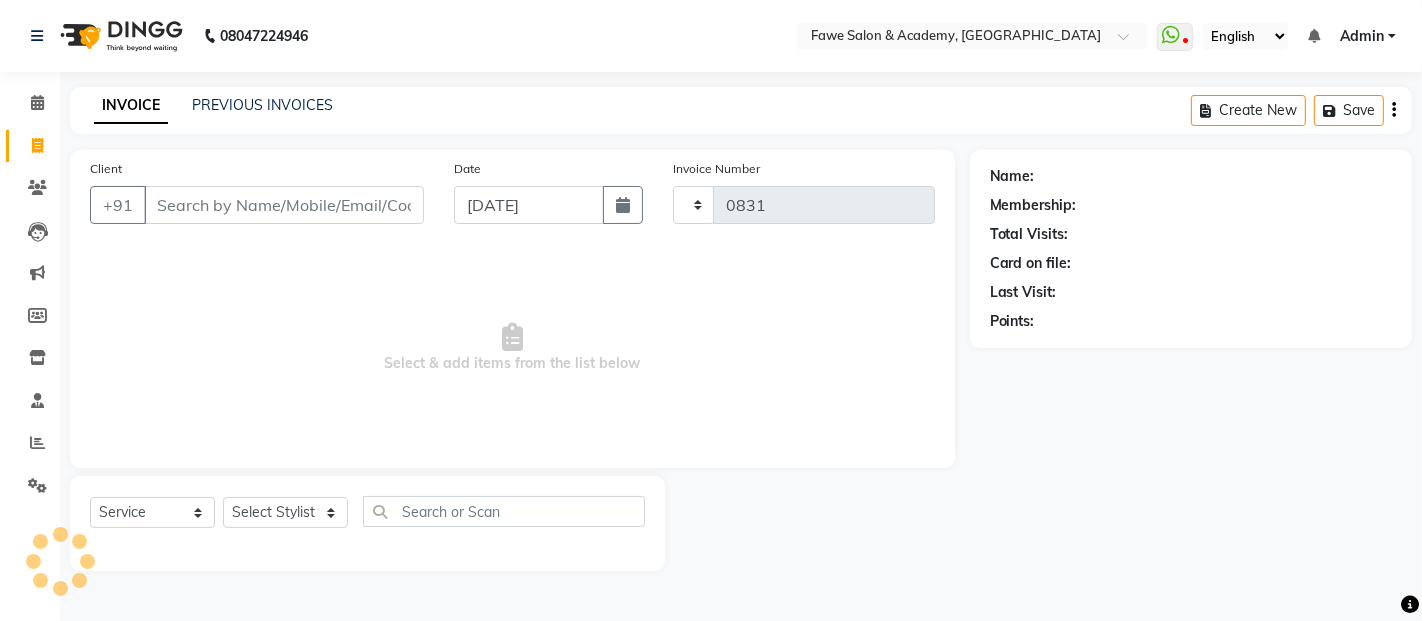 select on "879" 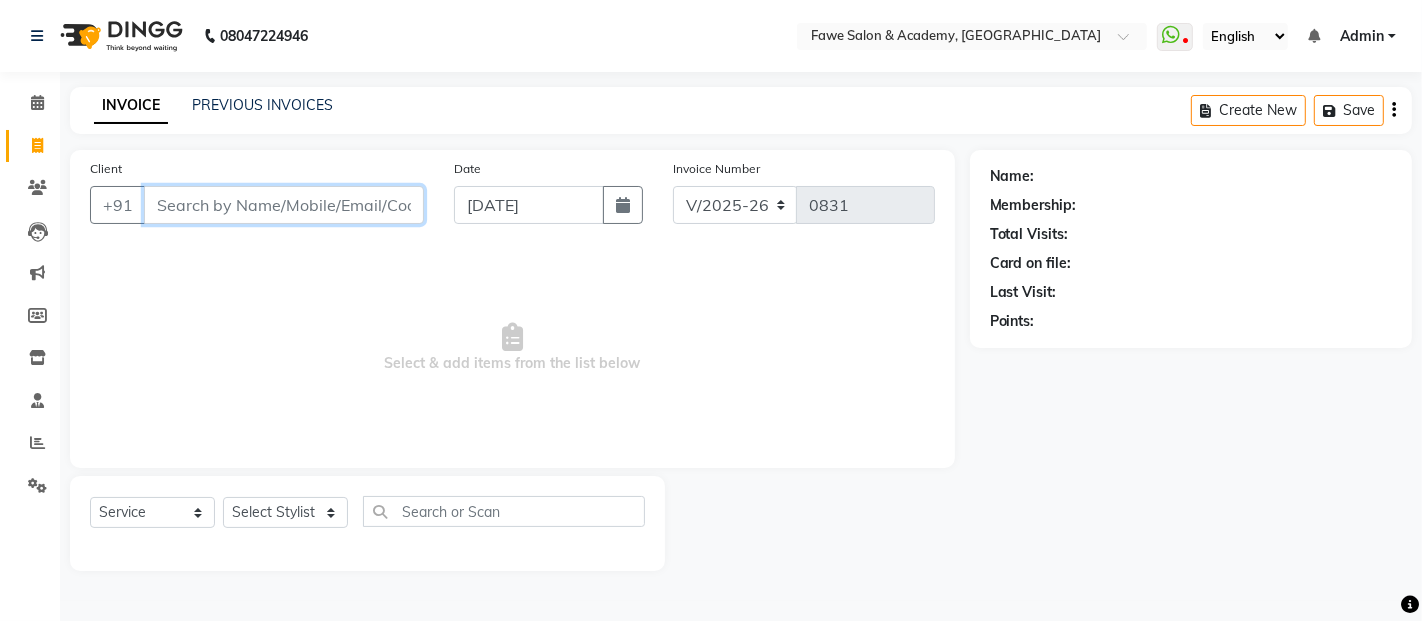 click on "Client" at bounding box center (284, 205) 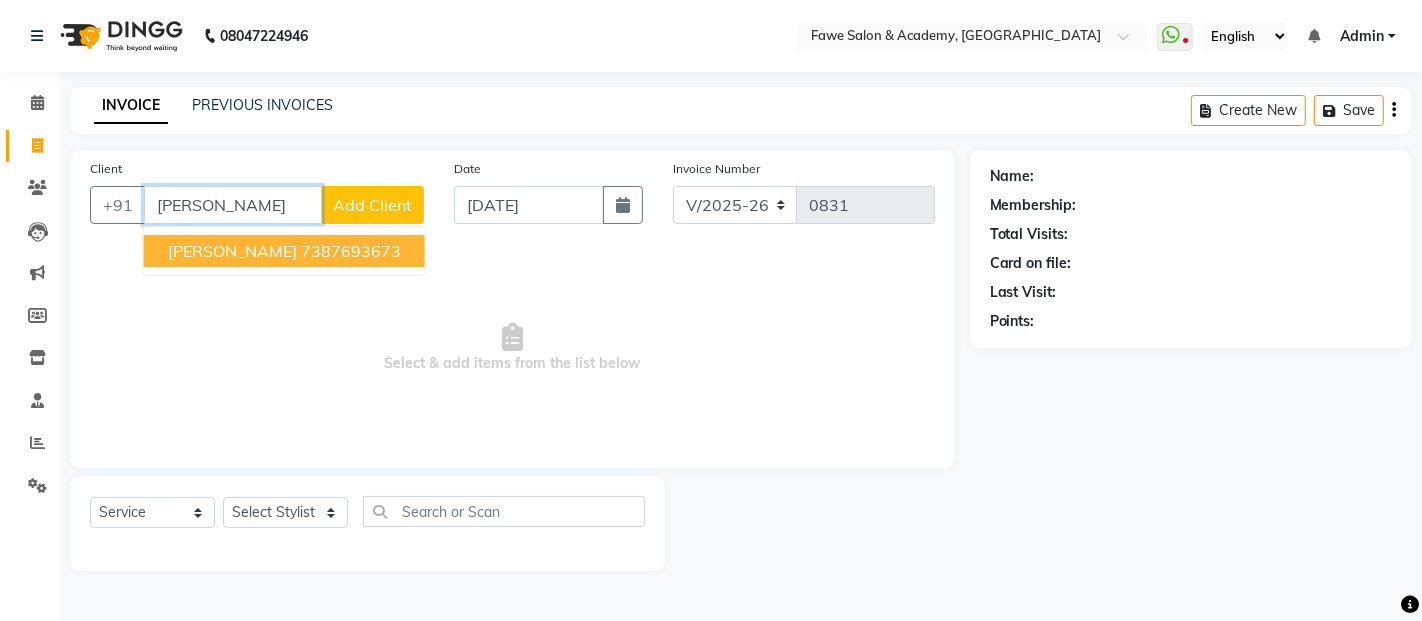 click on "[PERSON_NAME]" at bounding box center (232, 251) 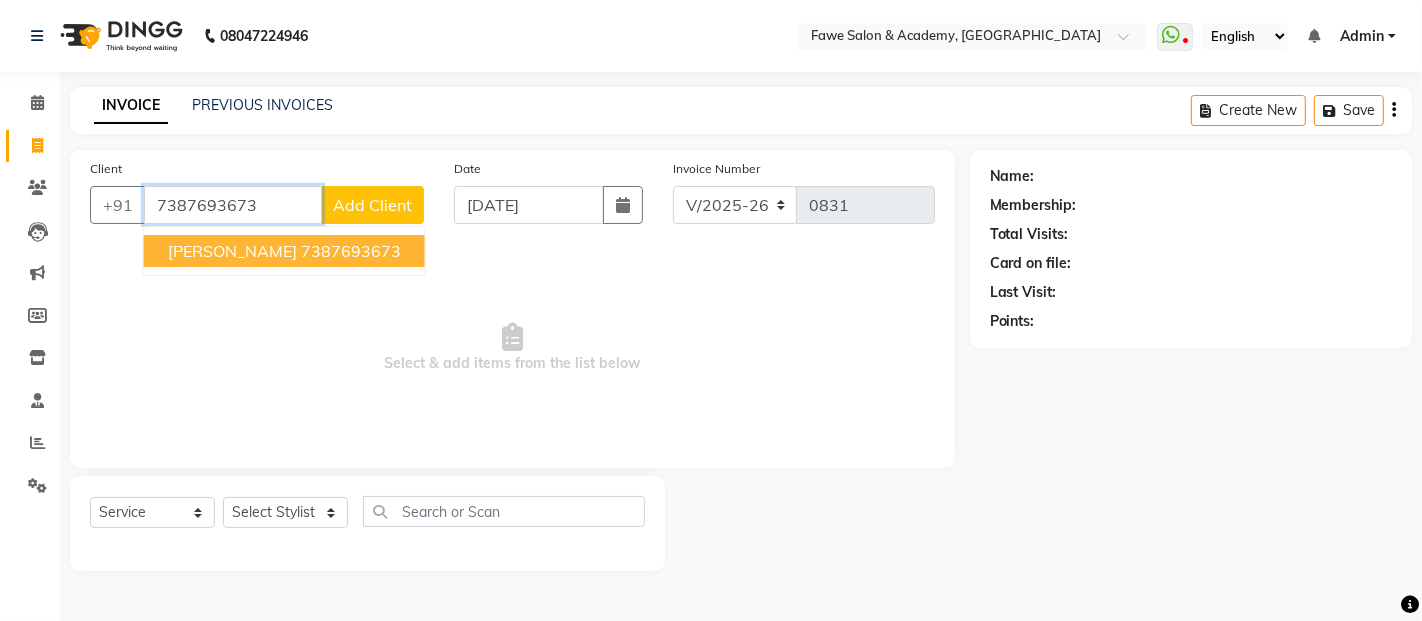 type on "7387693673" 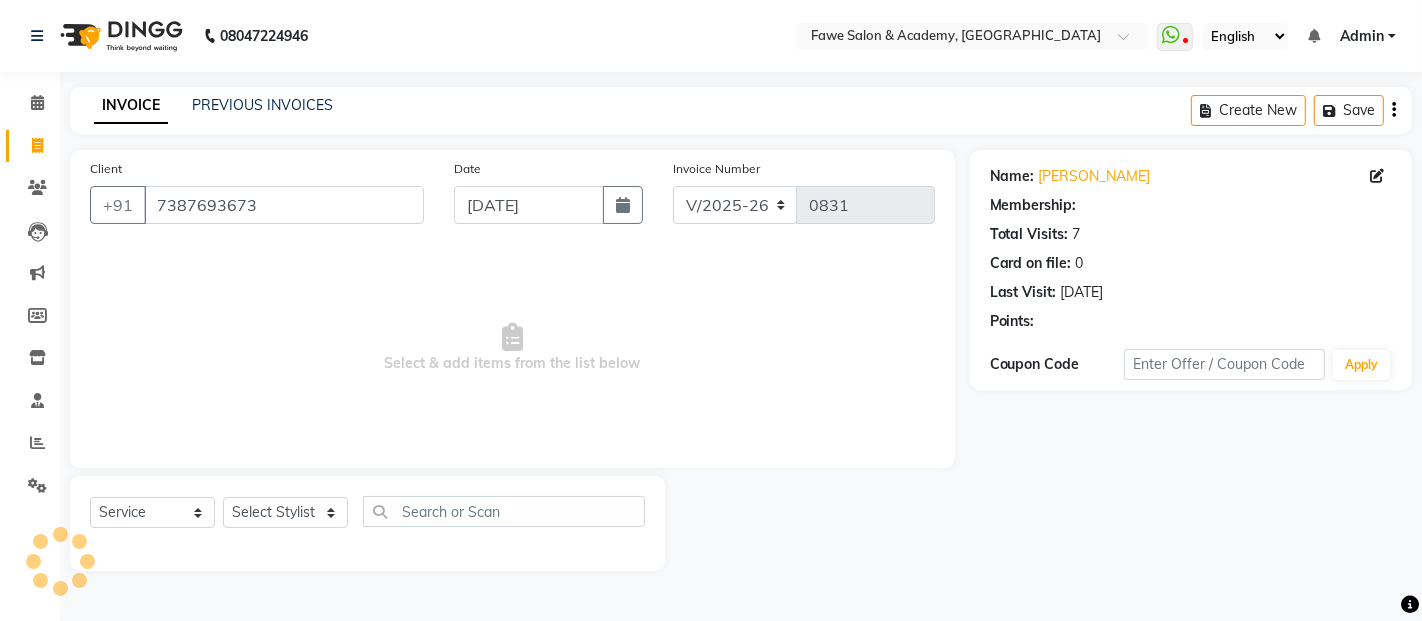 select on "1: Object" 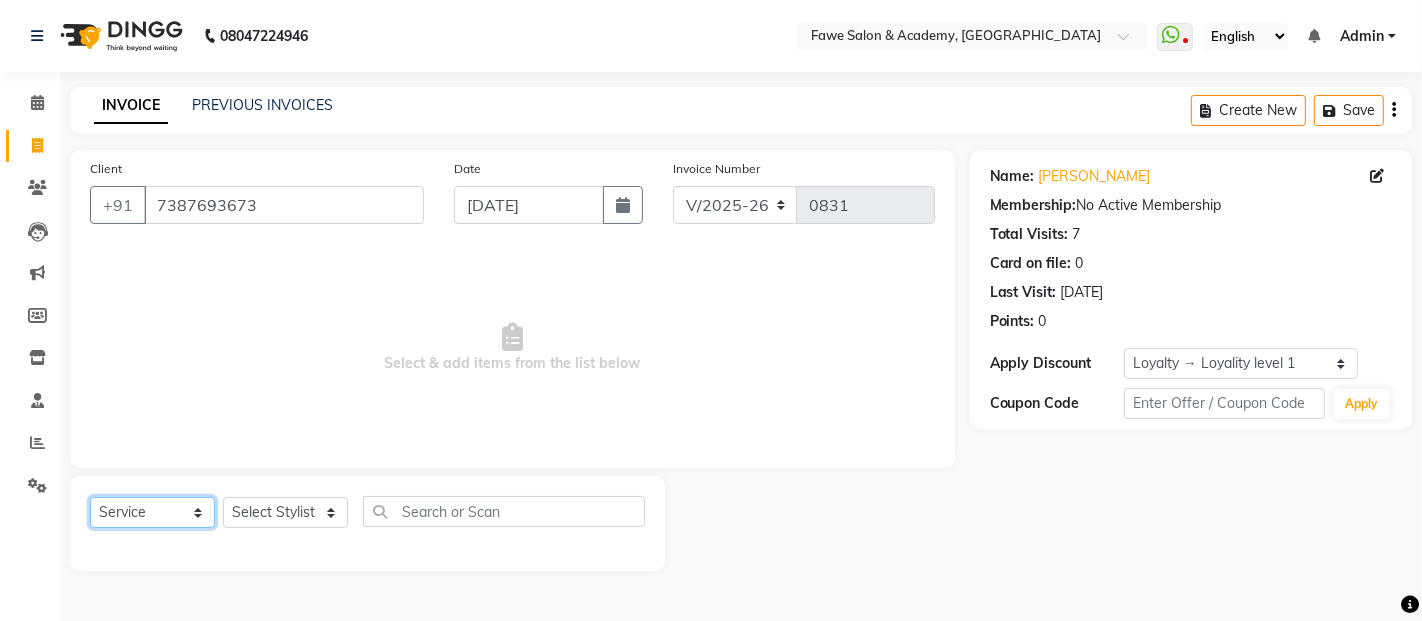 click on "Select  Service  Product  Membership  Package Voucher Prepaid Gift Card" 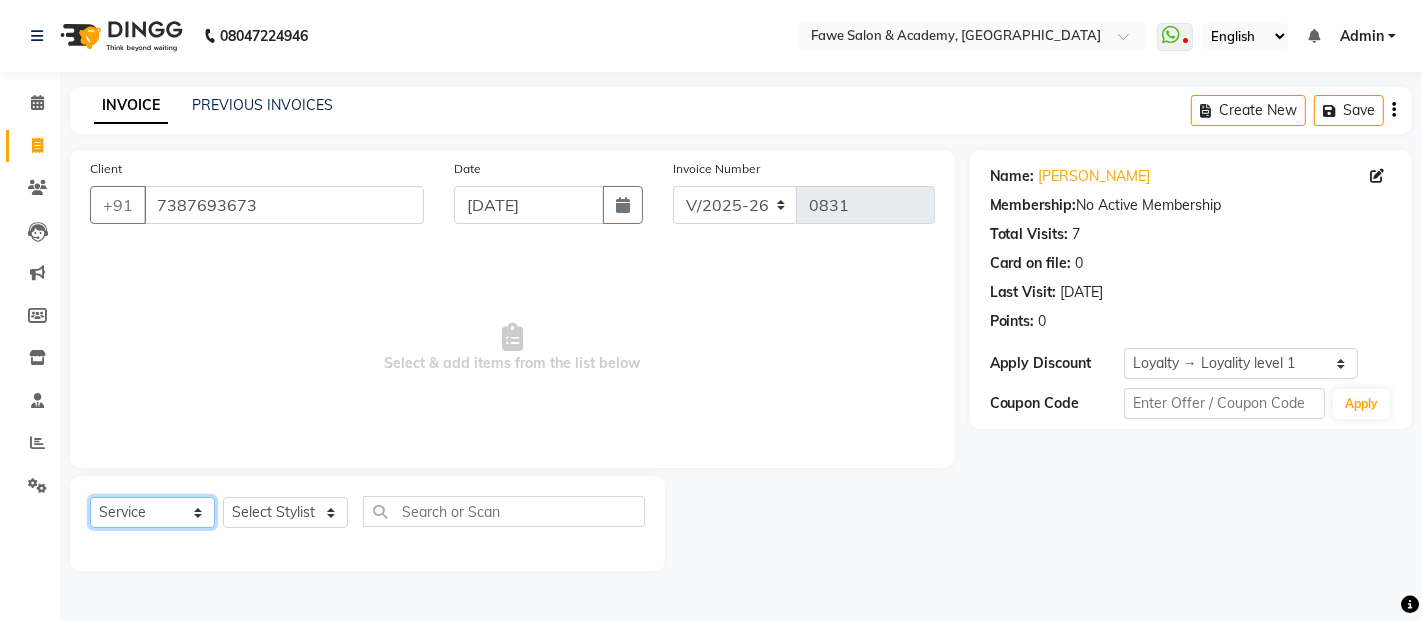 select on "product" 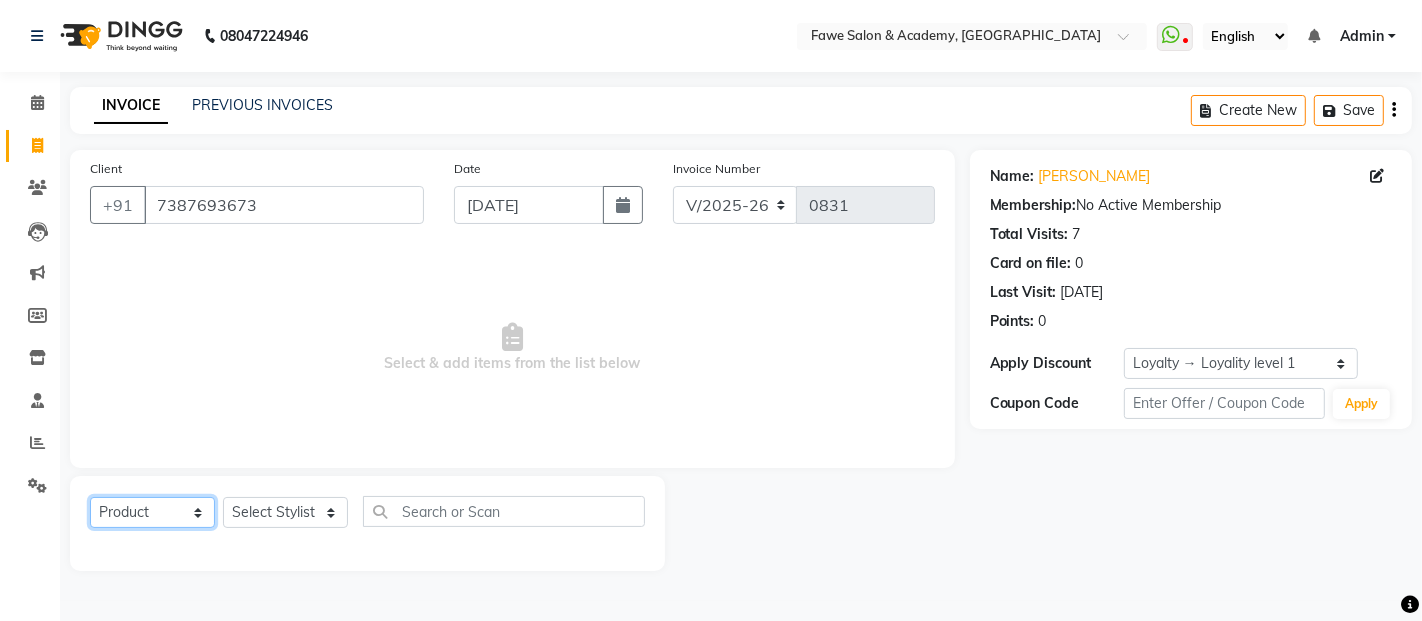 click on "Select  Service  Product  Membership  Package Voucher Prepaid Gift Card" 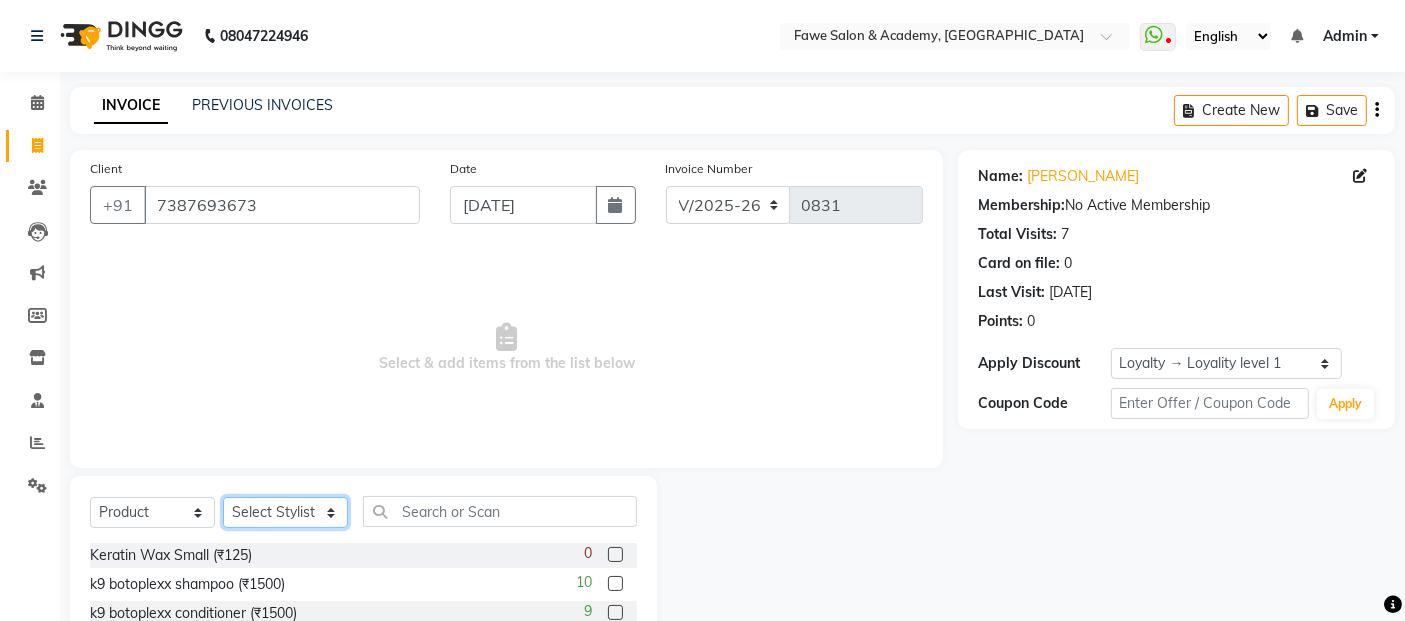 click on "Select Stylist [PERSON_NAME] Chetan [PERSON_NAME] [PERSON_NAME] [PERSON_NAME]" 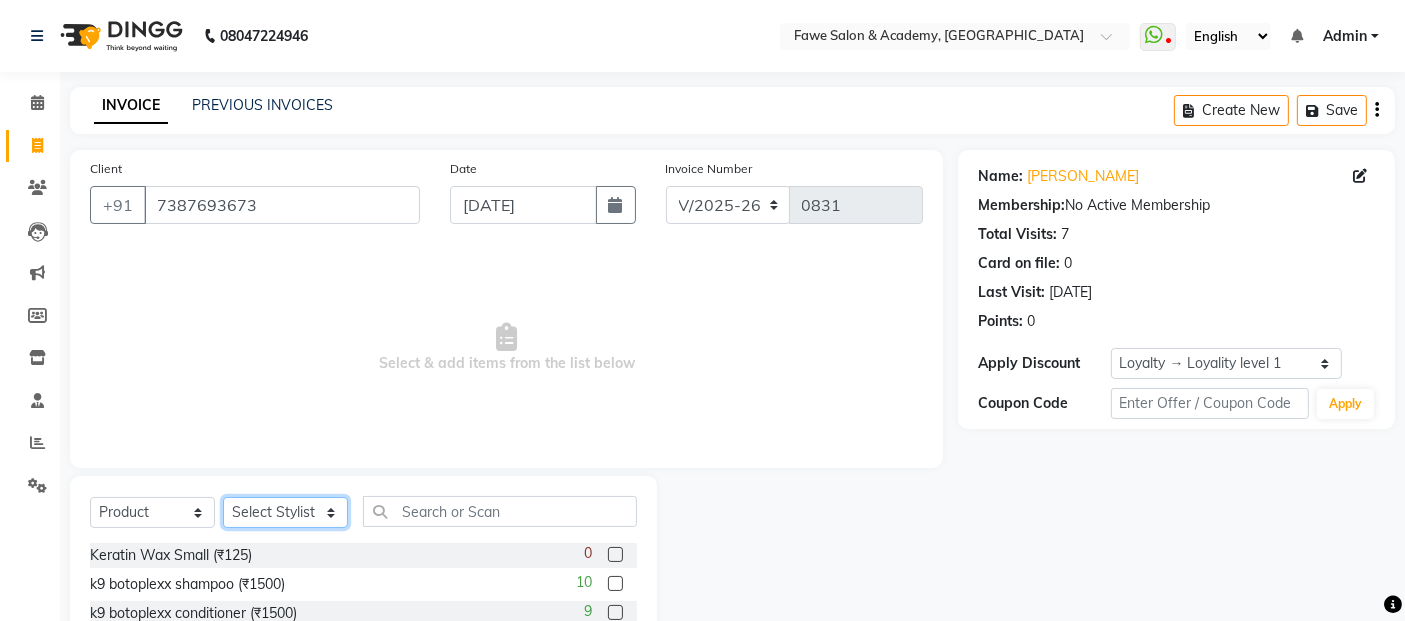 select on "82869" 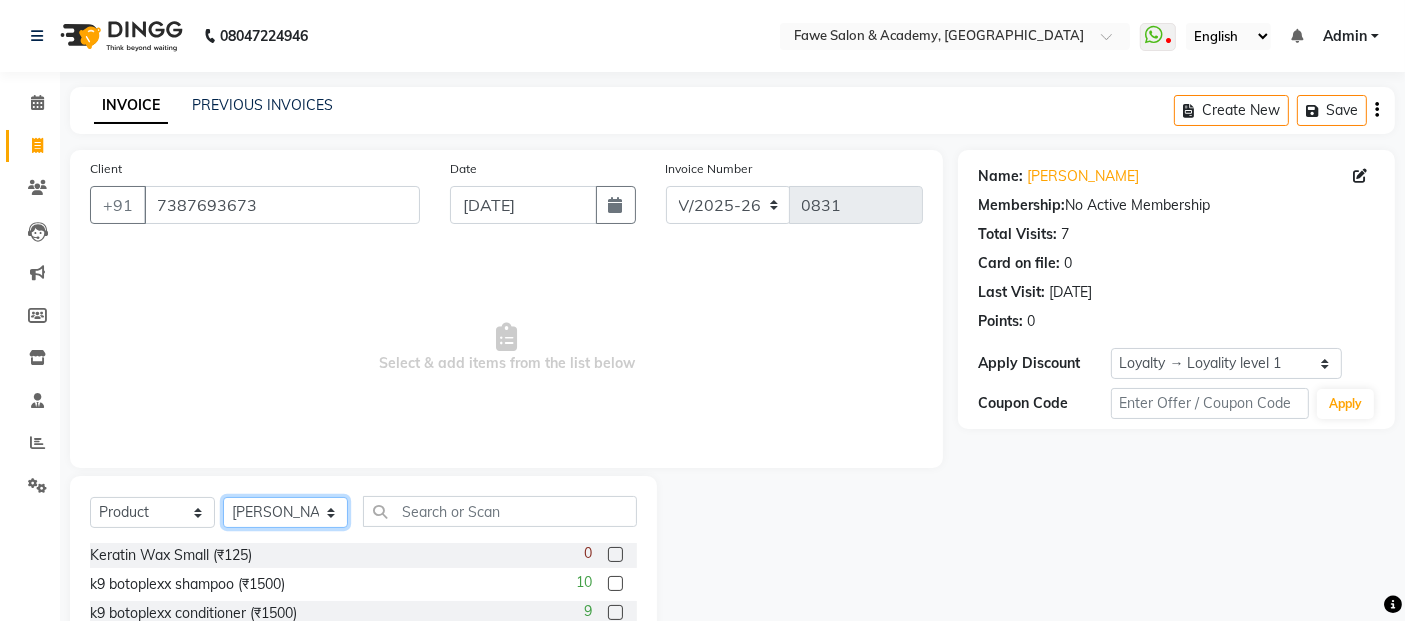 click on "Select Stylist [PERSON_NAME] Chetan [PERSON_NAME] [PERSON_NAME] [PERSON_NAME]" 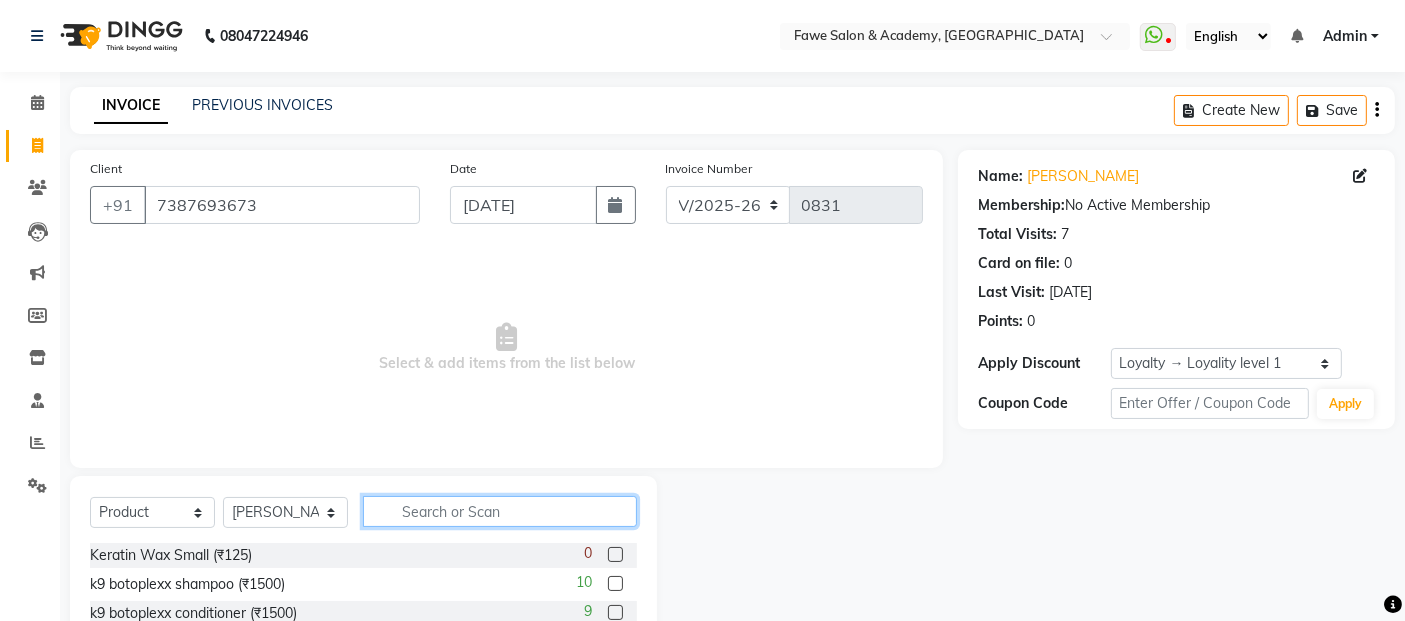 click 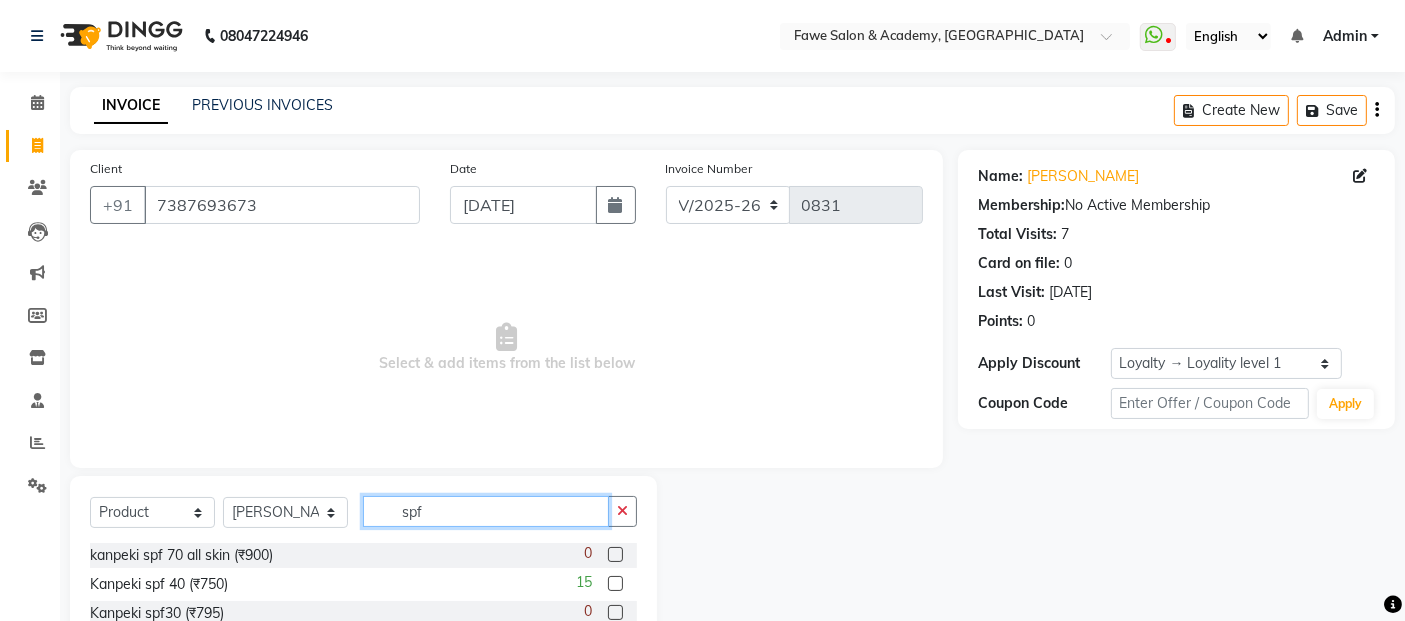 scroll, scrollTop: 129, scrollLeft: 0, axis: vertical 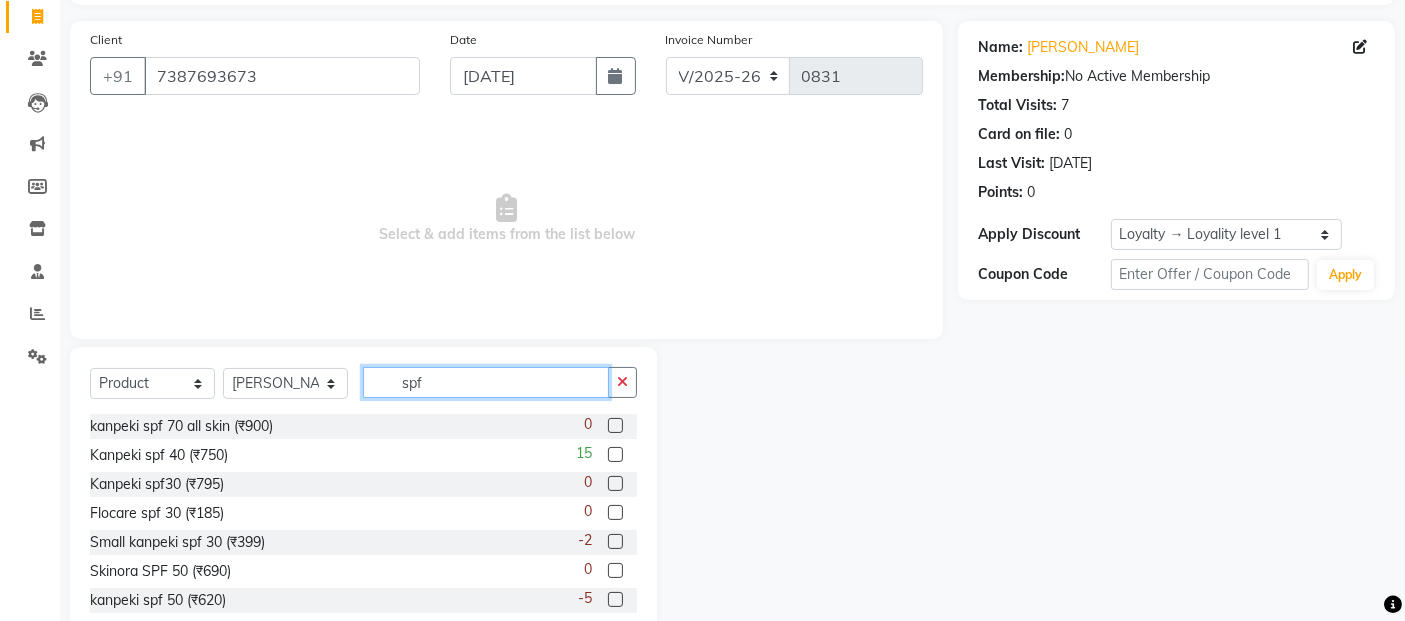 type on "spf" 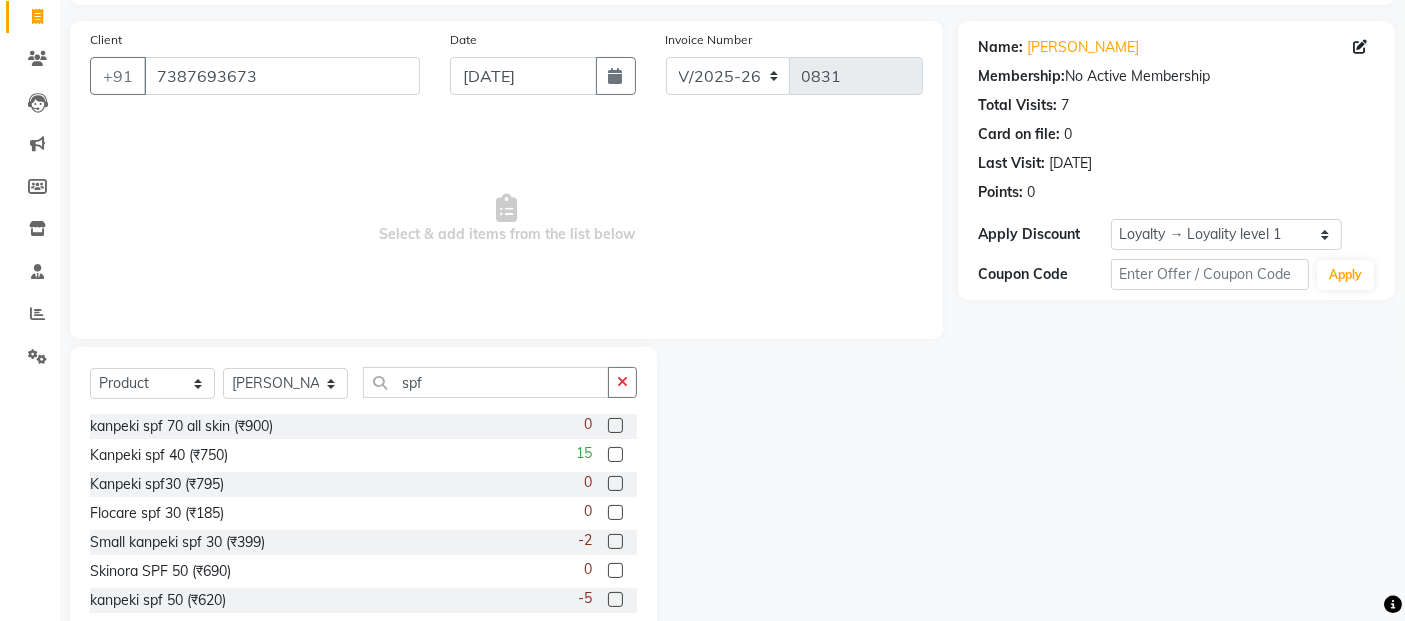 click 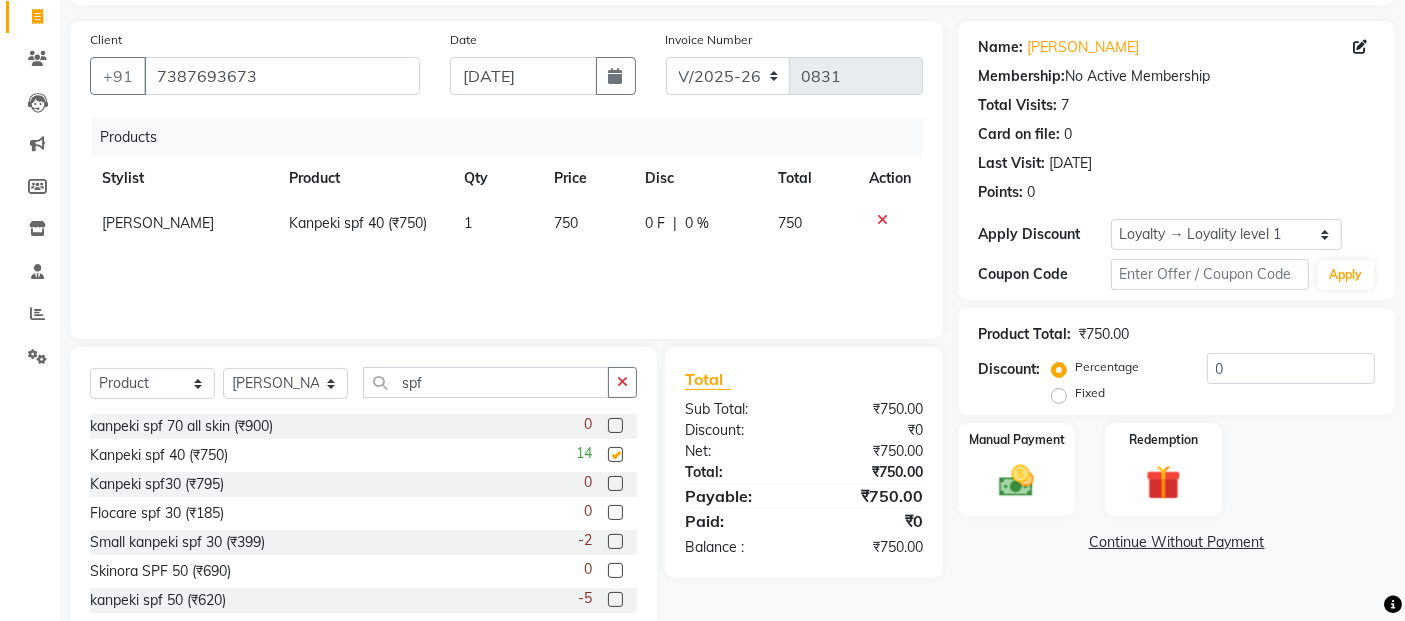 checkbox on "false" 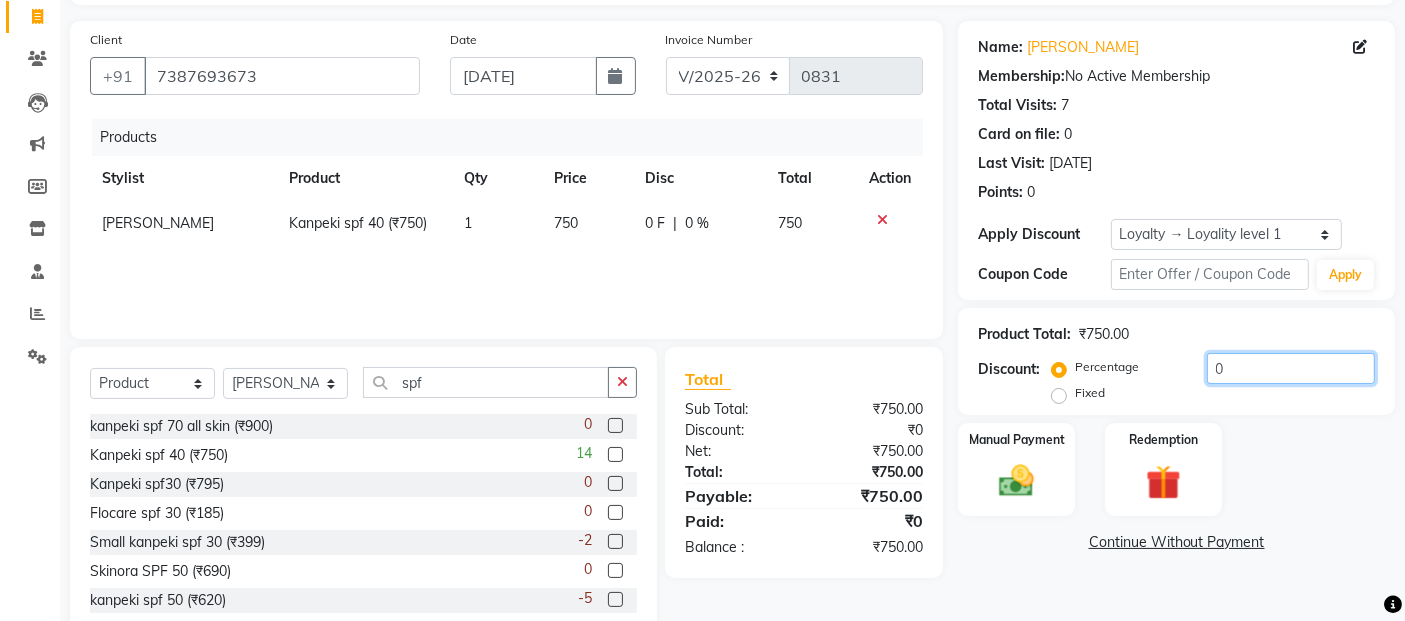 click on "0" 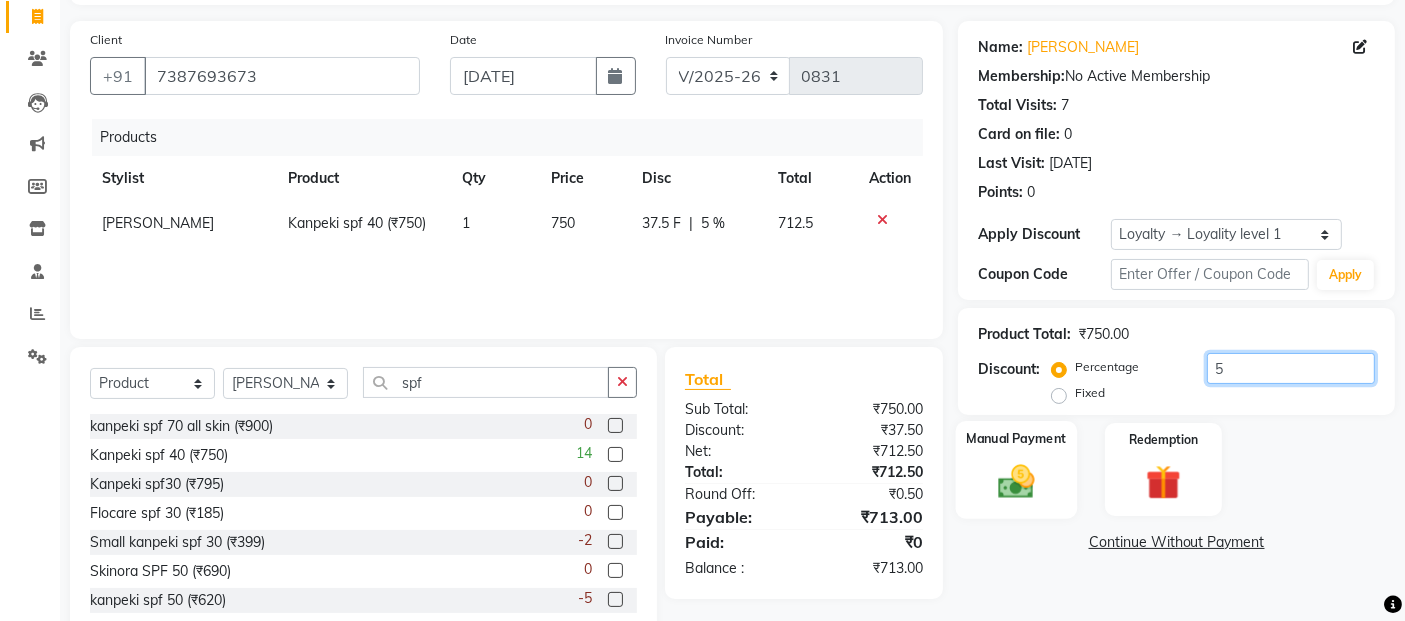 type on "5" 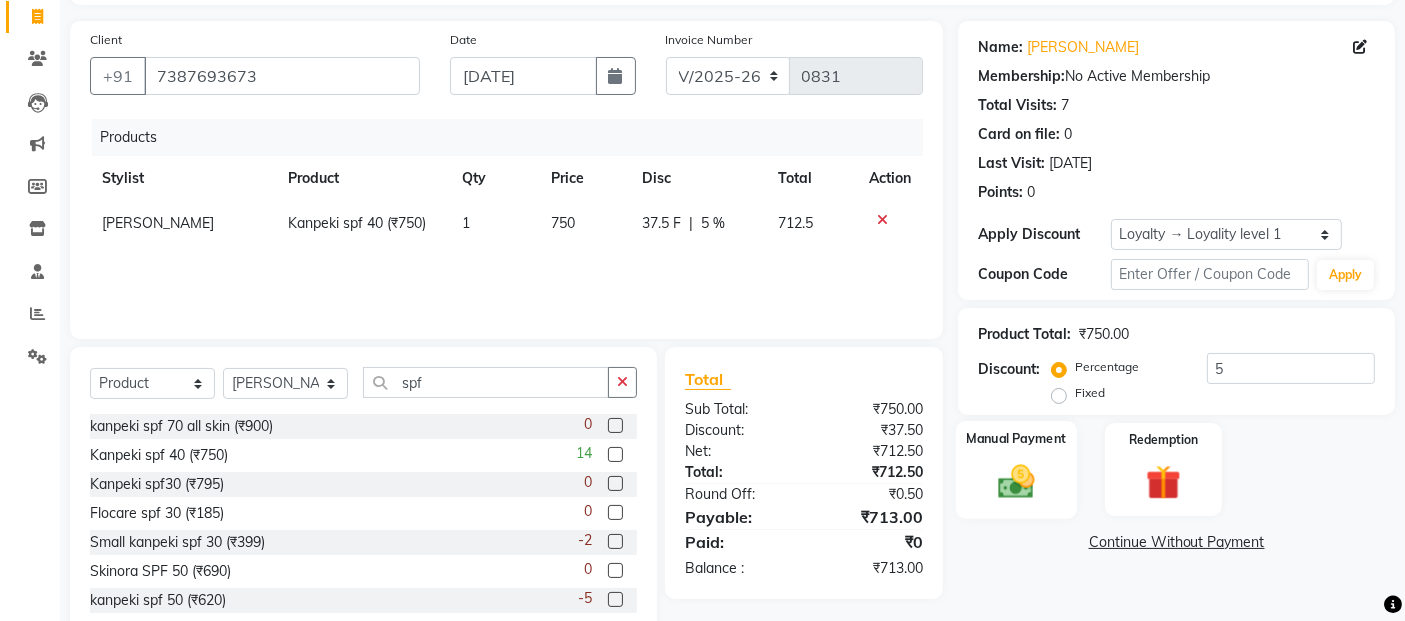 click 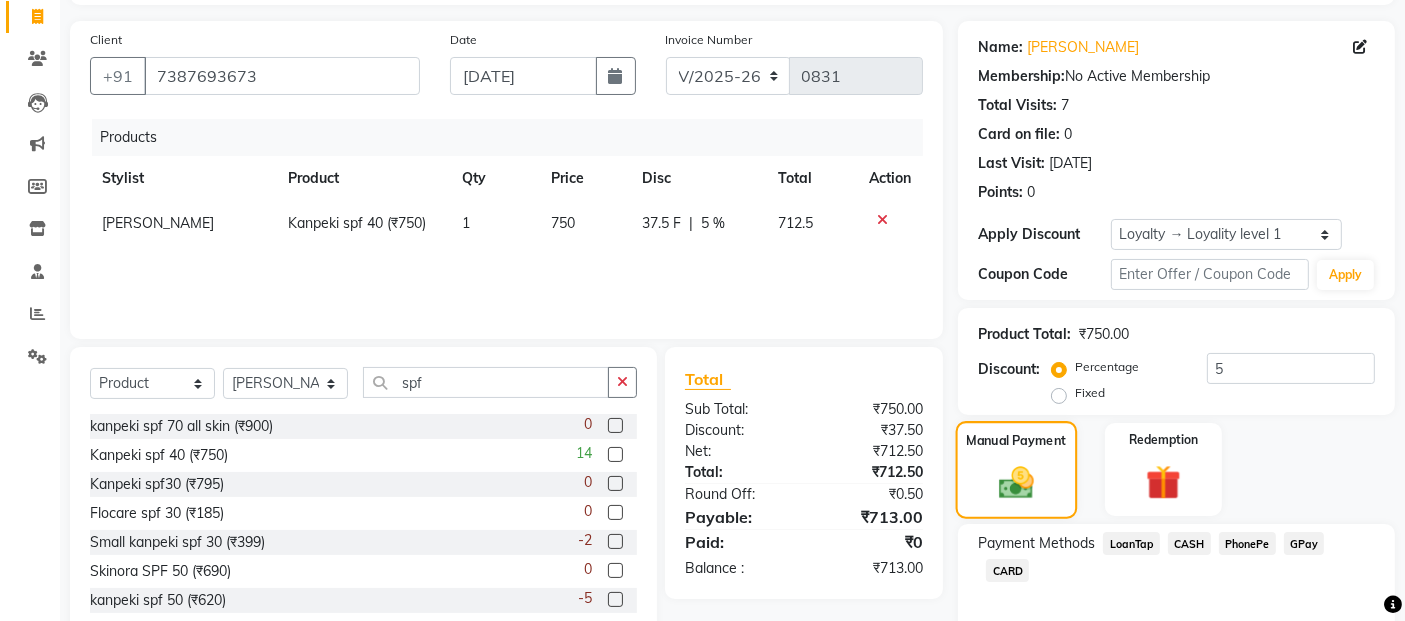 scroll, scrollTop: 222, scrollLeft: 0, axis: vertical 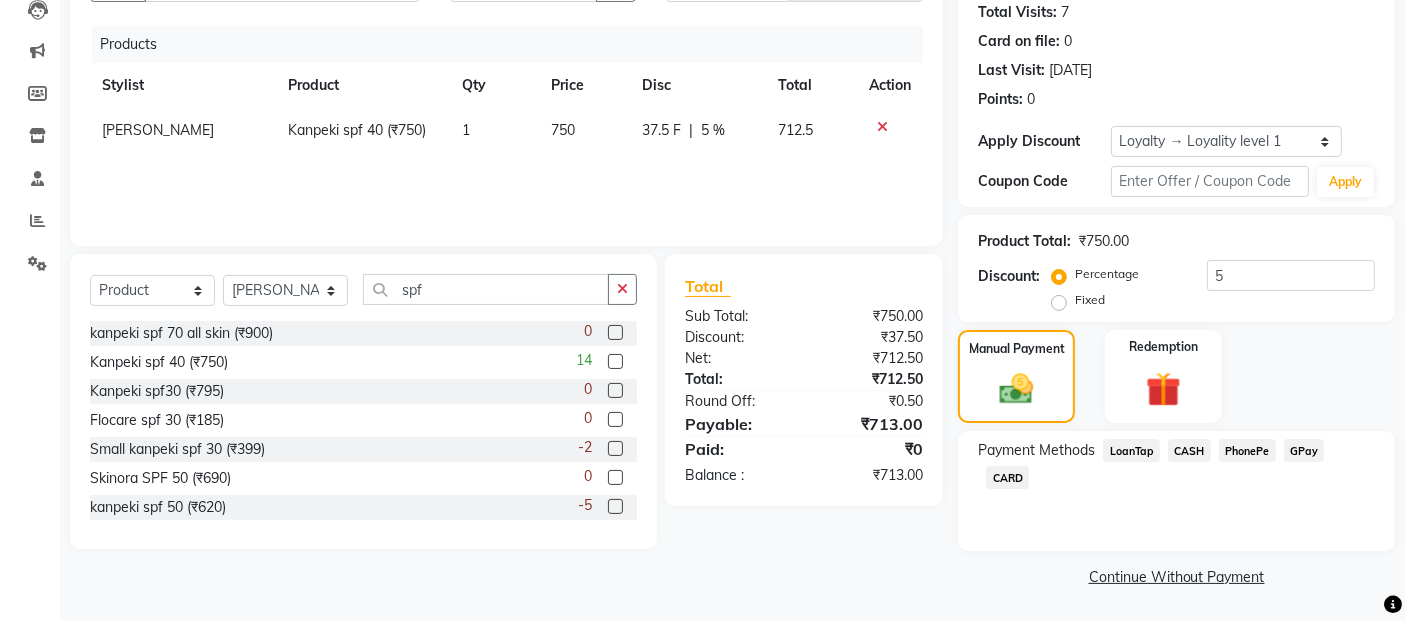click on "GPay" 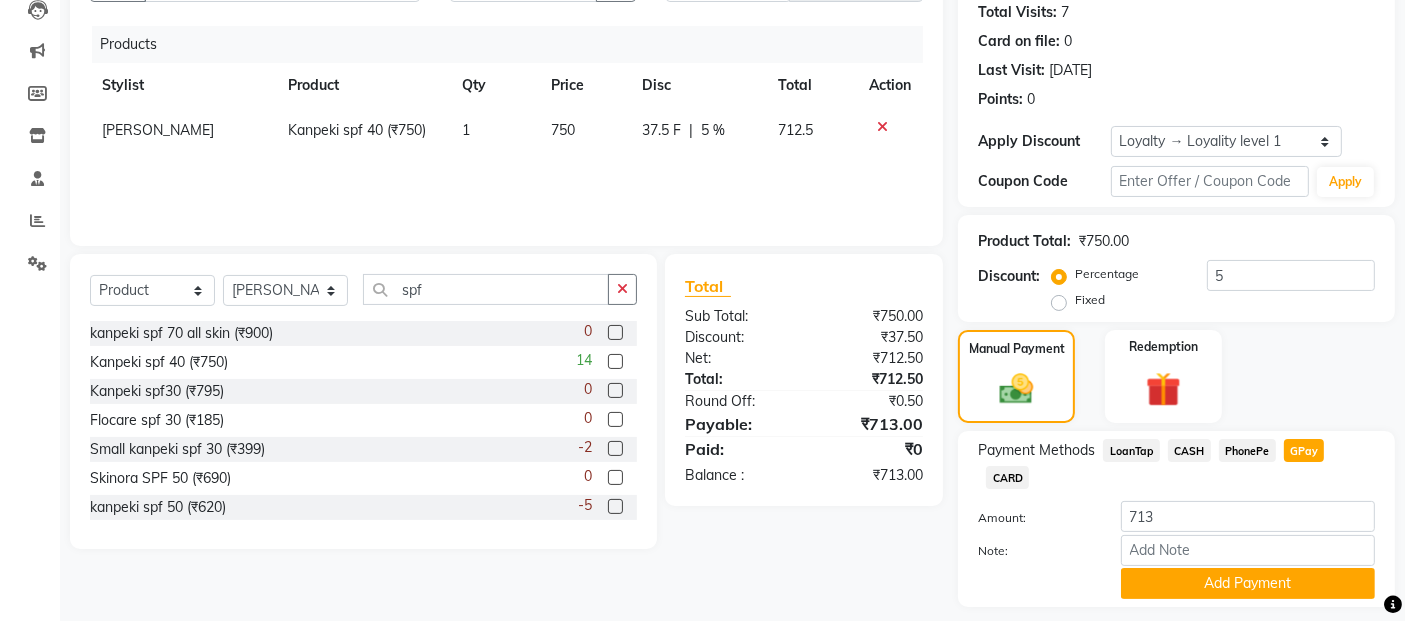 scroll, scrollTop: 251, scrollLeft: 0, axis: vertical 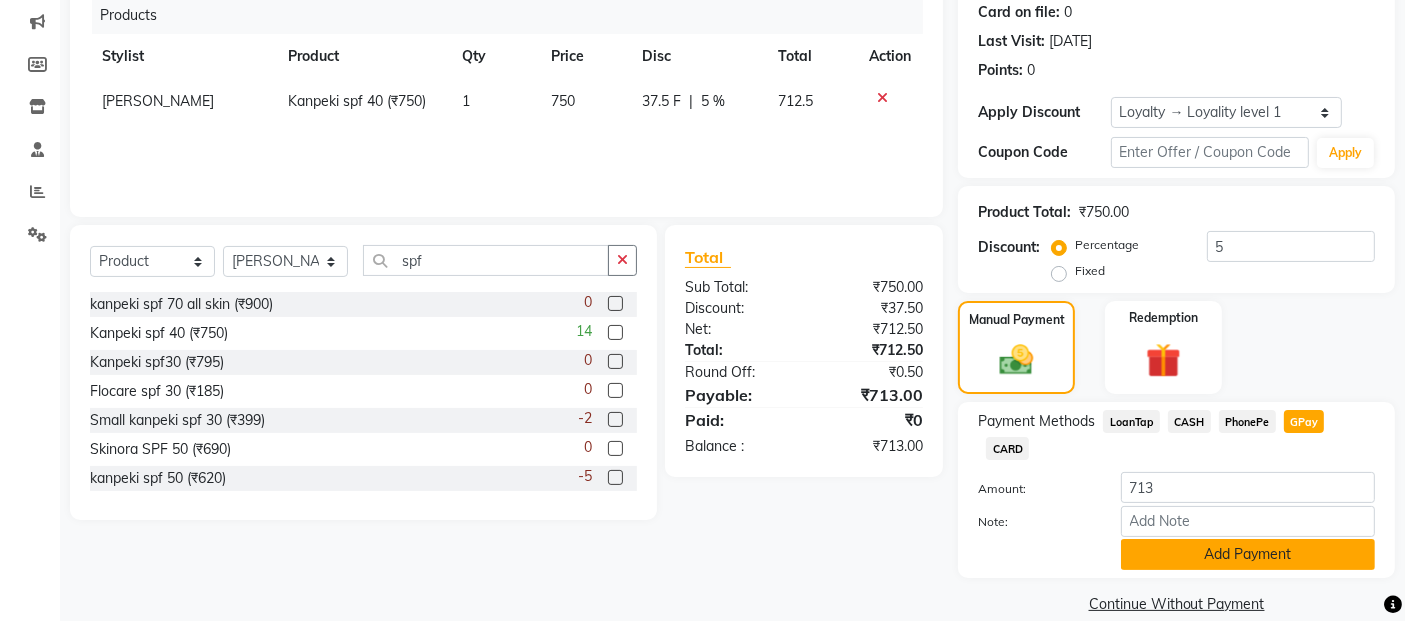 click on "Add Payment" 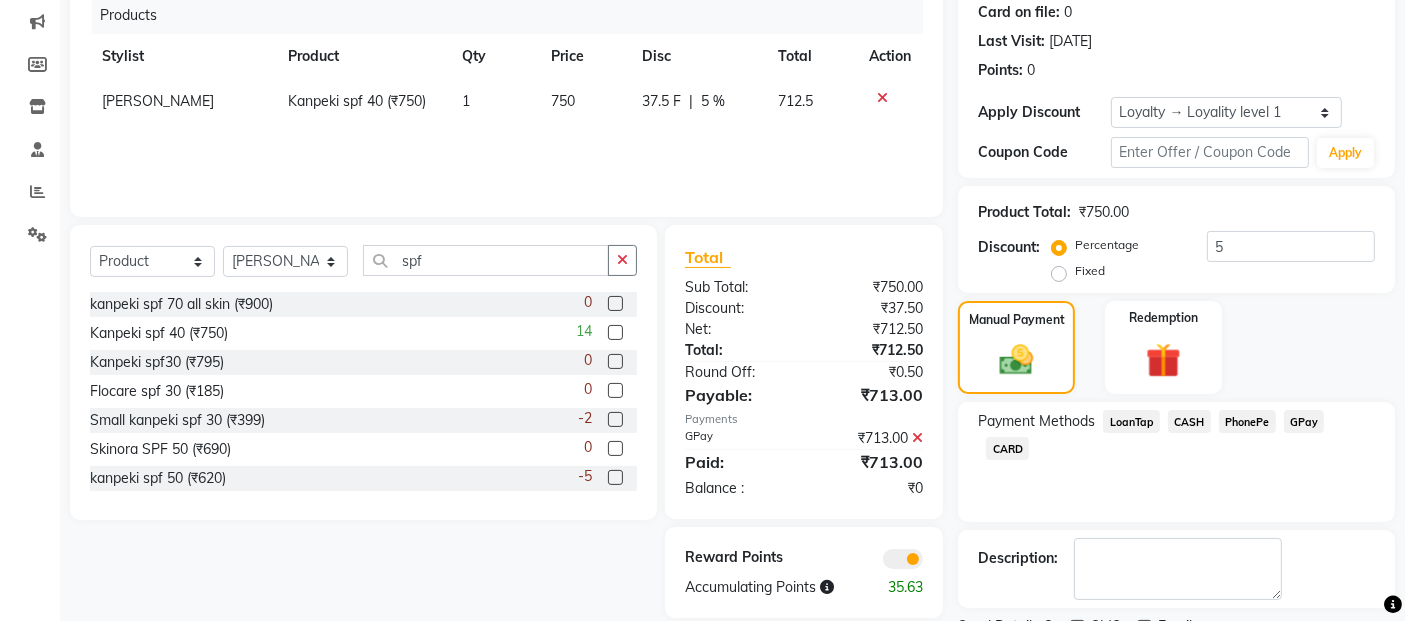 click 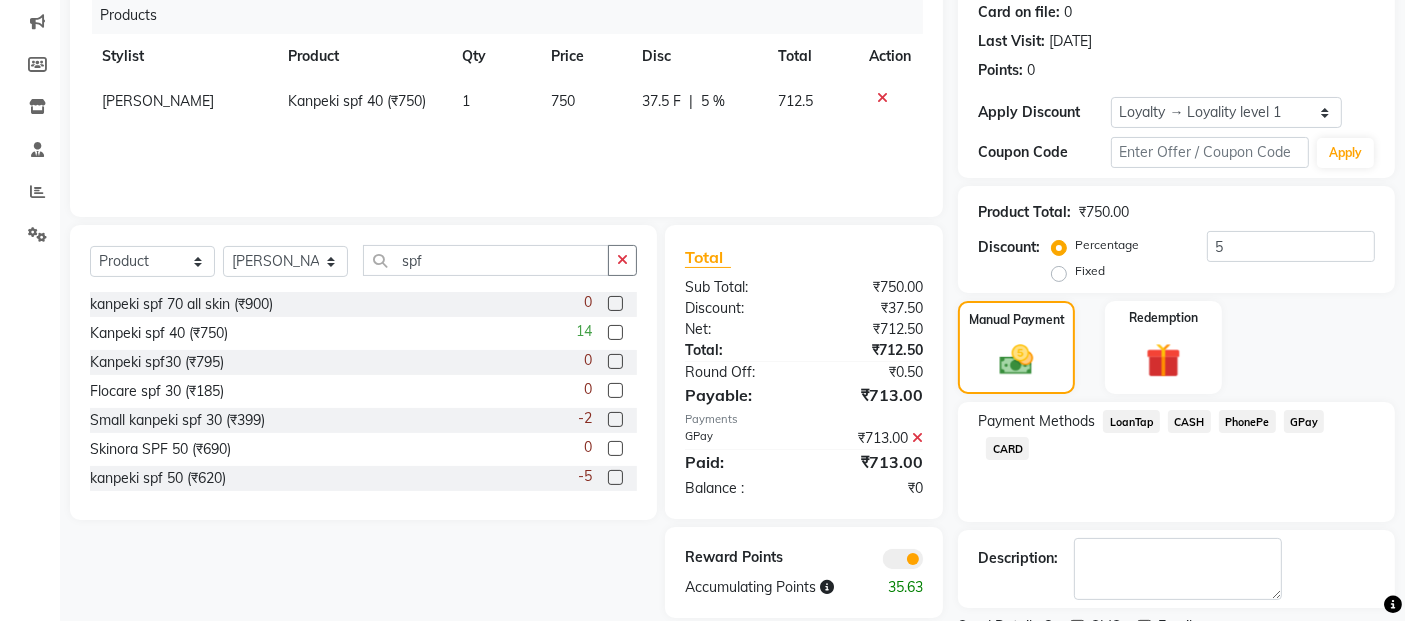 click 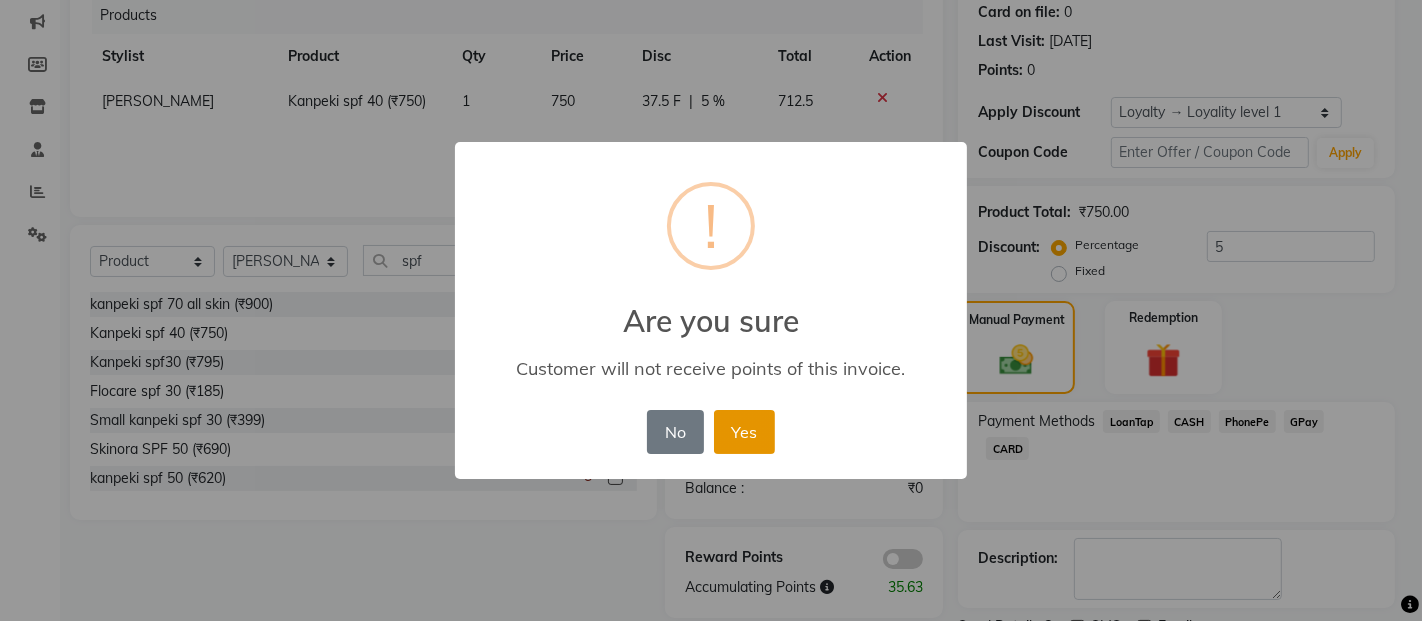 click on "Yes" at bounding box center (744, 432) 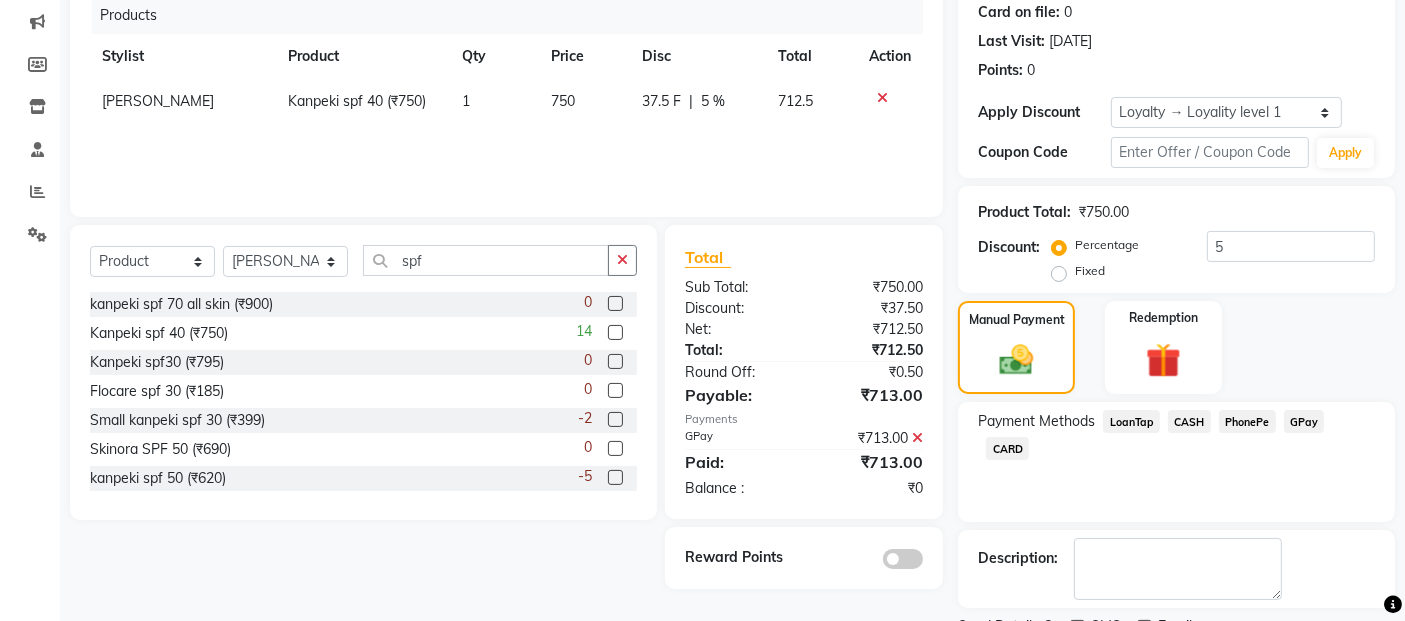 scroll, scrollTop: 334, scrollLeft: 0, axis: vertical 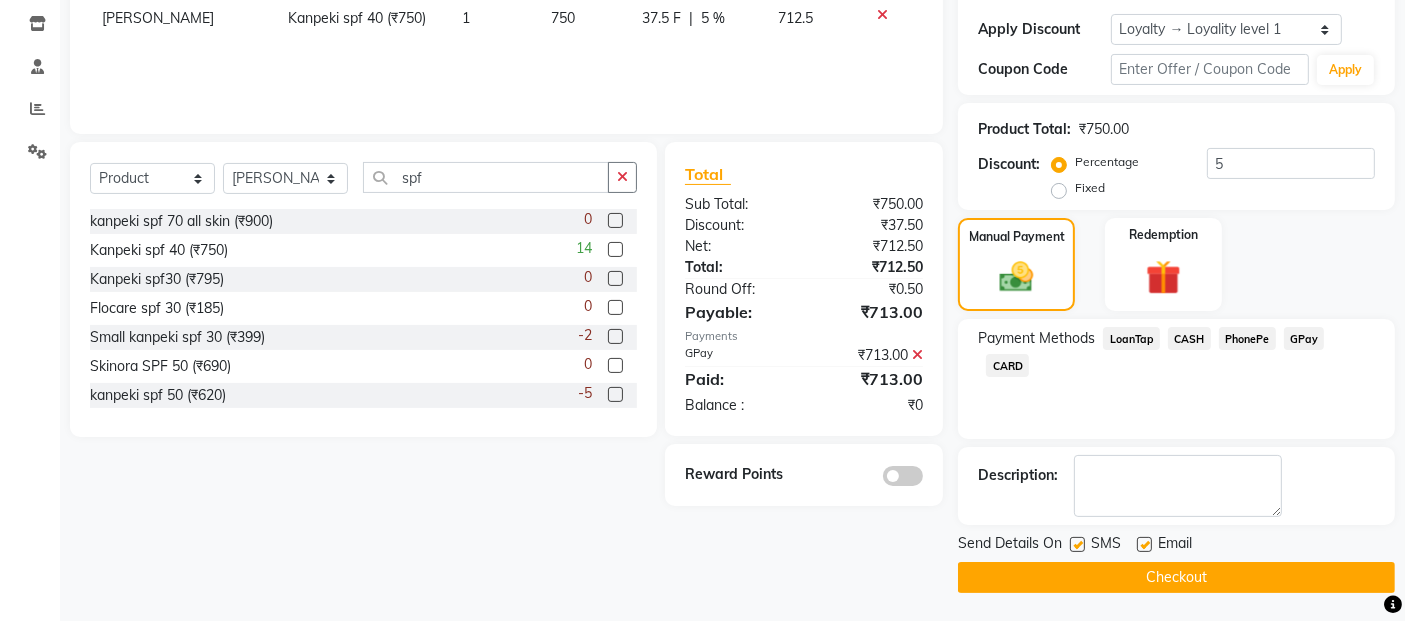click on "Checkout" 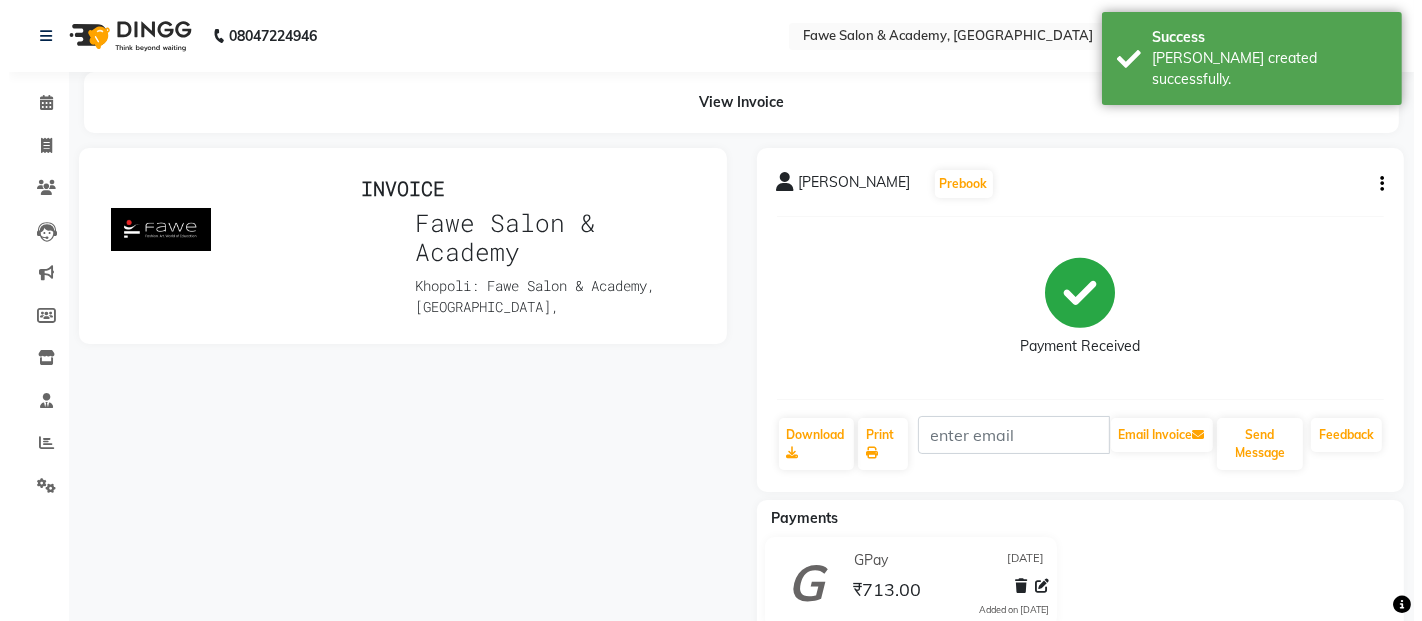 scroll, scrollTop: 0, scrollLeft: 0, axis: both 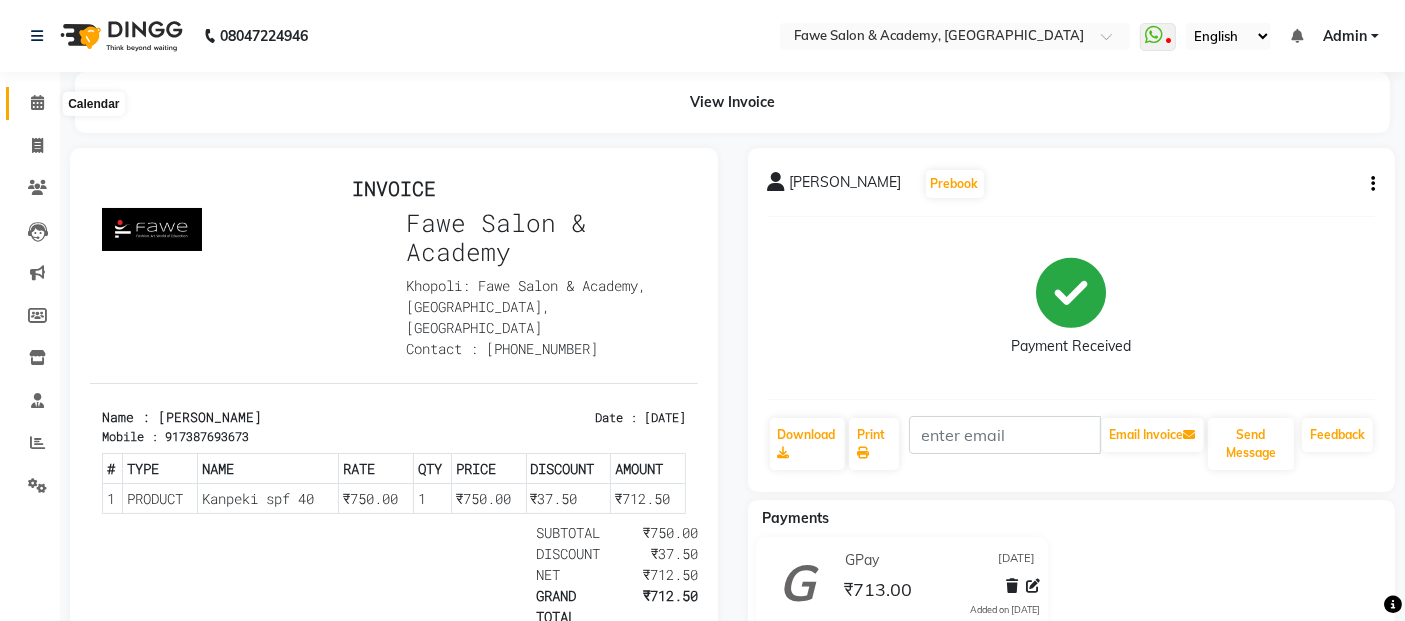click 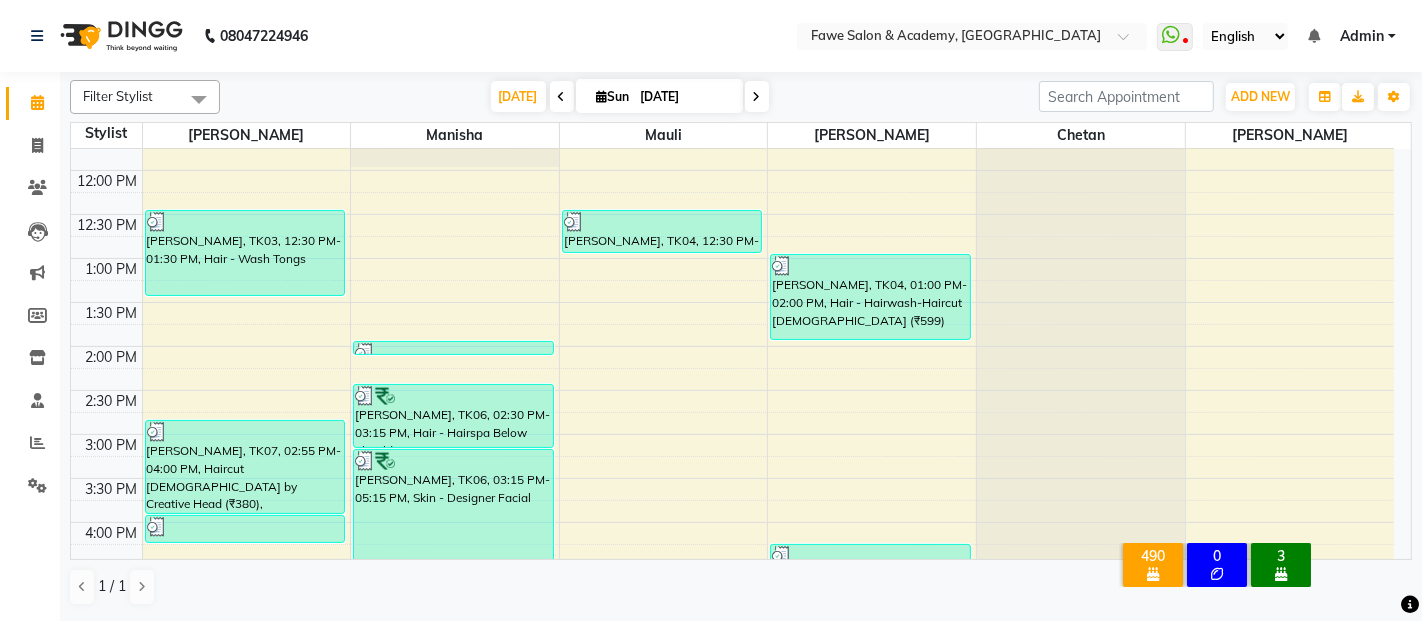 scroll, scrollTop: 41, scrollLeft: 0, axis: vertical 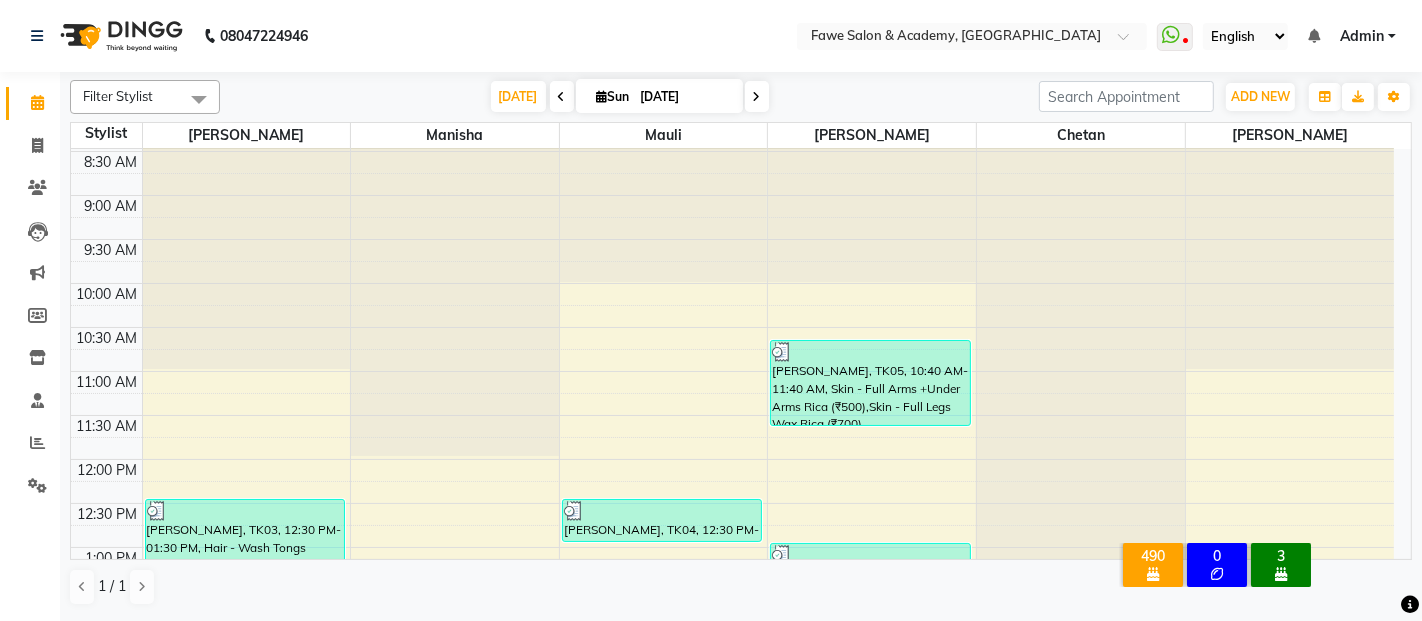 click on "8:00 AM 8:30 AM 9:00 AM 9:30 AM 10:00 AM 10:30 AM 11:00 AM 11:30 AM 12:00 PM 12:30 PM 1:00 PM 1:30 PM 2:00 PM 2:30 PM 3:00 PM 3:30 PM 4:00 PM 4:30 PM 5:00 PM 5:30 PM 6:00 PM 6:30 PM 7:00 PM 7:30 PM 8:00 PM 8:30 PM 9:00 PM 9:30 PM 10:00 PM 10:30 PM     [PERSON_NAME], TK03, 12:30 PM-01:30 PM, Hair - Wash Tongs     [PERSON_NAME], TK07, 02:55 PM-04:00 PM, Haircut [DEMOGRAPHIC_DATA] by  Creative Head (₹380),[PERSON_NAME] by Creative Head (₹120)     [PERSON_NAME], TK02, 04:00 PM-04:20 PM, [PERSON_NAME] by Creative Head     [PERSON_NAME], TK04, 02:00 PM-02:10 PM, Eyebrows By Creative Head (₹44)     [PERSON_NAME], TK06, 02:30 PM-03:15 PM, Hair - Hairspa Below Shoulders     [PERSON_NAME], TK06, 03:15 PM-05:15 PM, Skin - Designer  Facial     [PERSON_NAME], TK06, 05:15 PM-05:25 PM, Skin - Under Arms Wax Roll On     [PERSON_NAME], TK04, 12:30 PM-01:00 PM, Hair - Baby Haircut  [DEMOGRAPHIC_DATA]     [PERSON_NAME], TK05, 10:40 AM-11:40 AM, Skin - Full Arms +Under Arms Rica (₹500),Skin - Full Legs Wax Rica (₹700)" at bounding box center (732, 767) 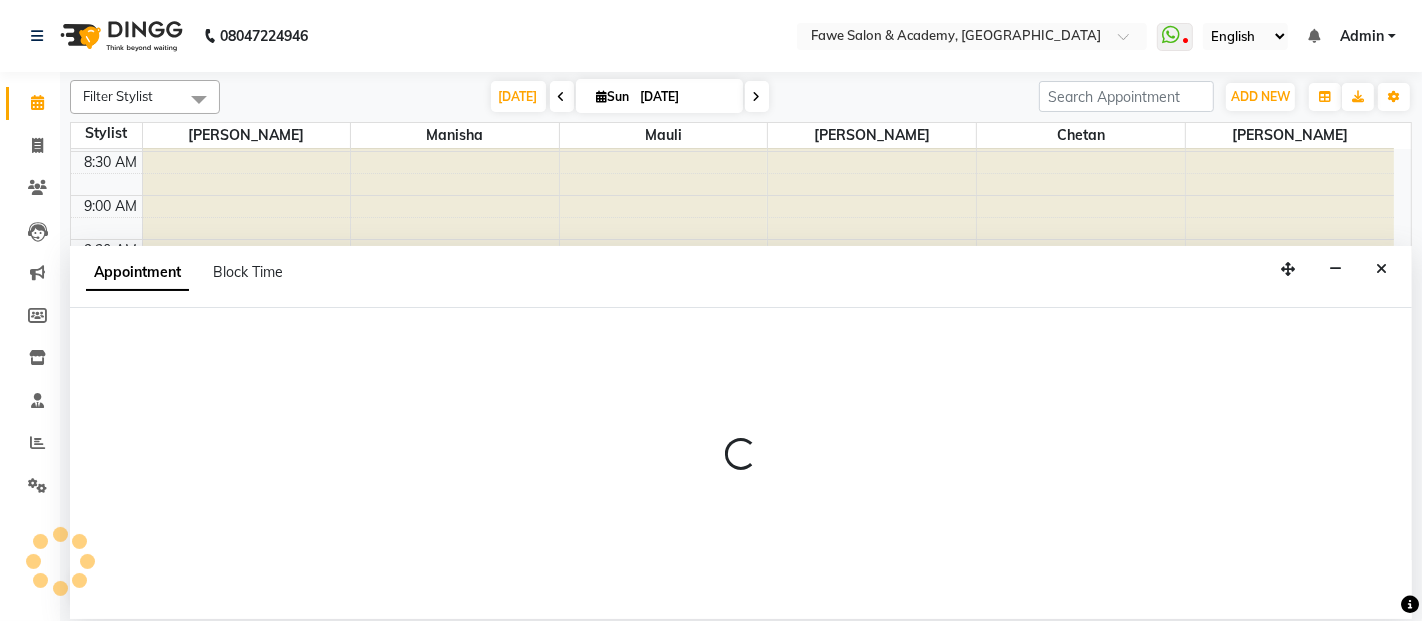 select on "82869" 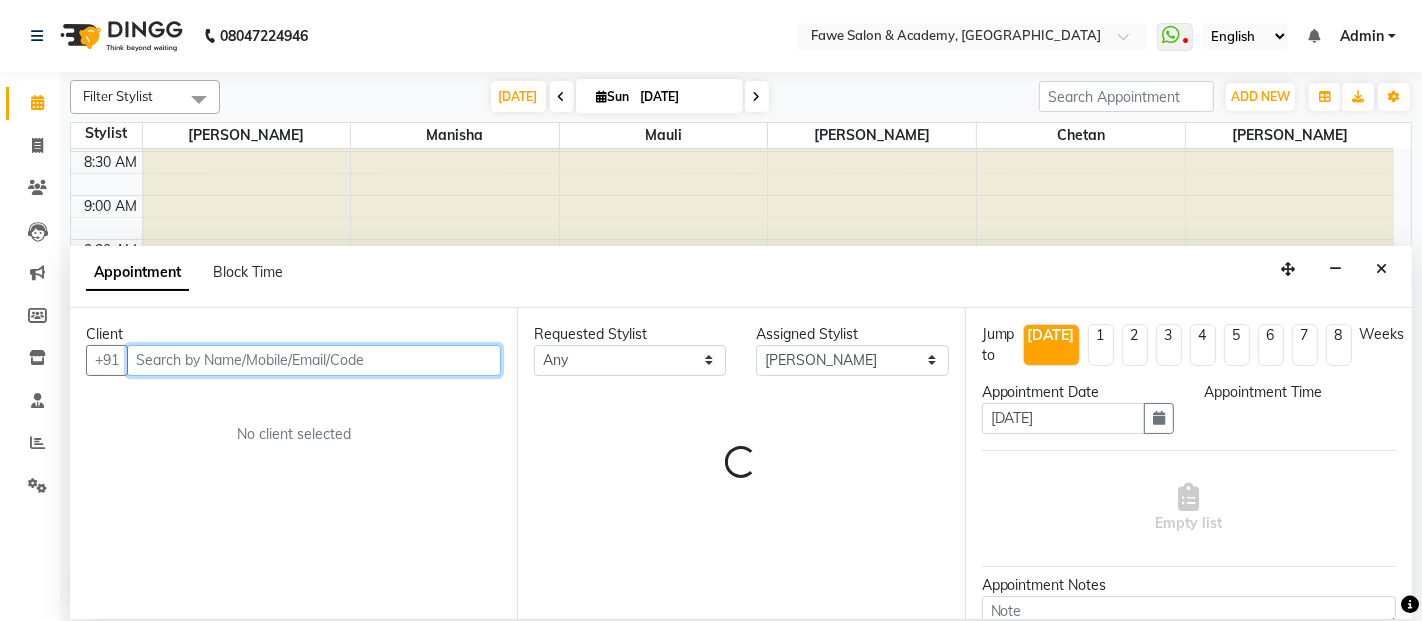 select on "660" 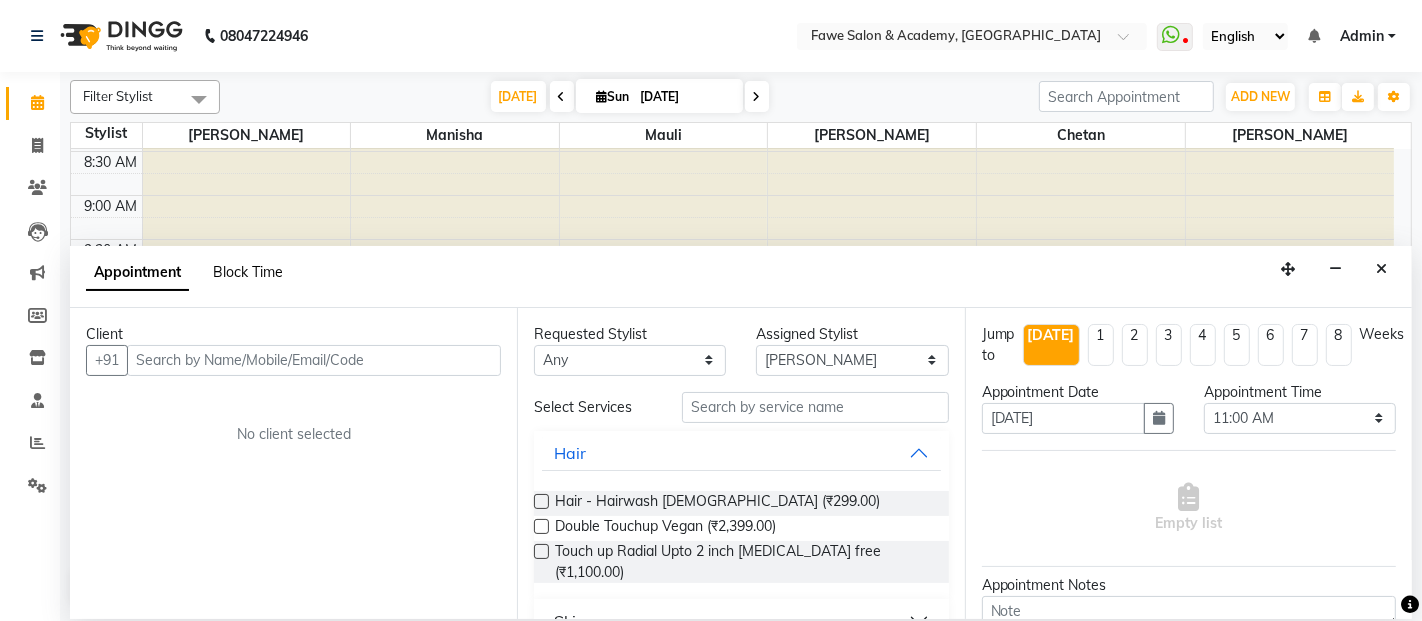 click on "Block Time" at bounding box center (248, 272) 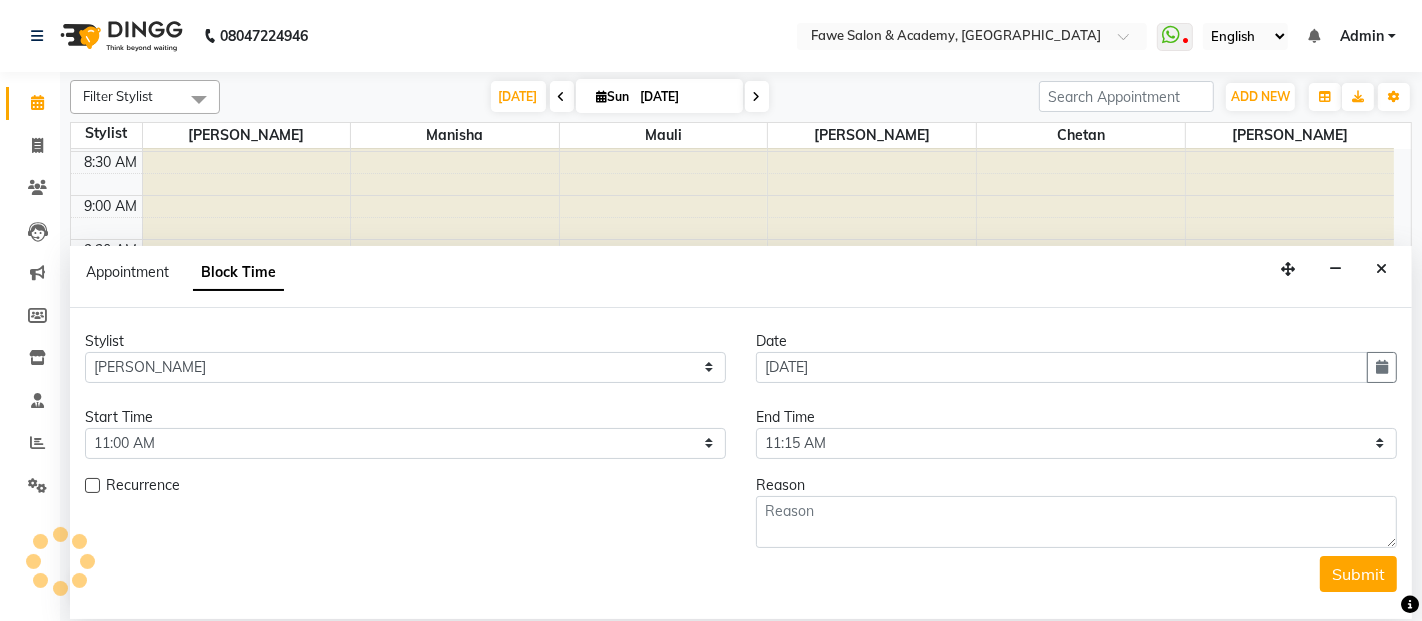 scroll, scrollTop: 871, scrollLeft: 0, axis: vertical 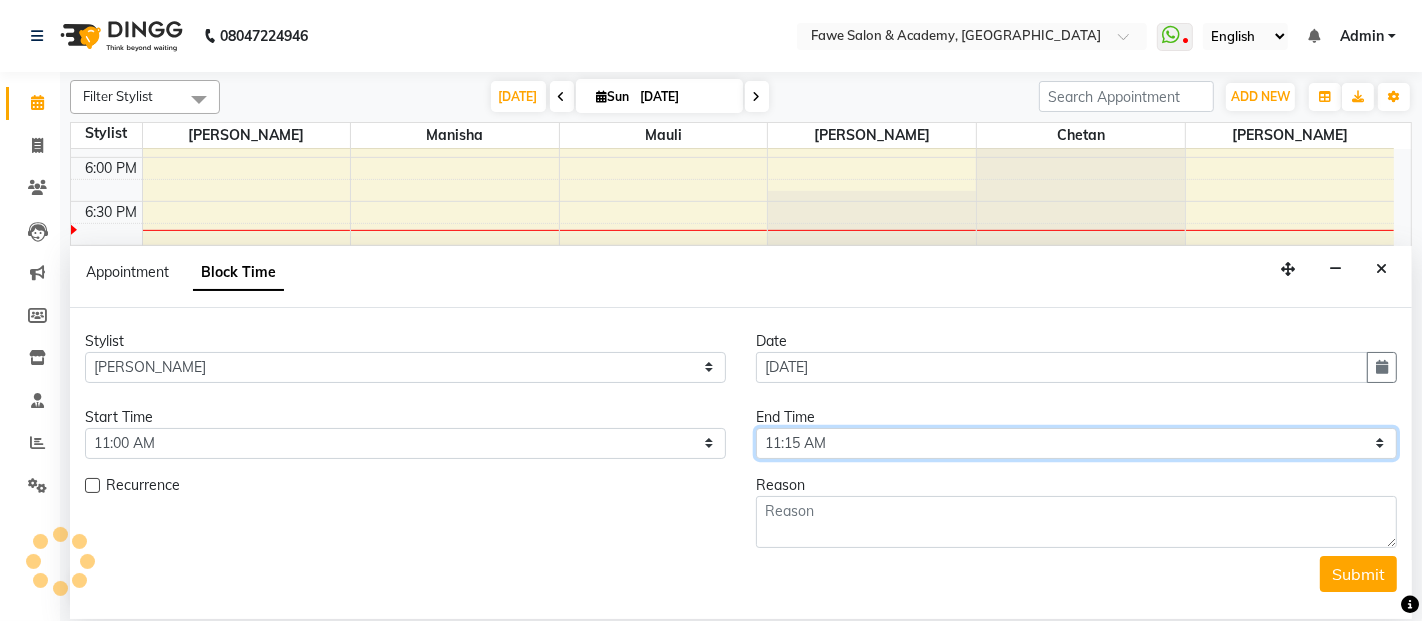 click on "Select 09:00 AM 09:15 AM 09:30 AM 09:45 AM 10:00 AM 10:15 AM 10:30 AM 10:45 AM 11:00 AM 11:15 AM 11:30 AM 11:45 AM 12:00 PM 12:15 PM 12:30 PM 12:45 PM 01:00 PM 01:15 PM 01:30 PM 01:45 PM 02:00 PM 02:15 PM 02:30 PM 02:45 PM 03:00 PM 03:15 PM 03:30 PM 03:45 PM 04:00 PM 04:15 PM 04:30 PM 04:45 PM 05:00 PM 05:15 PM 05:30 PM 05:45 PM 06:00 PM 06:15 PM 06:30 PM 06:45 PM 07:00 PM 07:15 PM 07:30 PM 07:45 PM 08:00 PM 08:15 PM 08:30 PM 08:45 PM 09:00 PM 09:15 PM 09:30 PM 09:45 PM 10:00 PM" at bounding box center (1076, 443) 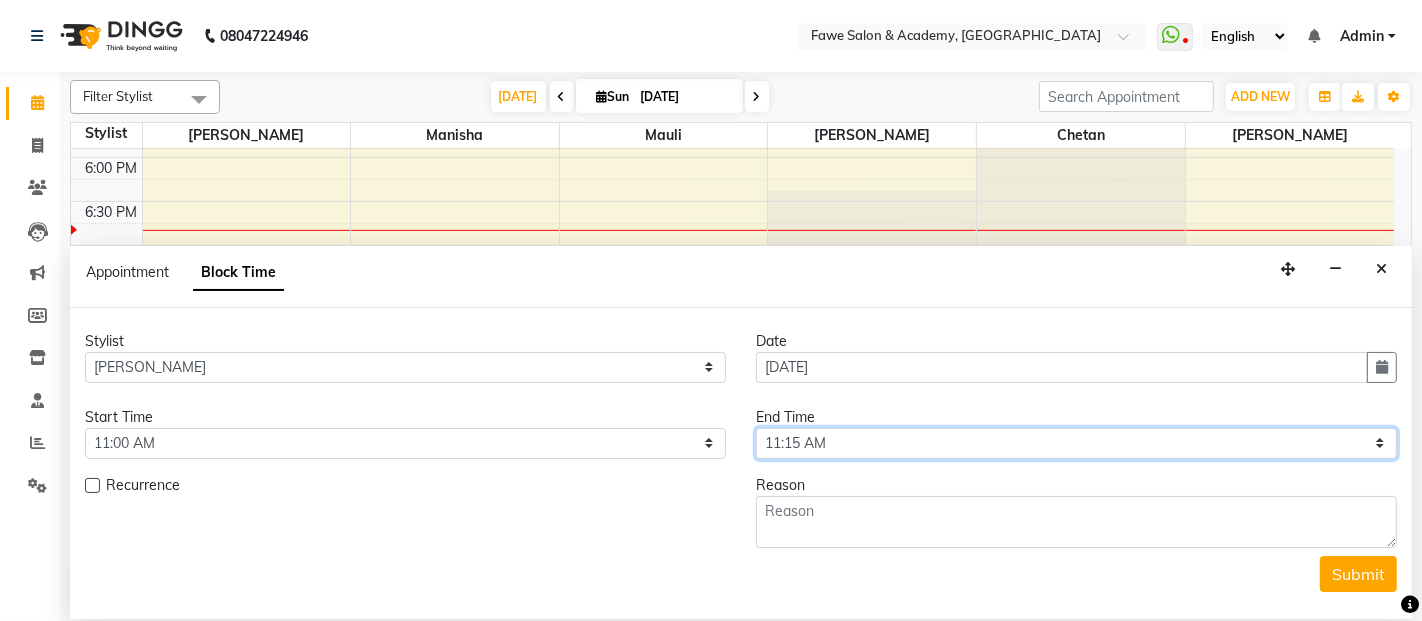 select on "1230" 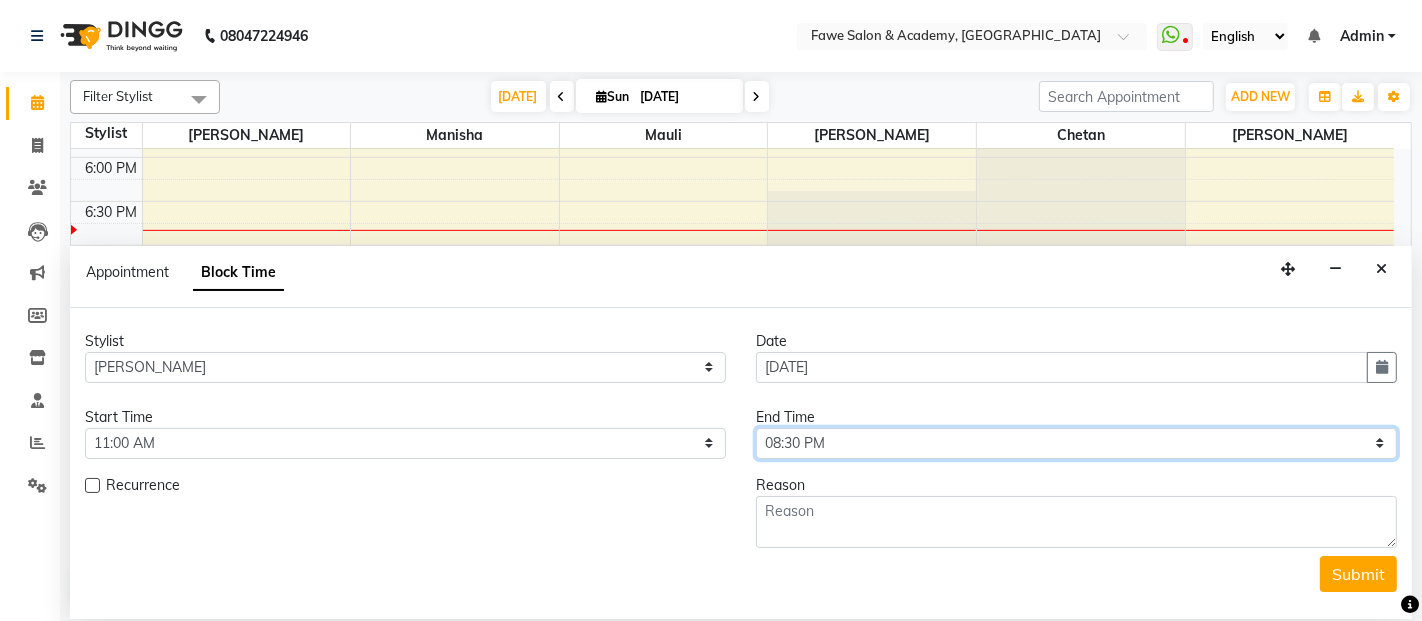click on "Select 09:00 AM 09:15 AM 09:30 AM 09:45 AM 10:00 AM 10:15 AM 10:30 AM 10:45 AM 11:00 AM 11:15 AM 11:30 AM 11:45 AM 12:00 PM 12:15 PM 12:30 PM 12:45 PM 01:00 PM 01:15 PM 01:30 PM 01:45 PM 02:00 PM 02:15 PM 02:30 PM 02:45 PM 03:00 PM 03:15 PM 03:30 PM 03:45 PM 04:00 PM 04:15 PM 04:30 PM 04:45 PM 05:00 PM 05:15 PM 05:30 PM 05:45 PM 06:00 PM 06:15 PM 06:30 PM 06:45 PM 07:00 PM 07:15 PM 07:30 PM 07:45 PM 08:00 PM 08:15 PM 08:30 PM 08:45 PM 09:00 PM 09:15 PM 09:30 PM 09:45 PM 10:00 PM" at bounding box center [1076, 443] 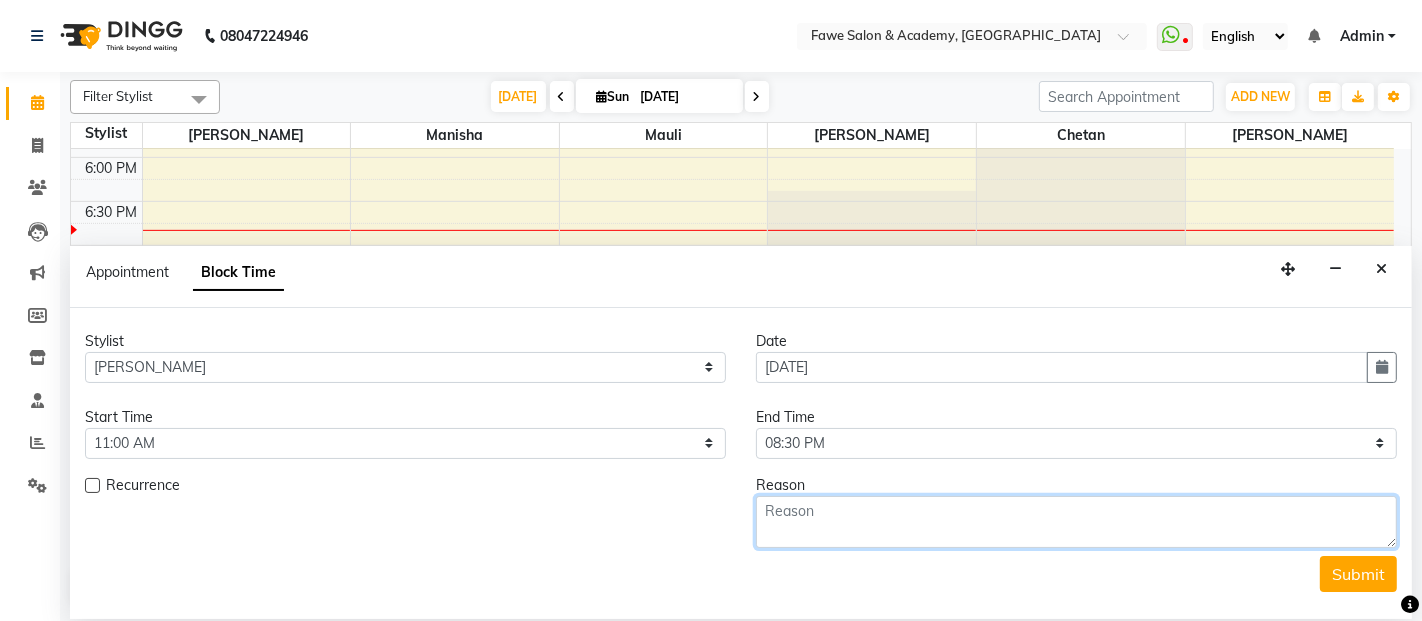 click at bounding box center [1076, 522] 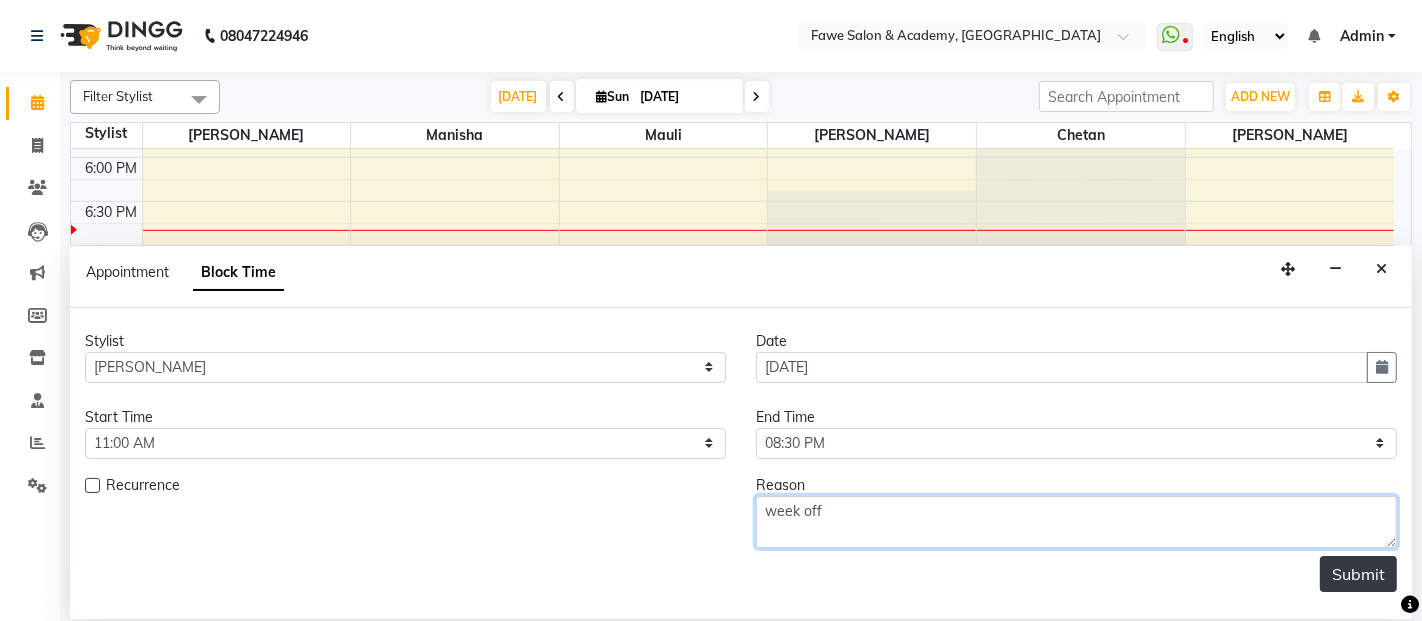 type on "week off" 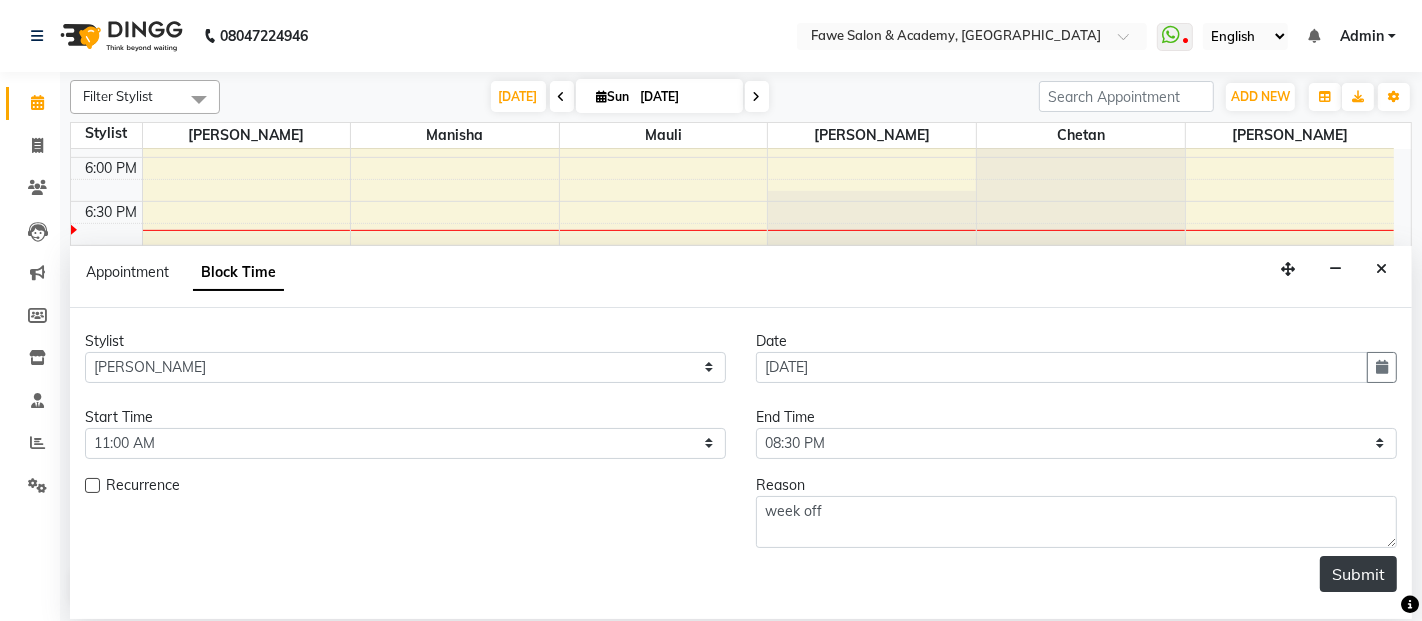 click on "Submit" at bounding box center (1358, 574) 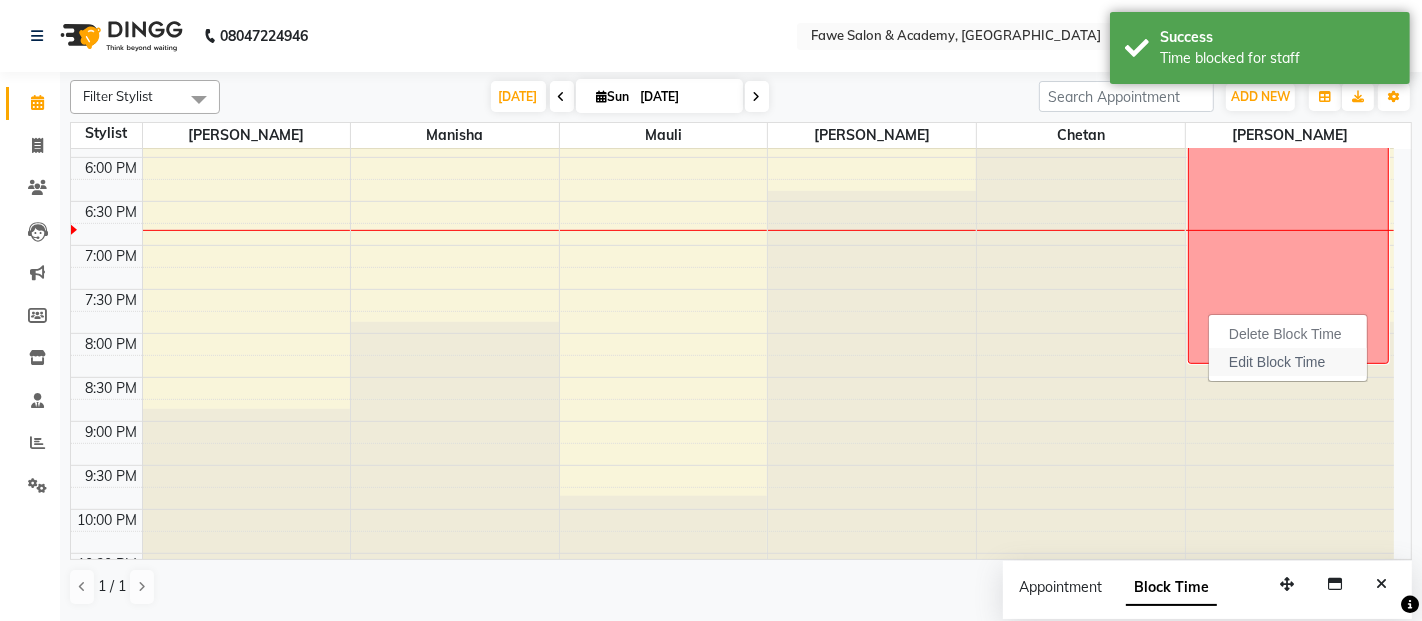 click on "Edit Block Time" at bounding box center (1288, 362) 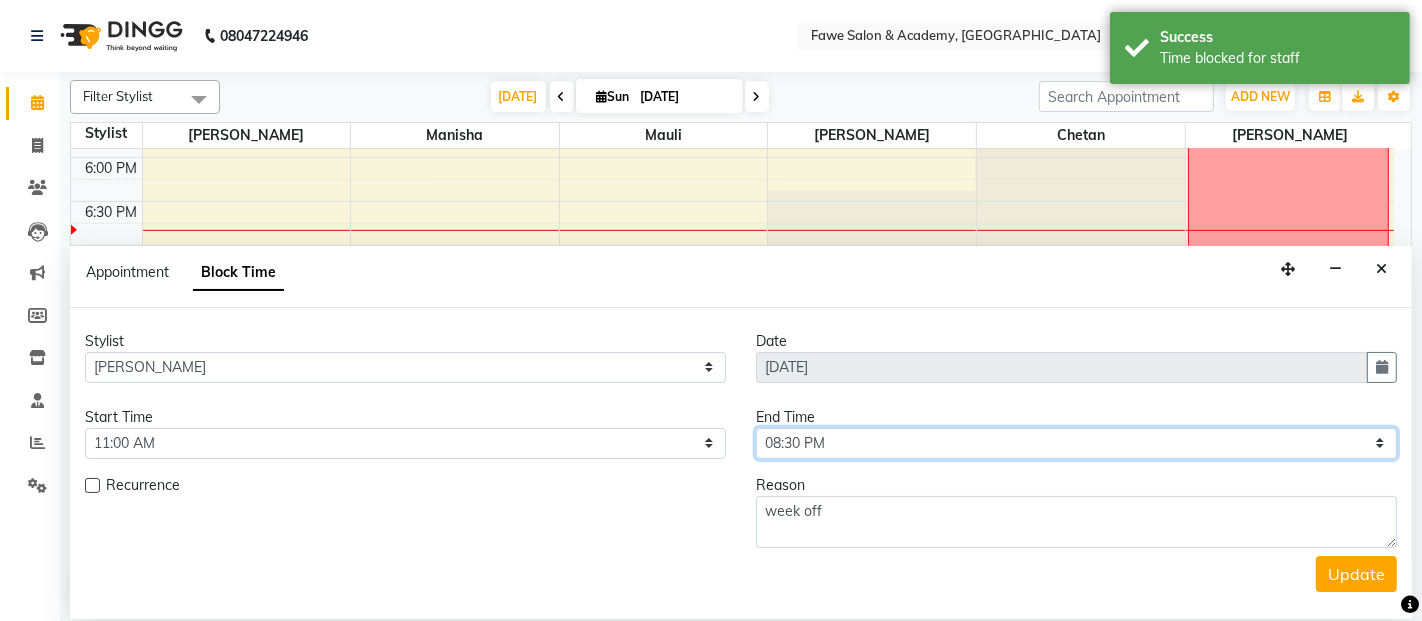 click on "Select 09:00 AM 09:15 AM 09:30 AM 09:45 AM 10:00 AM 10:15 AM 10:30 AM 10:45 AM 11:00 AM 11:15 AM 11:30 AM 11:45 AM 12:00 PM 12:15 PM 12:30 PM 12:45 PM 01:00 PM 01:15 PM 01:30 PM 01:45 PM 02:00 PM 02:15 PM 02:30 PM 02:45 PM 03:00 PM 03:15 PM 03:30 PM 03:45 PM 04:00 PM 04:15 PM 04:30 PM 04:45 PM 05:00 PM 05:15 PM 05:30 PM 05:45 PM 06:00 PM 06:15 PM 06:30 PM 06:45 PM 07:00 PM 07:15 PM 07:30 PM 07:45 PM 08:00 PM 08:15 PM 08:30 PM 08:45 PM 09:00 PM 09:15 PM 09:30 PM 09:45 PM 10:00 PM" at bounding box center (1076, 443) 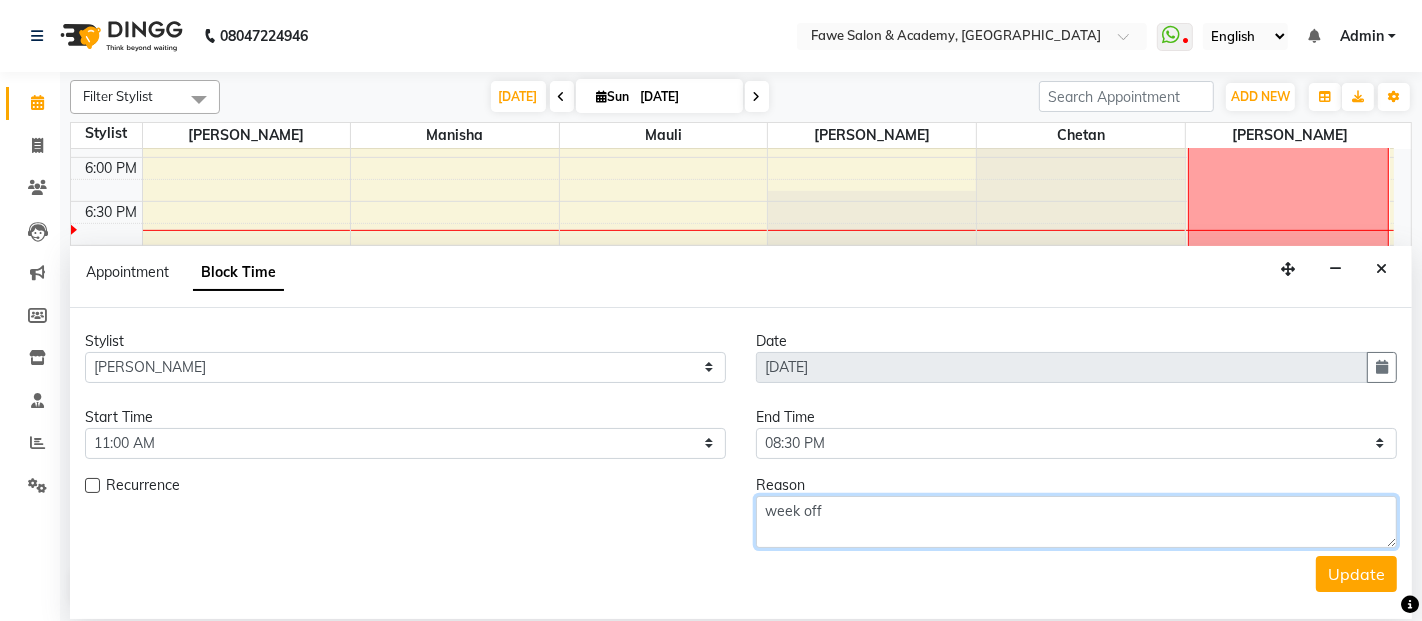 click on "week off" at bounding box center (1076, 522) 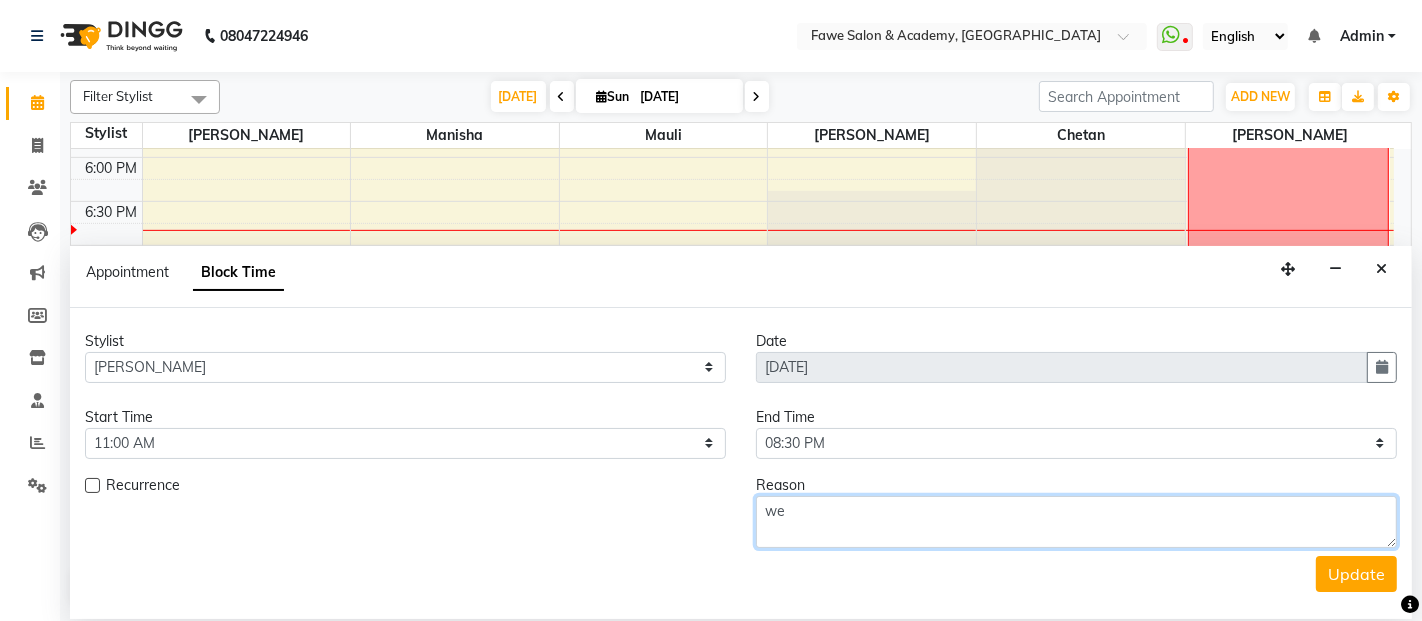 type on "w" 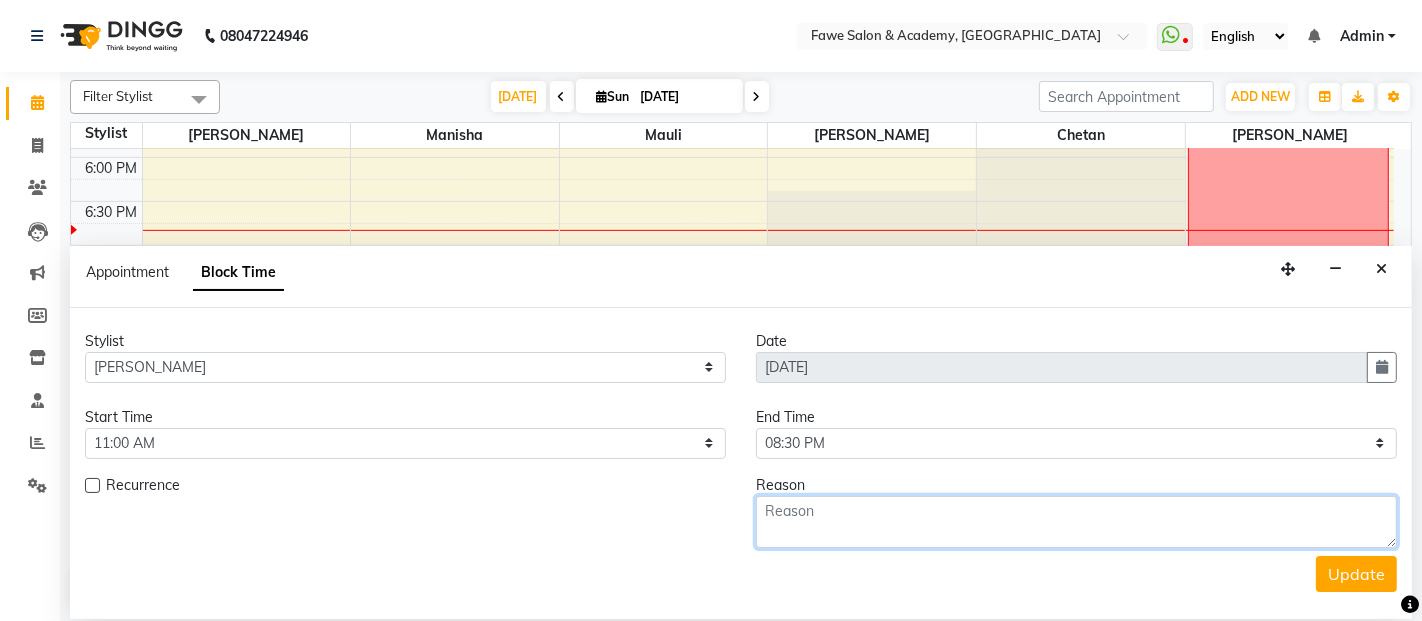 type 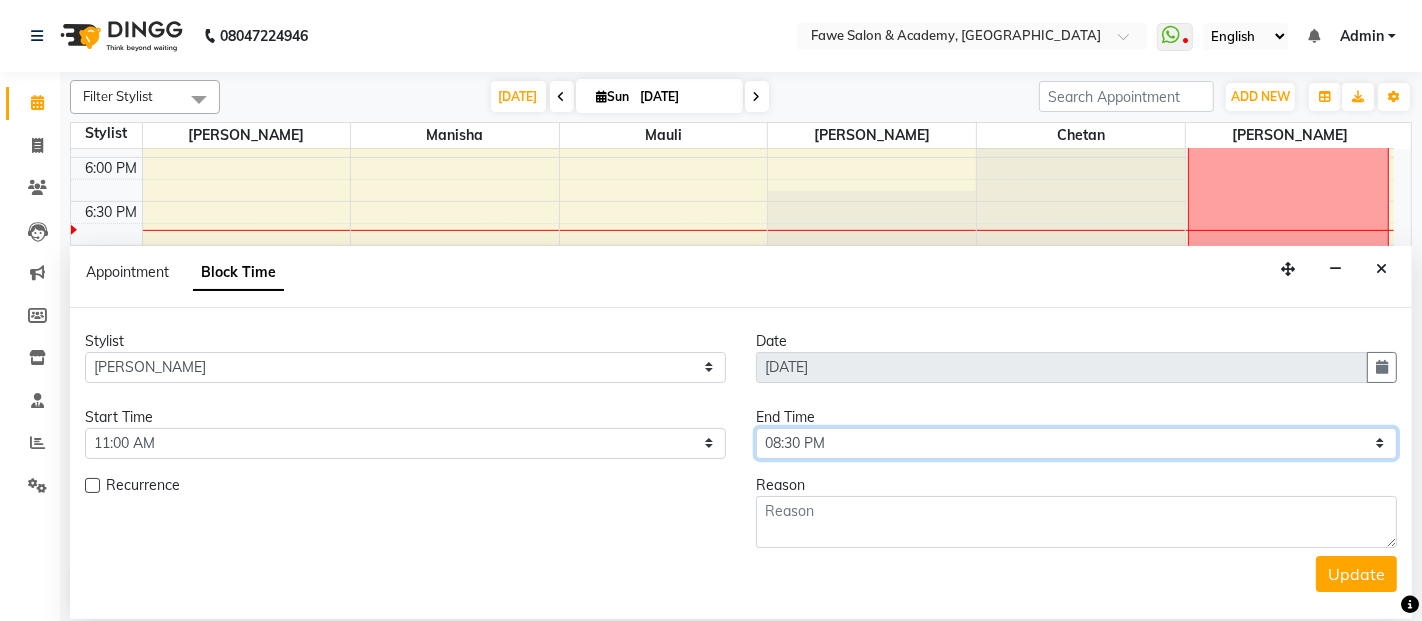 click on "Select 09:00 AM 09:15 AM 09:30 AM 09:45 AM 10:00 AM 10:15 AM 10:30 AM 10:45 AM 11:00 AM 11:15 AM 11:30 AM 11:45 AM 12:00 PM 12:15 PM 12:30 PM 12:45 PM 01:00 PM 01:15 PM 01:30 PM 01:45 PM 02:00 PM 02:15 PM 02:30 PM 02:45 PM 03:00 PM 03:15 PM 03:30 PM 03:45 PM 04:00 PM 04:15 PM 04:30 PM 04:45 PM 05:00 PM 05:15 PM 05:30 PM 05:45 PM 06:00 PM 06:15 PM 06:30 PM 06:45 PM 07:00 PM 07:15 PM 07:30 PM 07:45 PM 08:00 PM 08:15 PM 08:30 PM 08:45 PM 09:00 PM 09:15 PM 09:30 PM 09:45 PM 10:00 PM" at bounding box center [1076, 443] 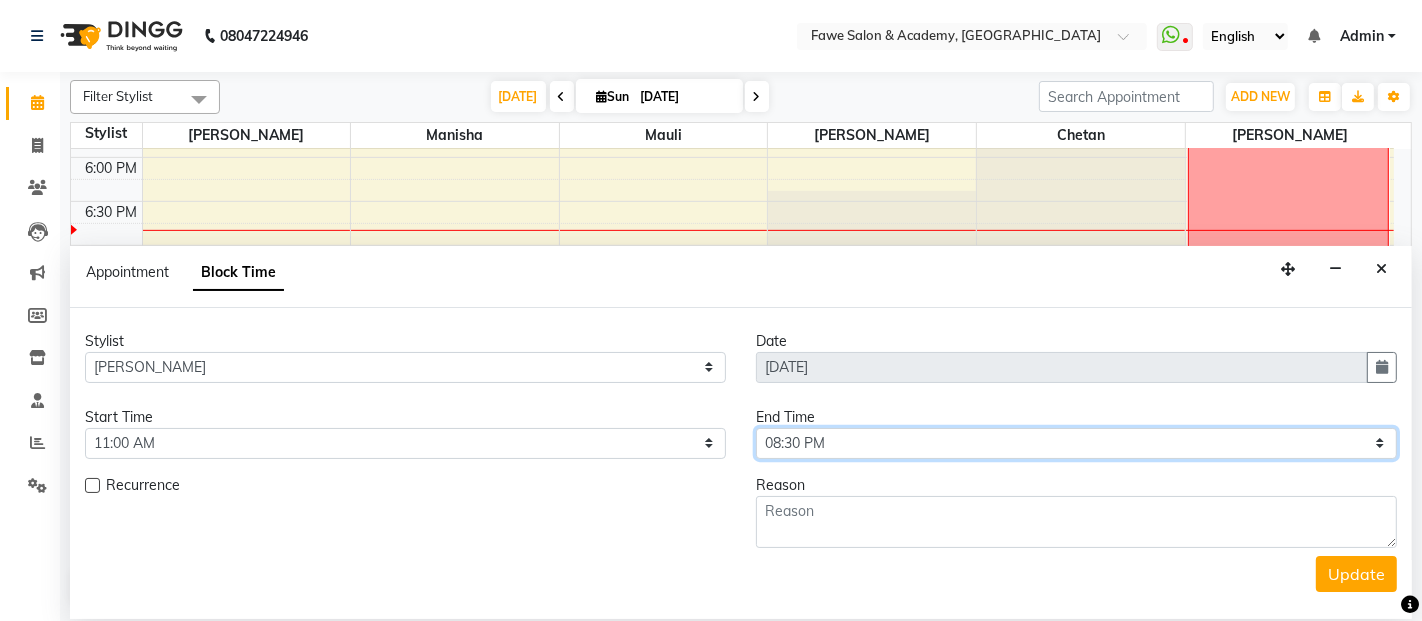 click on "Select 09:00 AM 09:15 AM 09:30 AM 09:45 AM 10:00 AM 10:15 AM 10:30 AM 10:45 AM 11:00 AM 11:15 AM 11:30 AM 11:45 AM 12:00 PM 12:15 PM 12:30 PM 12:45 PM 01:00 PM 01:15 PM 01:30 PM 01:45 PM 02:00 PM 02:15 PM 02:30 PM 02:45 PM 03:00 PM 03:15 PM 03:30 PM 03:45 PM 04:00 PM 04:15 PM 04:30 PM 04:45 PM 05:00 PM 05:15 PM 05:30 PM 05:45 PM 06:00 PM 06:15 PM 06:30 PM 06:45 PM 07:00 PM 07:15 PM 07:30 PM 07:45 PM 08:00 PM 08:15 PM 08:30 PM 08:45 PM 09:00 PM 09:15 PM 09:30 PM 09:45 PM 10:00 PM" at bounding box center [1076, 443] 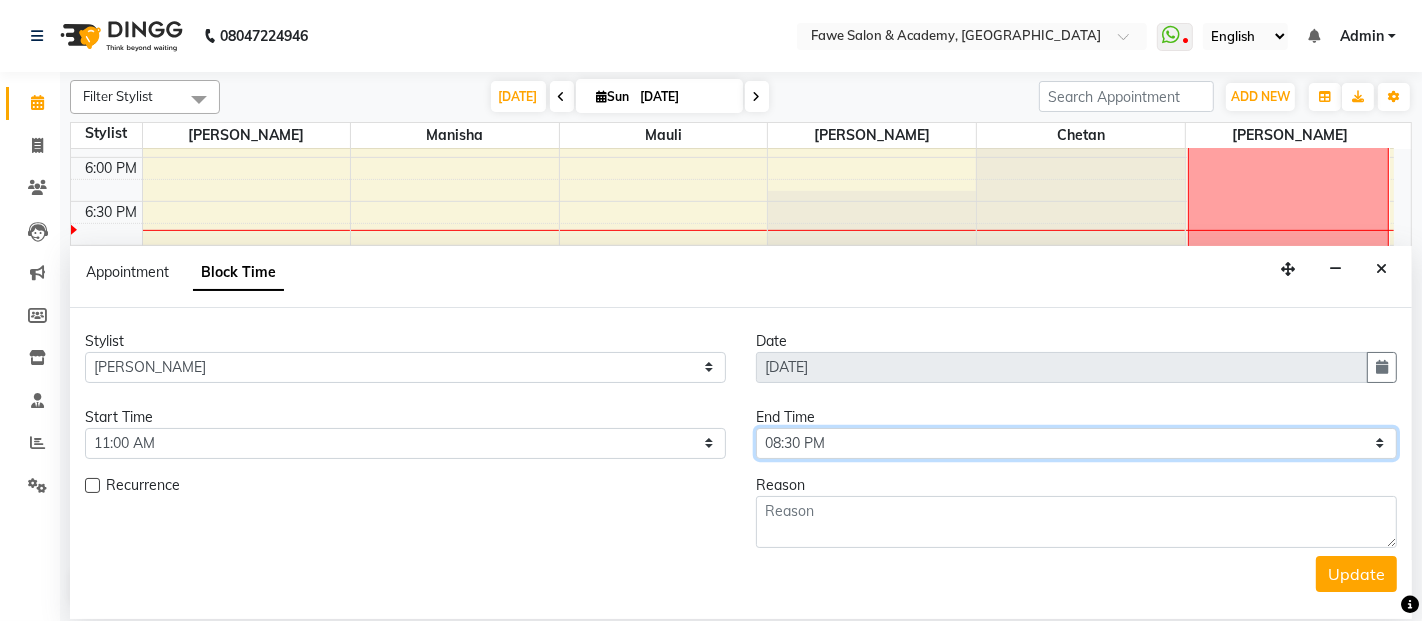 click on "Select 09:00 AM 09:15 AM 09:30 AM 09:45 AM 10:00 AM 10:15 AM 10:30 AM 10:45 AM 11:00 AM 11:15 AM 11:30 AM 11:45 AM 12:00 PM 12:15 PM 12:30 PM 12:45 PM 01:00 PM 01:15 PM 01:30 PM 01:45 PM 02:00 PM 02:15 PM 02:30 PM 02:45 PM 03:00 PM 03:15 PM 03:30 PM 03:45 PM 04:00 PM 04:15 PM 04:30 PM 04:45 PM 05:00 PM 05:15 PM 05:30 PM 05:45 PM 06:00 PM 06:15 PM 06:30 PM 06:45 PM 07:00 PM 07:15 PM 07:30 PM 07:45 PM 08:00 PM 08:15 PM 08:30 PM 08:45 PM 09:00 PM 09:15 PM 09:30 PM 09:45 PM 10:00 PM" at bounding box center (1076, 443) 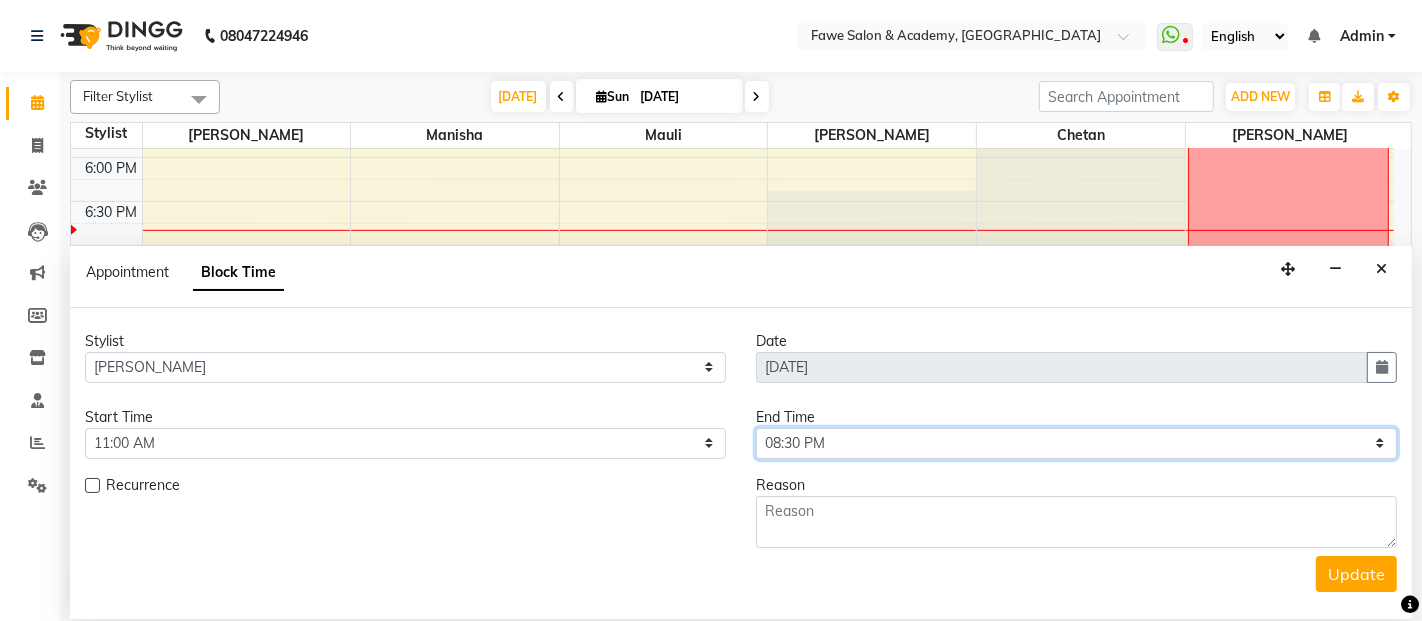 click on "Select 09:00 AM 09:15 AM 09:30 AM 09:45 AM 10:00 AM 10:15 AM 10:30 AM 10:45 AM 11:00 AM 11:15 AM 11:30 AM 11:45 AM 12:00 PM 12:15 PM 12:30 PM 12:45 PM 01:00 PM 01:15 PM 01:30 PM 01:45 PM 02:00 PM 02:15 PM 02:30 PM 02:45 PM 03:00 PM 03:15 PM 03:30 PM 03:45 PM 04:00 PM 04:15 PM 04:30 PM 04:45 PM 05:00 PM 05:15 PM 05:30 PM 05:45 PM 06:00 PM 06:15 PM 06:30 PM 06:45 PM 07:00 PM 07:15 PM 07:30 PM 07:45 PM 08:00 PM 08:15 PM 08:30 PM 08:45 PM 09:00 PM 09:15 PM 09:30 PM 09:45 PM 10:00 PM" at bounding box center (1076, 443) 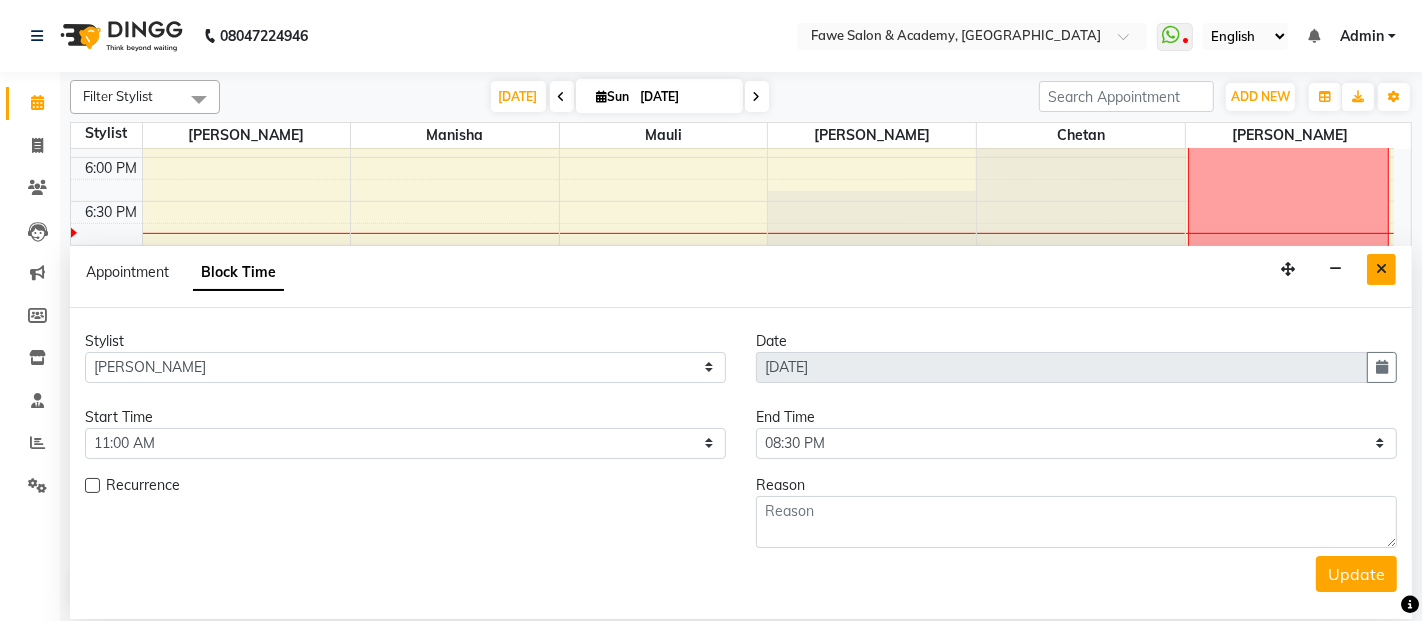 click at bounding box center (1381, 269) 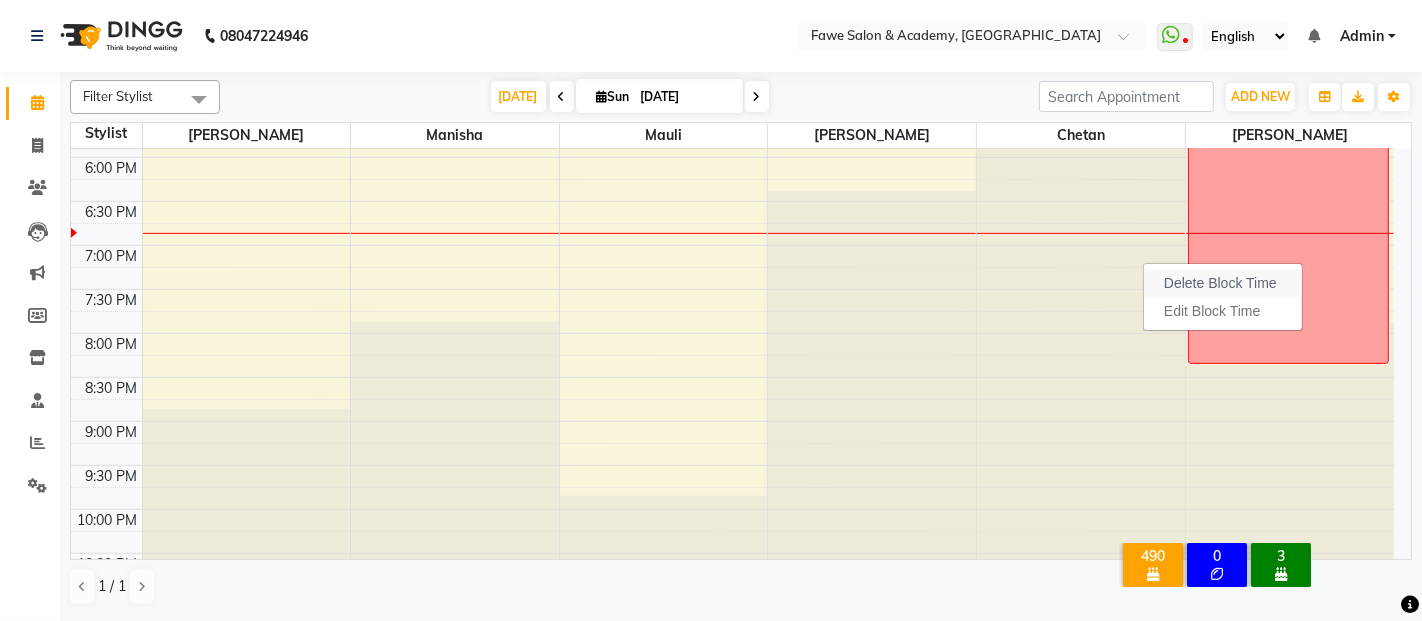 click on "Delete Block Time" at bounding box center [1220, 283] 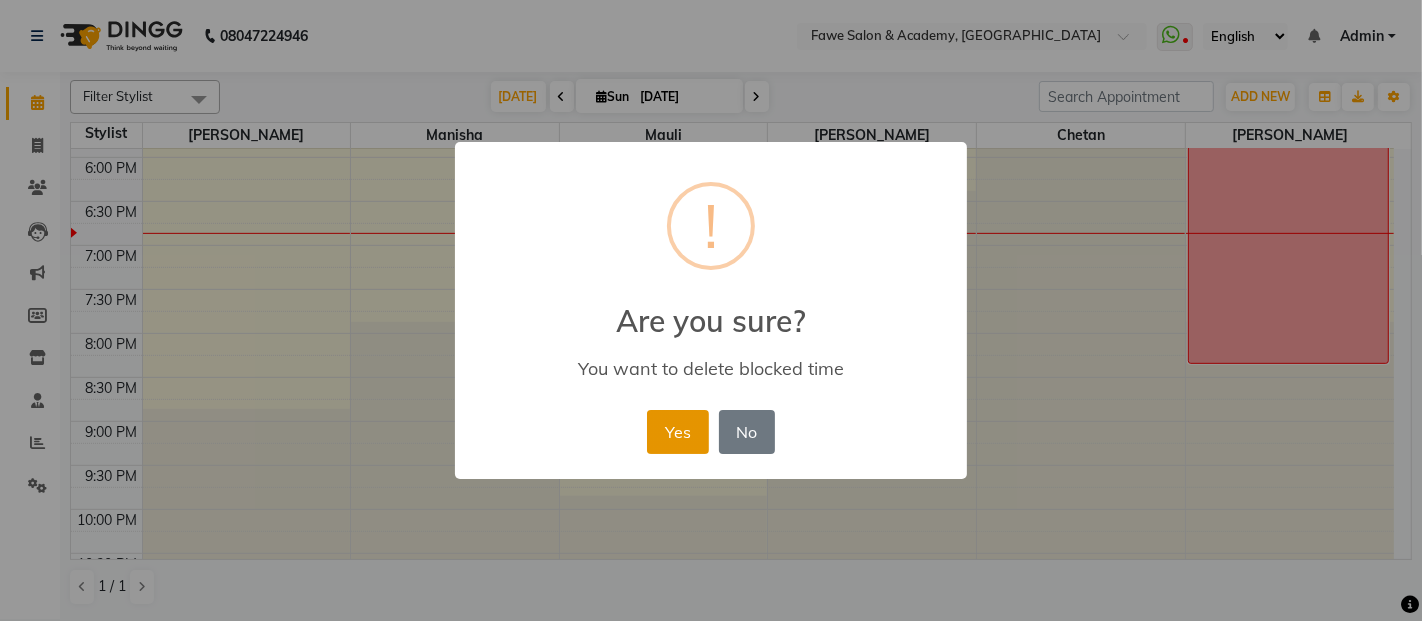 click on "Yes" at bounding box center (677, 432) 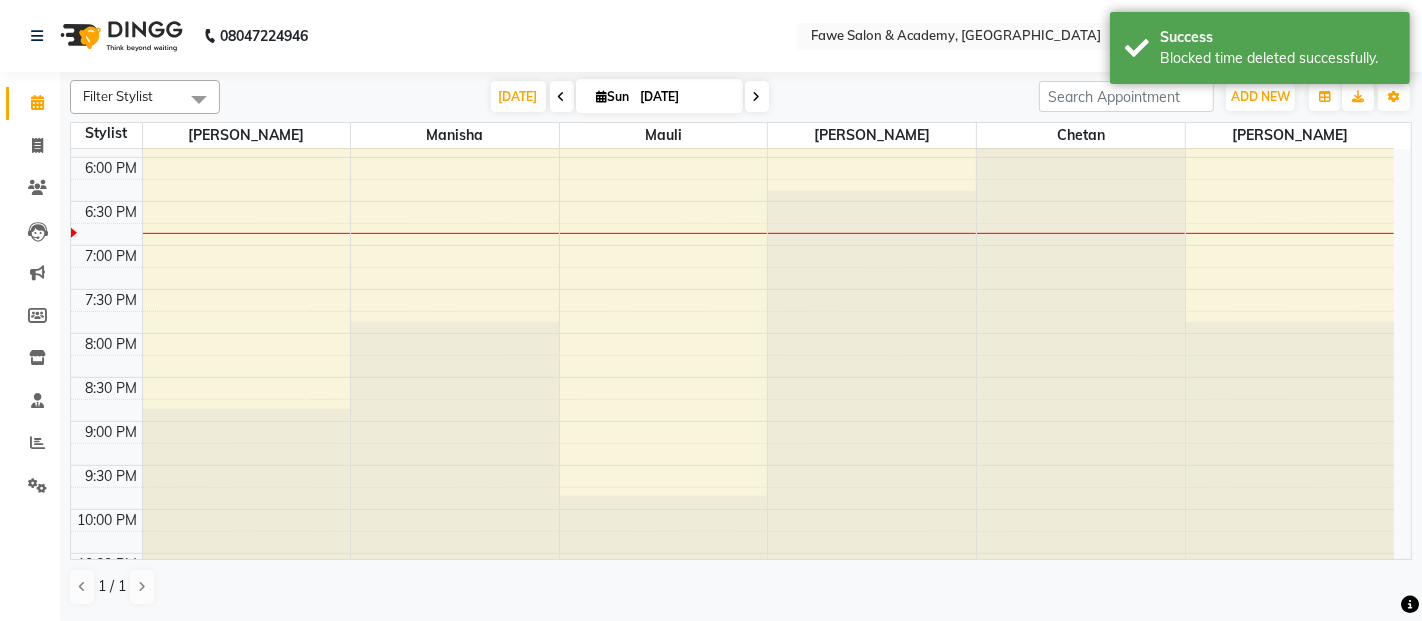 click at bounding box center [757, 96] 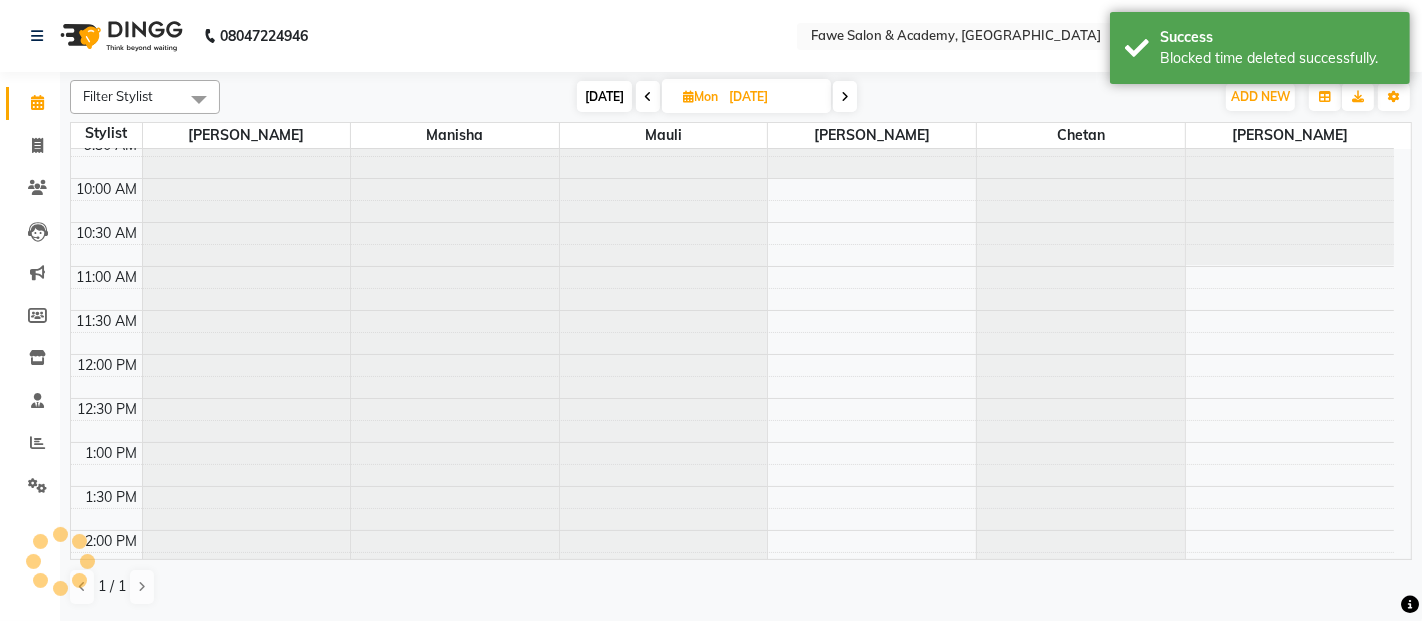 scroll, scrollTop: 40, scrollLeft: 0, axis: vertical 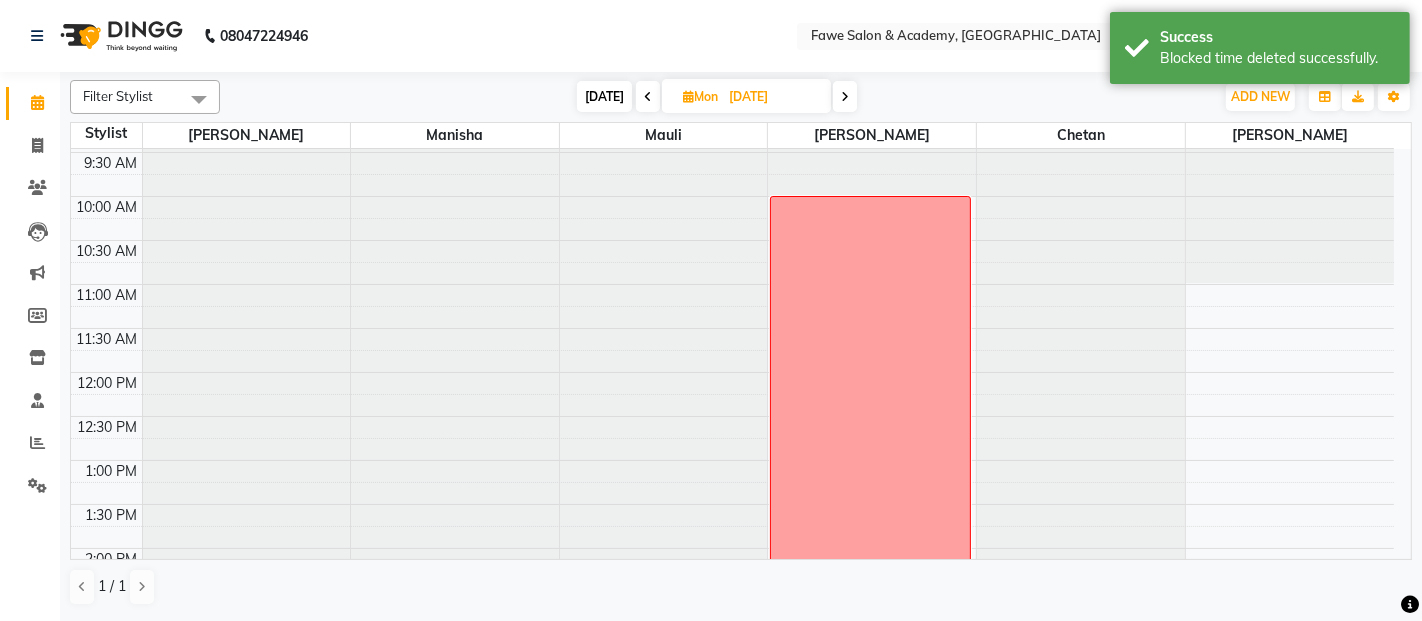 click on "9:00 AM 9:30 AM 10:00 AM 10:30 AM 11:00 AM 11:30 AM 12:00 PM 12:30 PM 1:00 PM 1:30 PM 2:00 PM 2:30 PM 3:00 PM 3:30 PM 4:00 PM 4:30 PM 5:00 PM 5:30 PM 6:00 PM 6:30 PM 7:00 PM 7:30 PM 8:00 PM 8:30 PM  Training At [GEOGRAPHIC_DATA]" at bounding box center (732, 636) 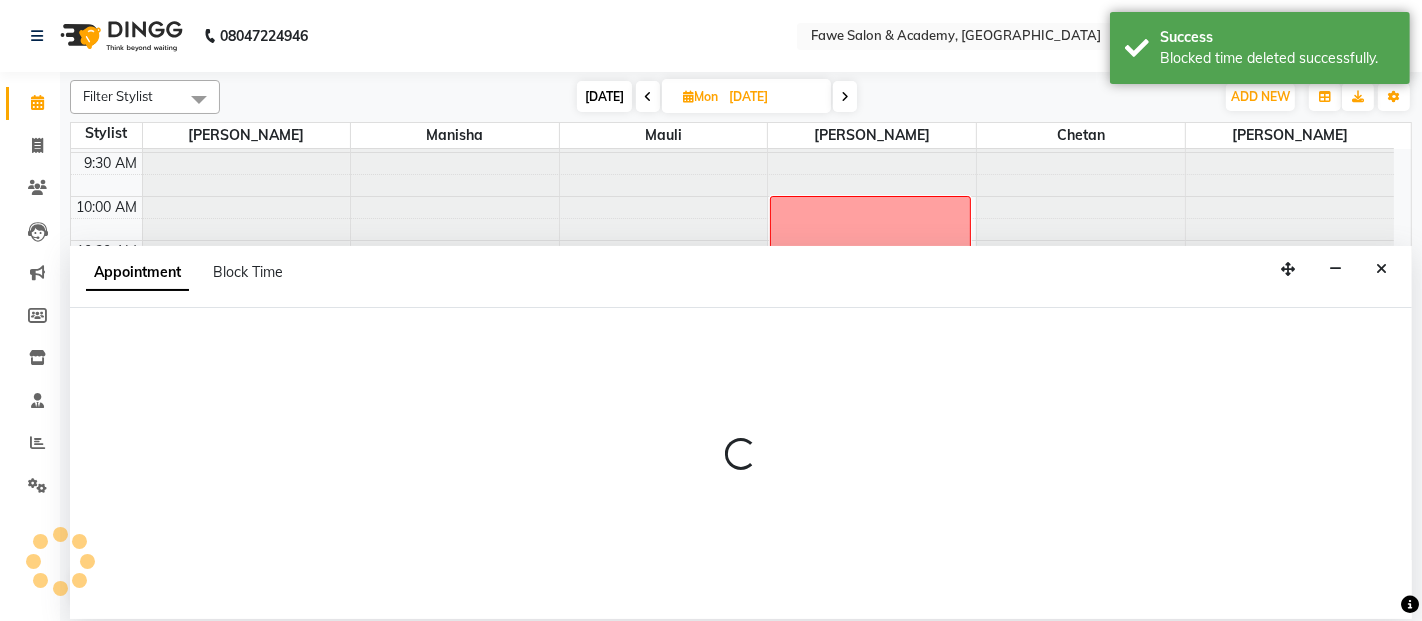 select on "82869" 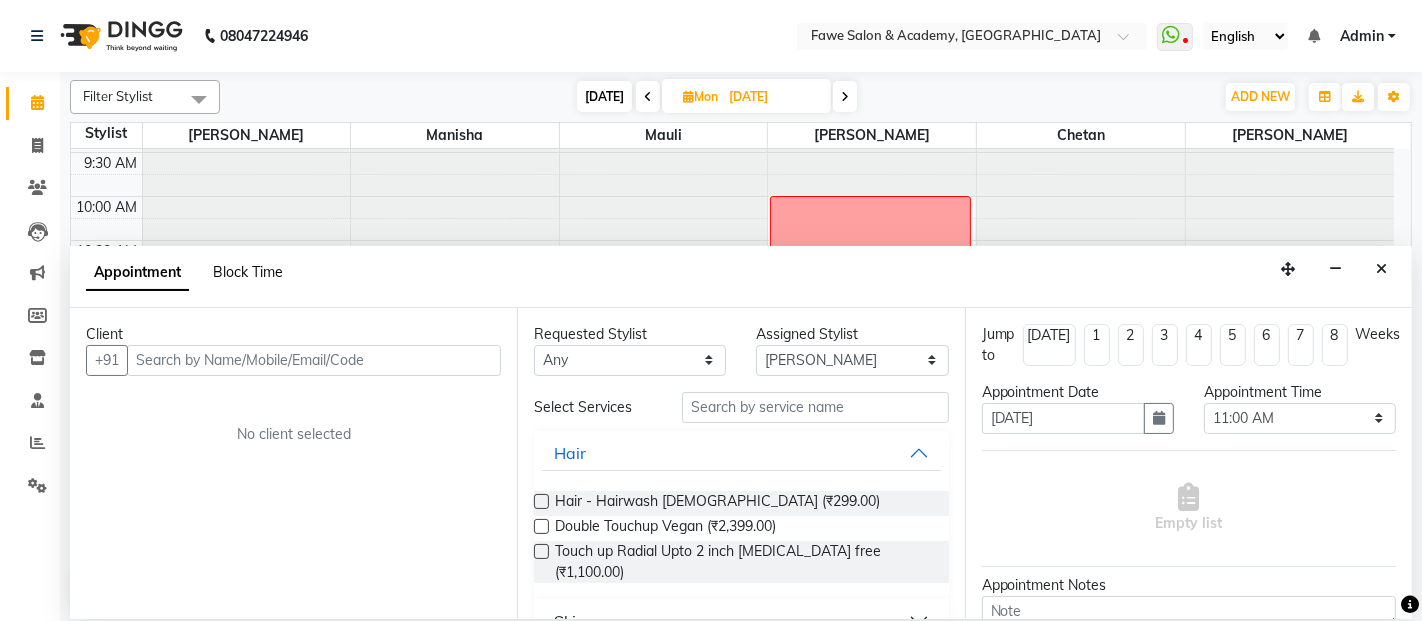click on "Block Time" at bounding box center (248, 272) 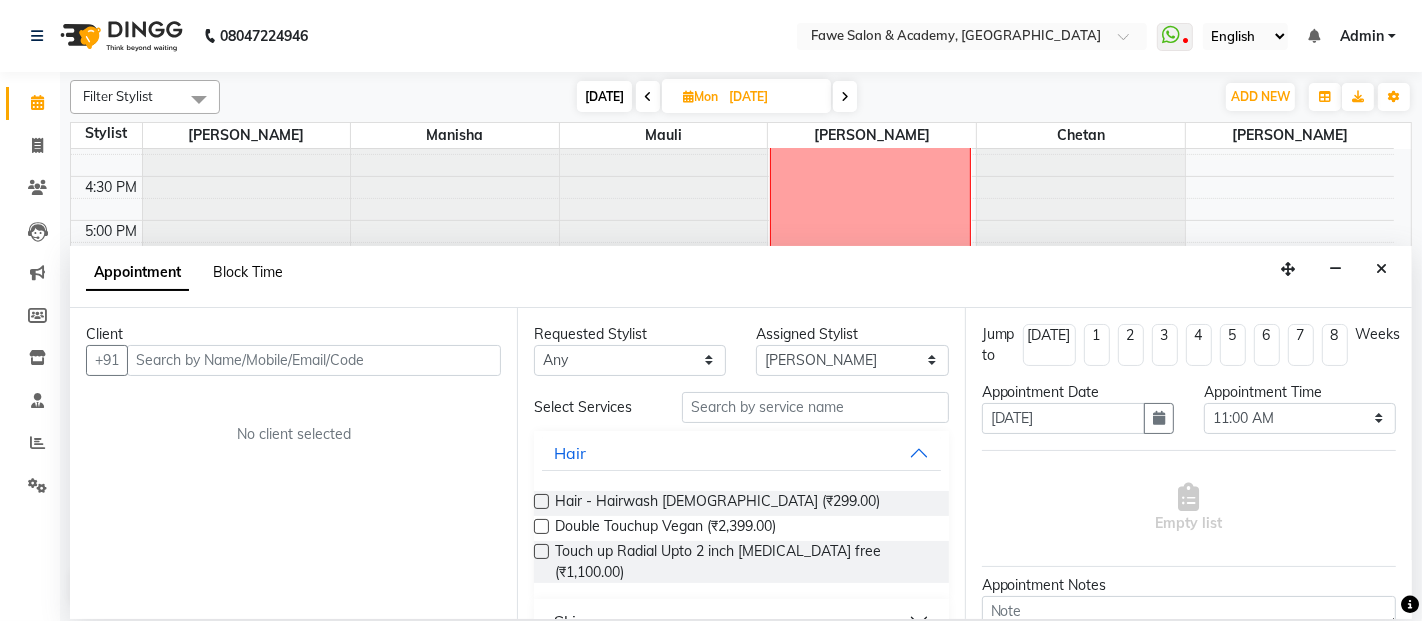 select on "82869" 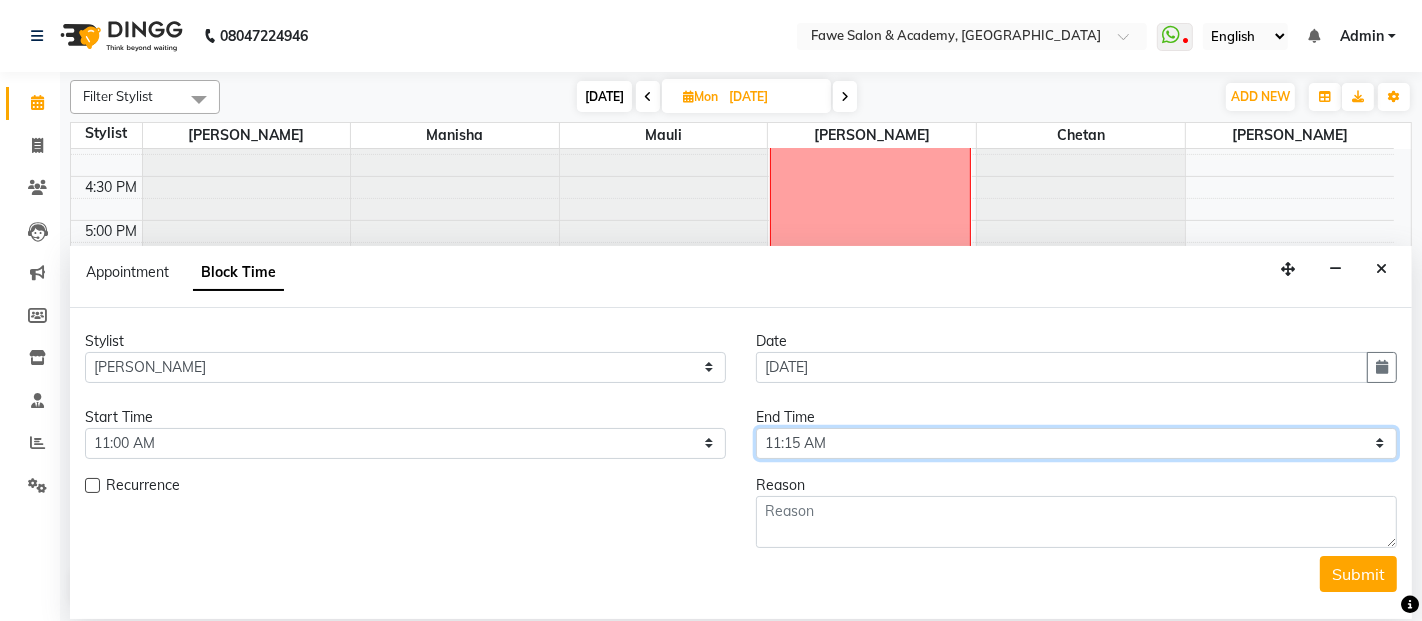 click on "Select 10:00 AM 10:15 AM 10:30 AM 10:45 AM 11:00 AM 11:15 AM 11:30 AM 11:45 AM 12:00 PM 12:15 PM 12:30 PM 12:45 PM 01:00 PM 01:15 PM 01:30 PM 01:45 PM 02:00 PM 02:15 PM 02:30 PM 02:45 PM 03:00 PM 03:15 PM 03:30 PM 03:45 PM 04:00 PM 04:15 PM 04:30 PM 04:45 PM 05:00 PM 05:15 PM 05:30 PM 05:45 PM 06:00 PM 06:15 PM 06:30 PM 06:45 PM 07:00 PM 07:15 PM 07:30 PM 07:45 PM 08:00 PM" at bounding box center (1076, 443) 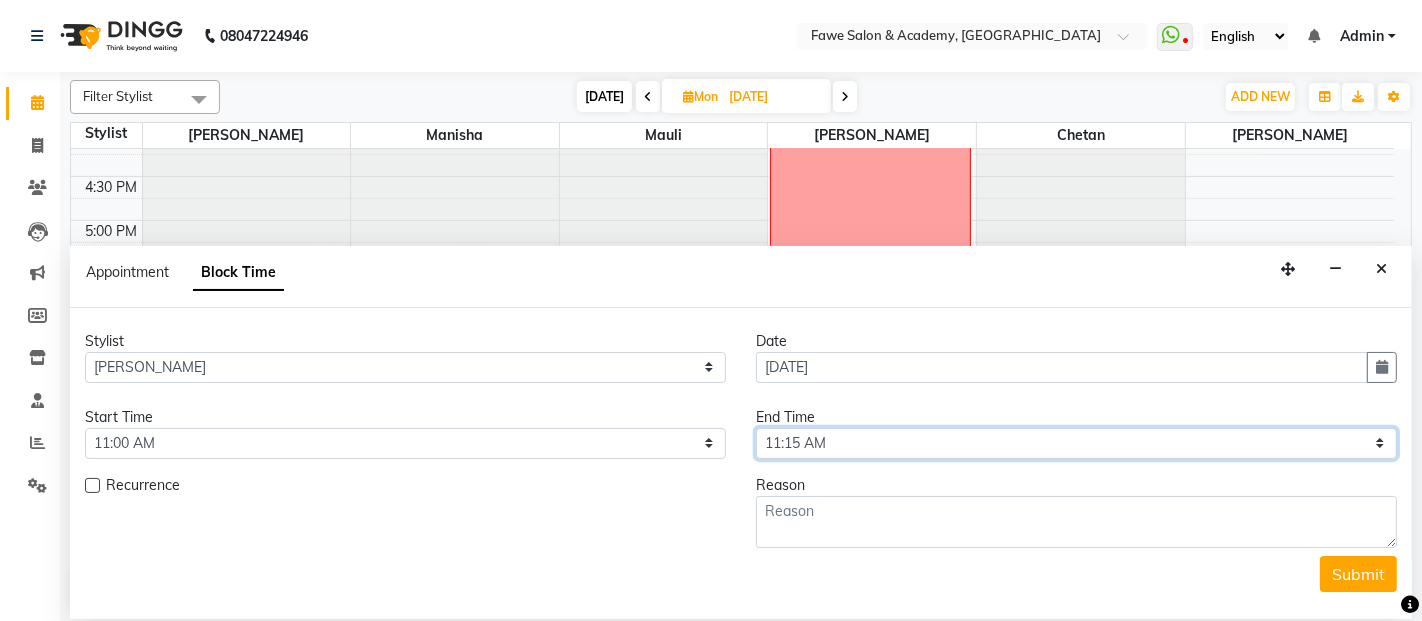 select on "1200" 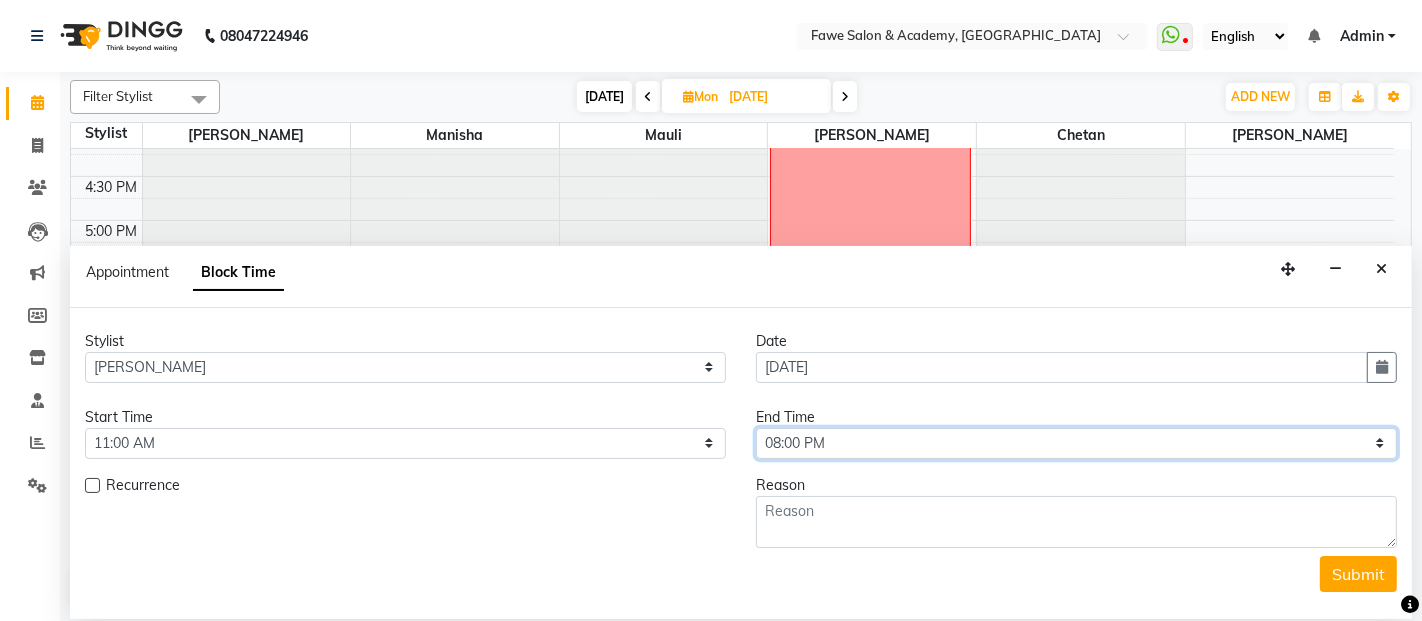 click on "Select 10:00 AM 10:15 AM 10:30 AM 10:45 AM 11:00 AM 11:15 AM 11:30 AM 11:45 AM 12:00 PM 12:15 PM 12:30 PM 12:45 PM 01:00 PM 01:15 PM 01:30 PM 01:45 PM 02:00 PM 02:15 PM 02:30 PM 02:45 PM 03:00 PM 03:15 PM 03:30 PM 03:45 PM 04:00 PM 04:15 PM 04:30 PM 04:45 PM 05:00 PM 05:15 PM 05:30 PM 05:45 PM 06:00 PM 06:15 PM 06:30 PM 06:45 PM 07:00 PM 07:15 PM 07:30 PM 07:45 PM 08:00 PM" at bounding box center (1076, 443) 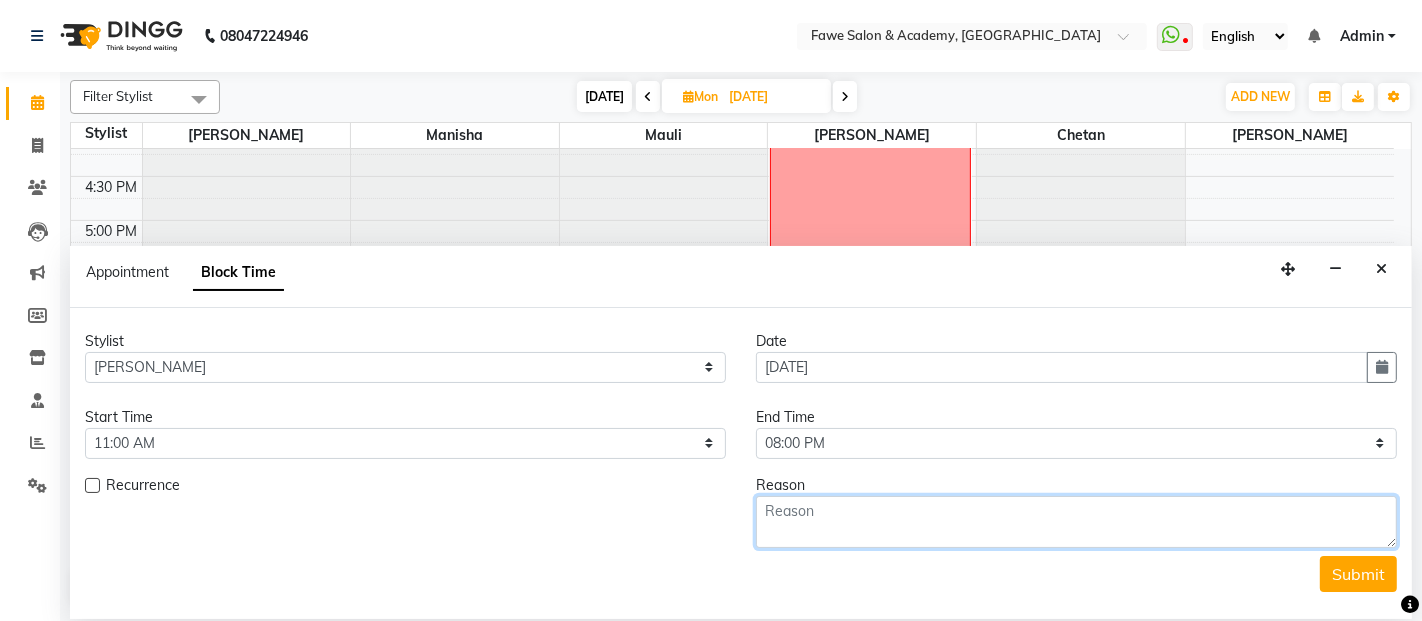 click at bounding box center [1076, 522] 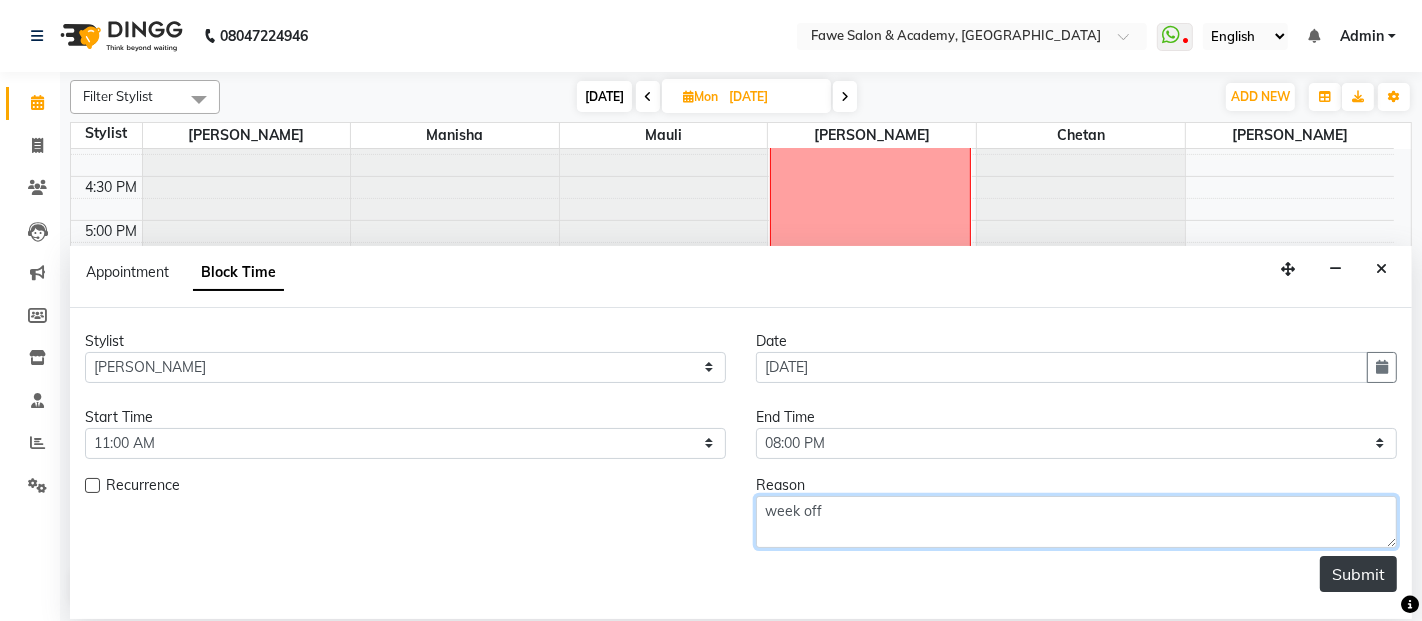 type on "week off" 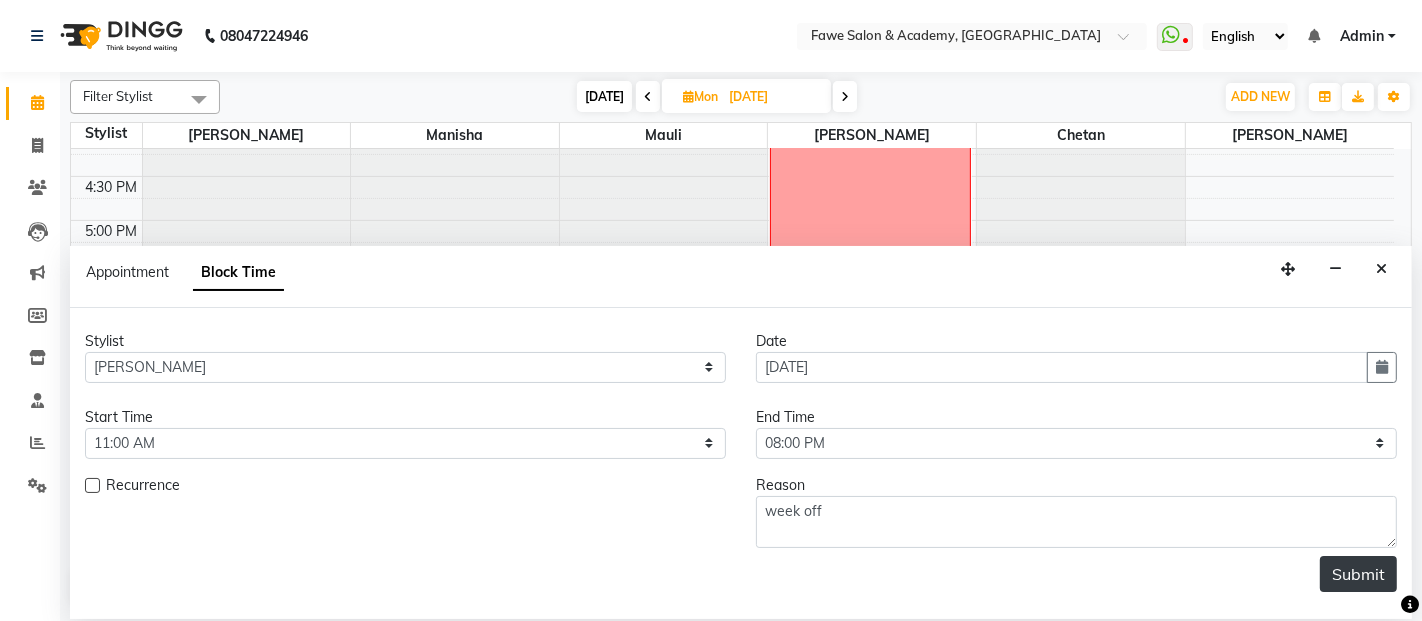 click on "Submit" at bounding box center [1358, 574] 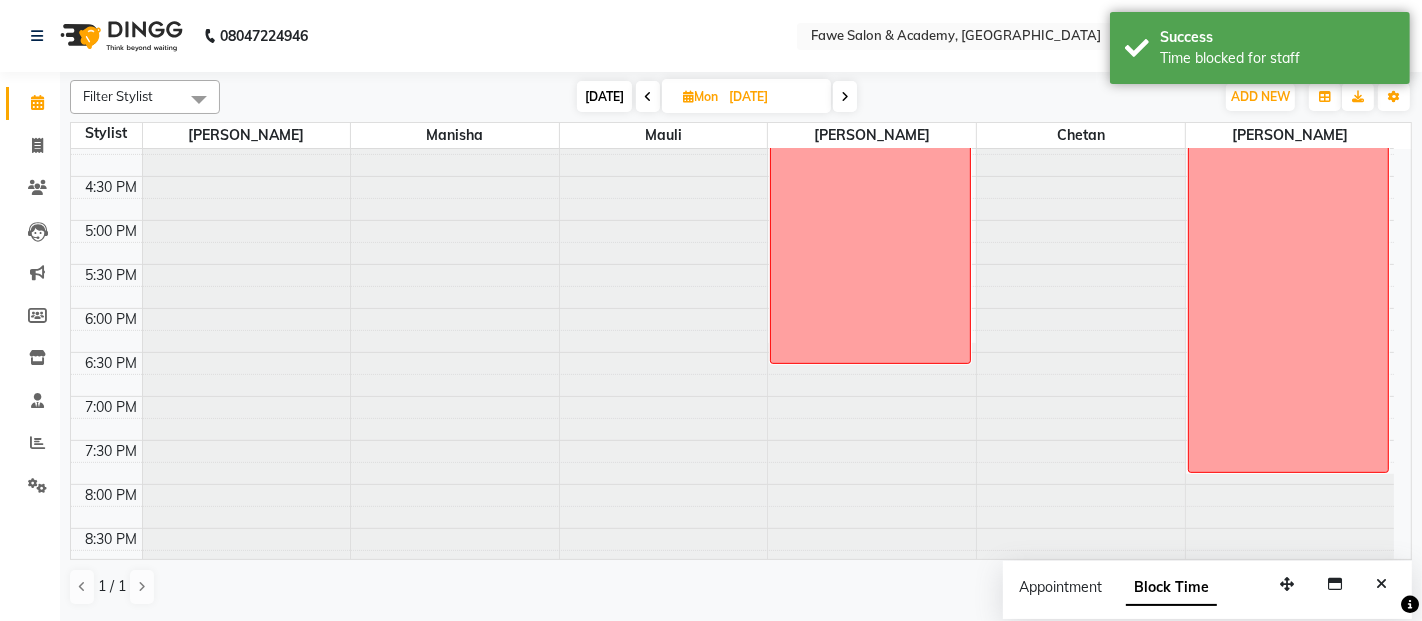 click on "[DATE]" at bounding box center [604, 96] 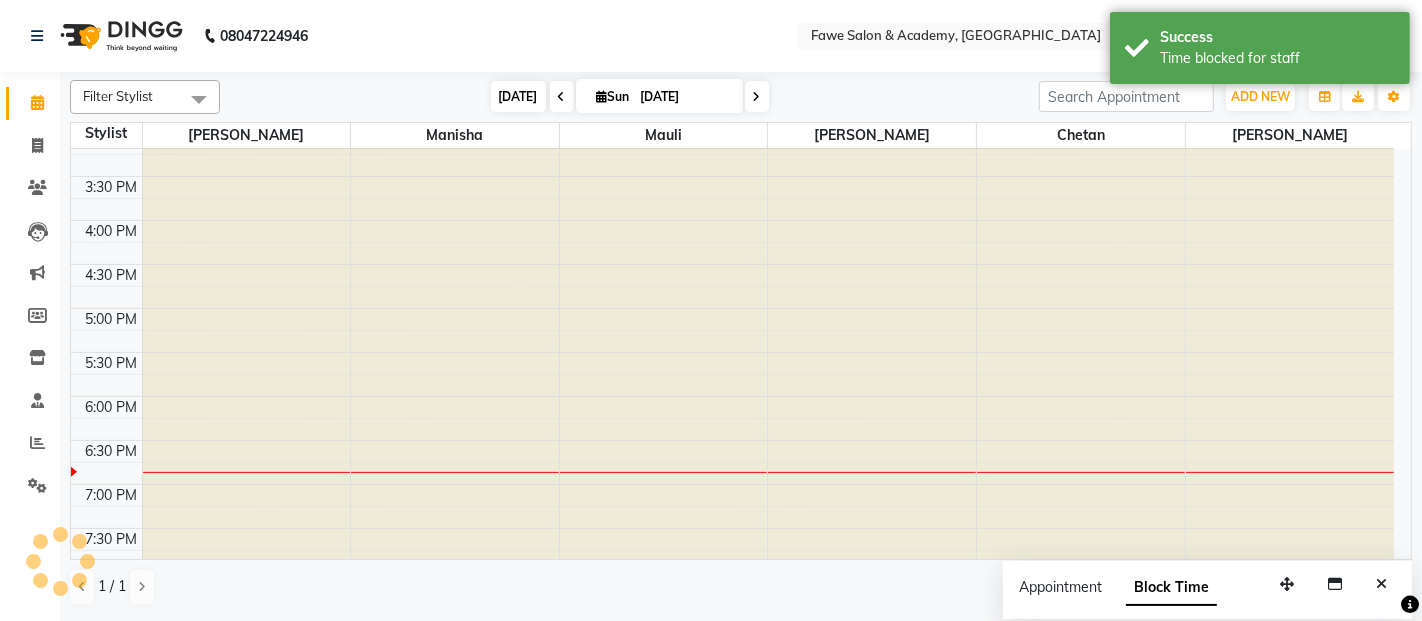 scroll, scrollTop: 871, scrollLeft: 0, axis: vertical 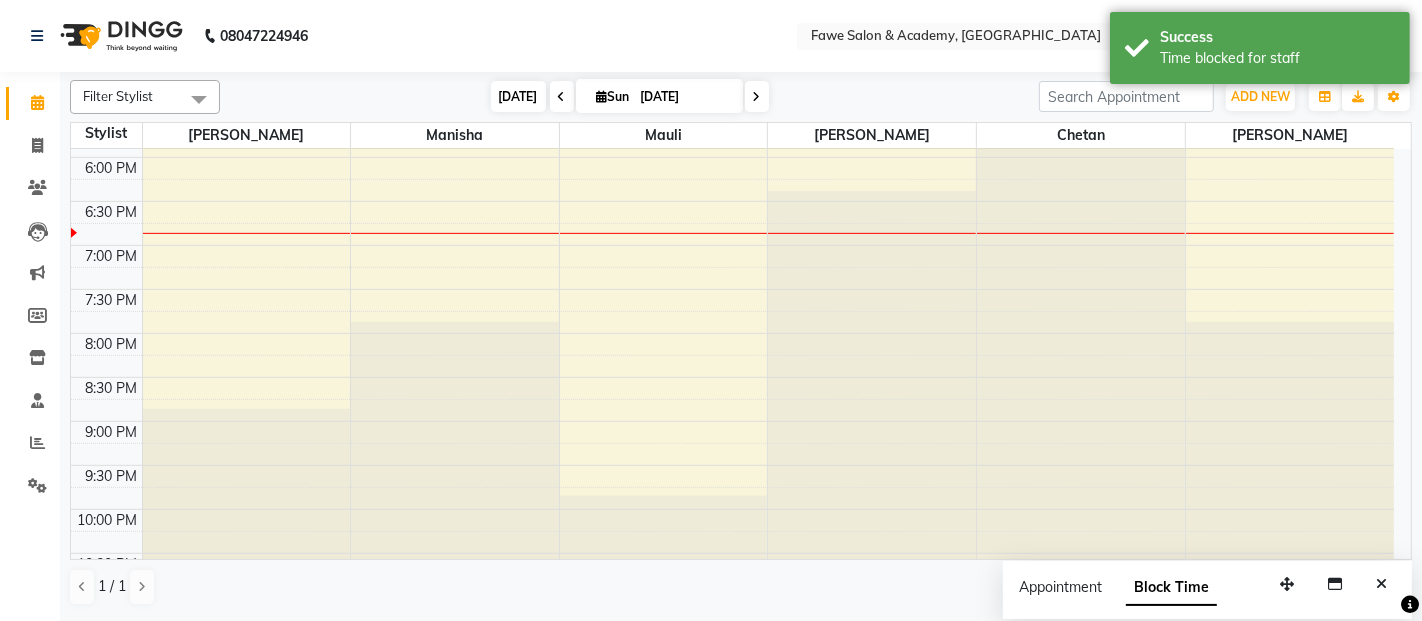 click on "[DATE]" at bounding box center [518, 96] 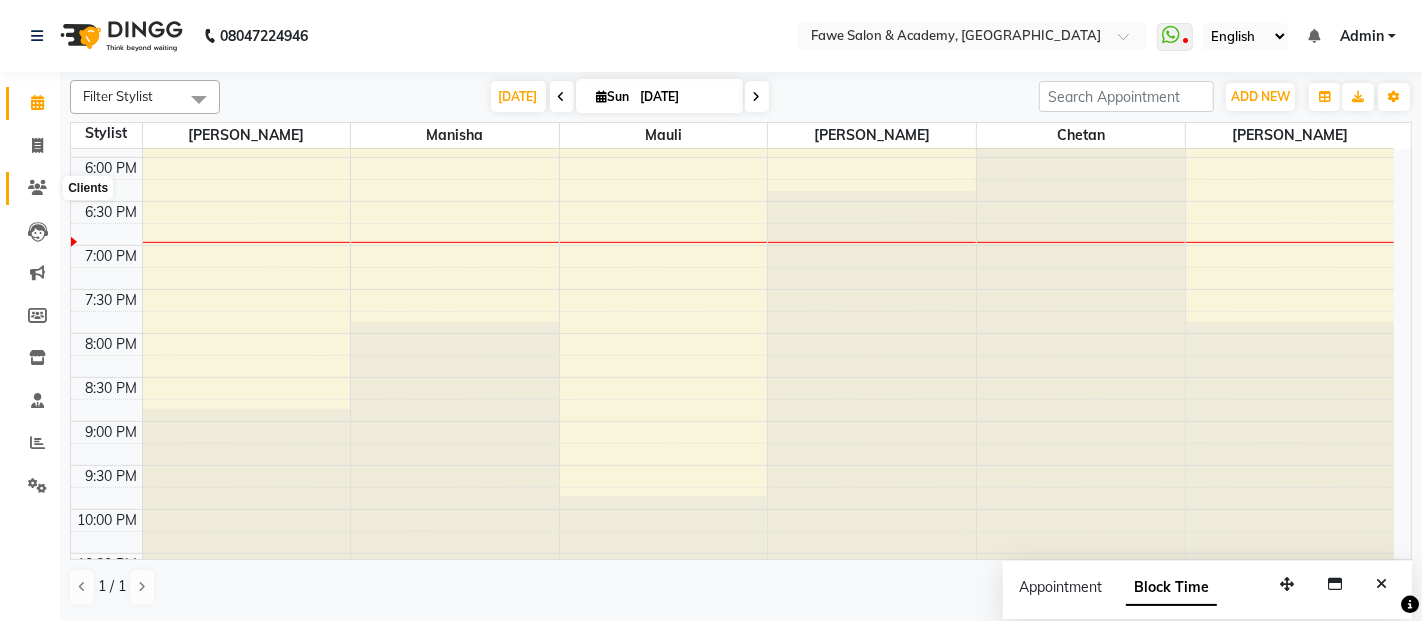 click 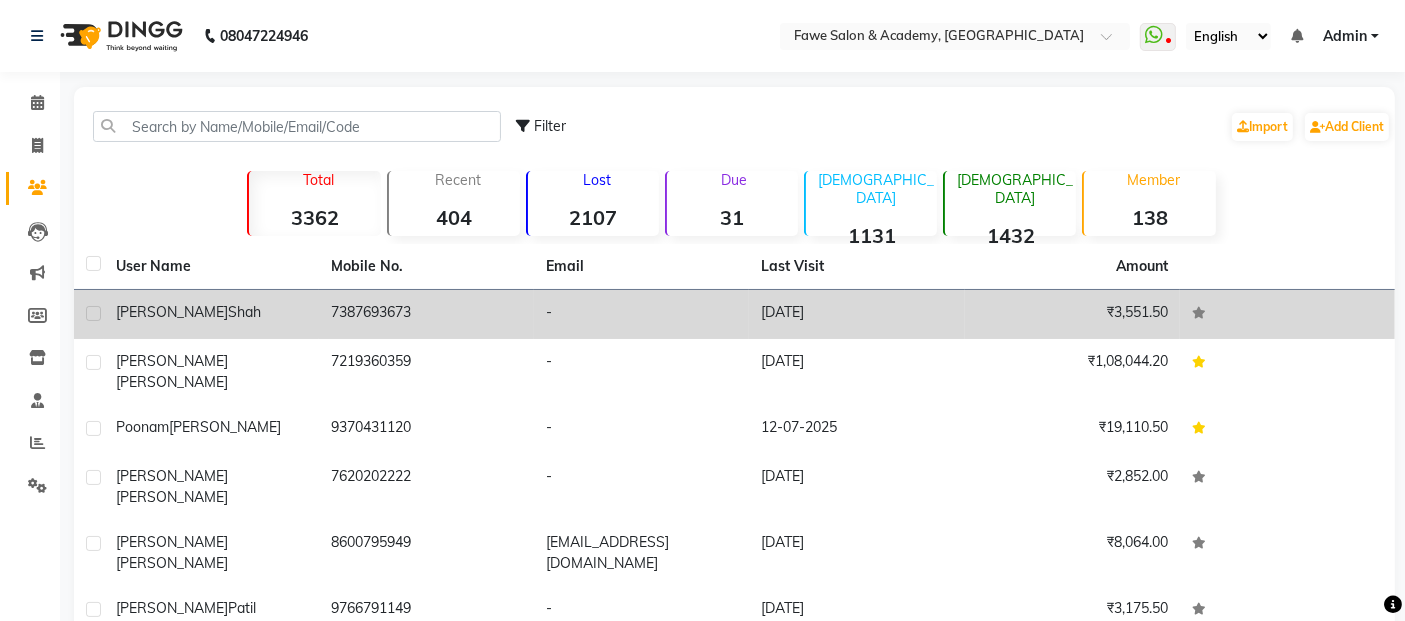 click on "[PERSON_NAME]" 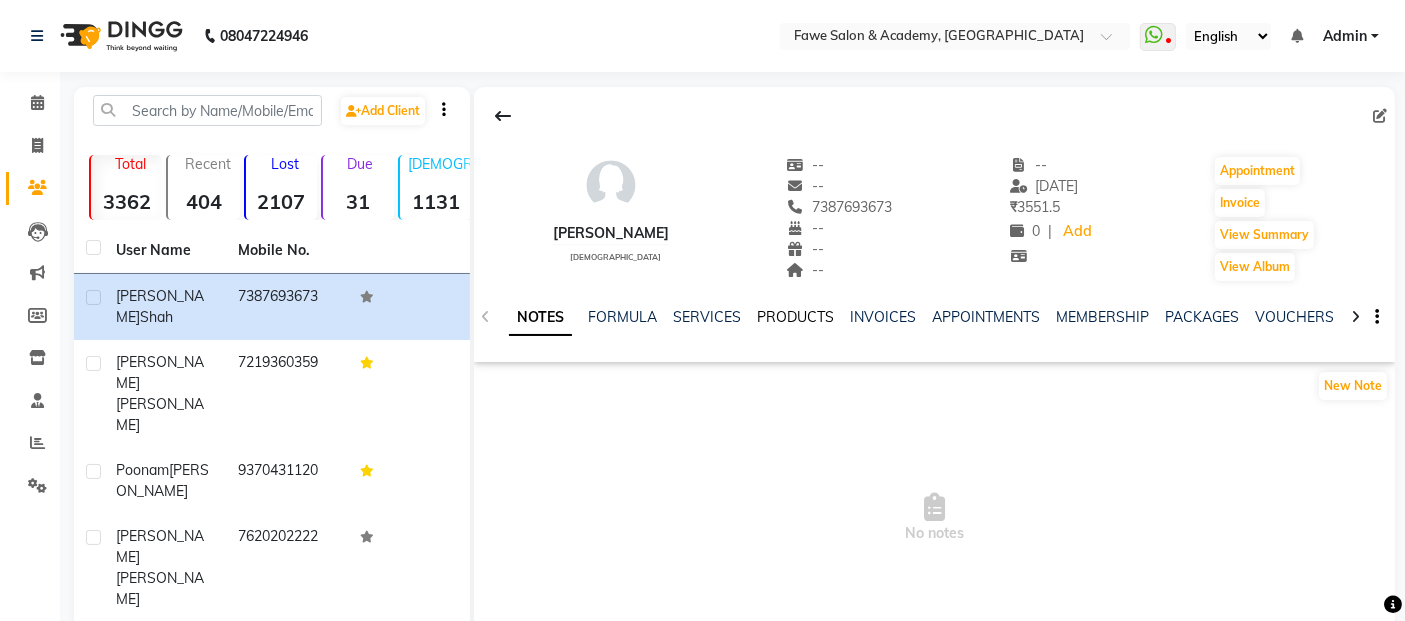 click on "PRODUCTS" 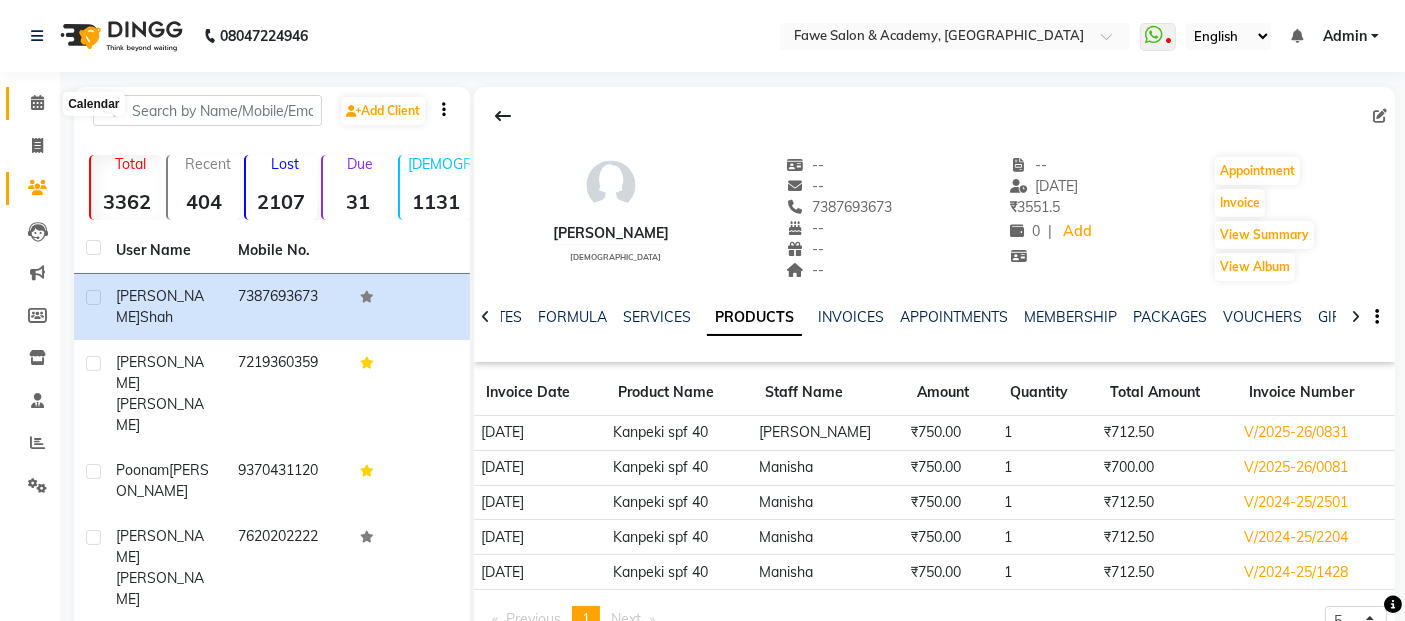 click 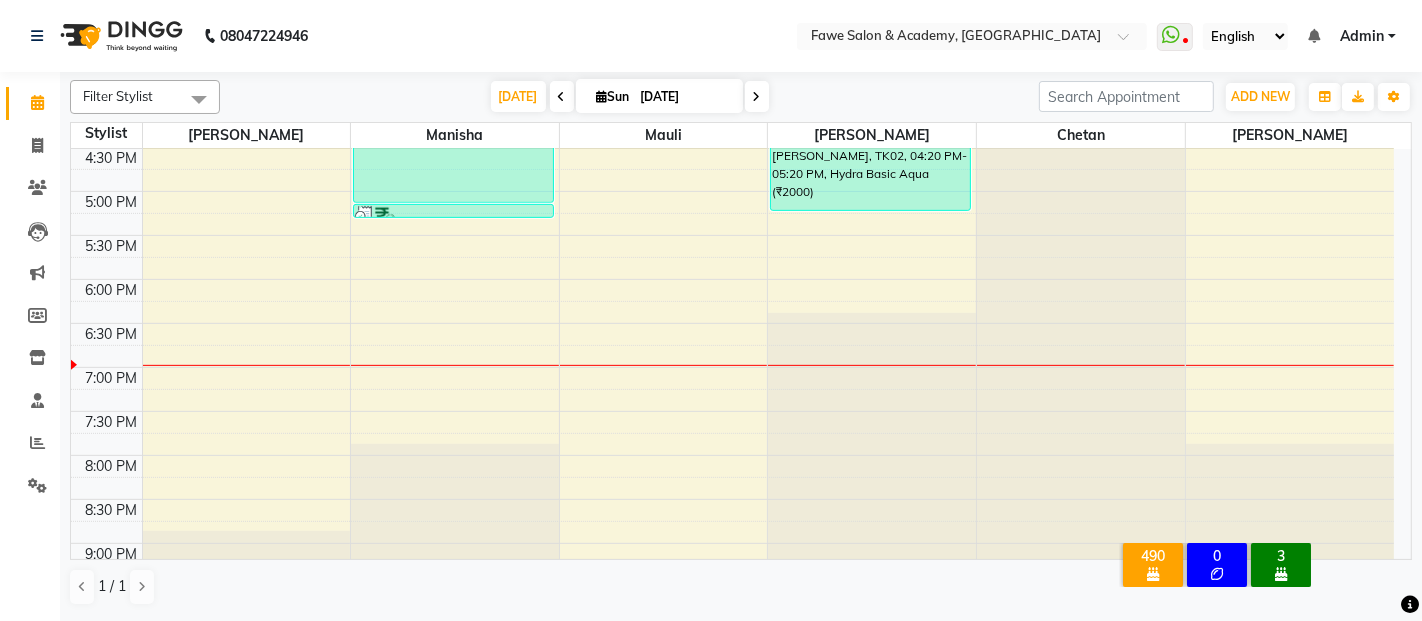 scroll, scrollTop: 893, scrollLeft: 0, axis: vertical 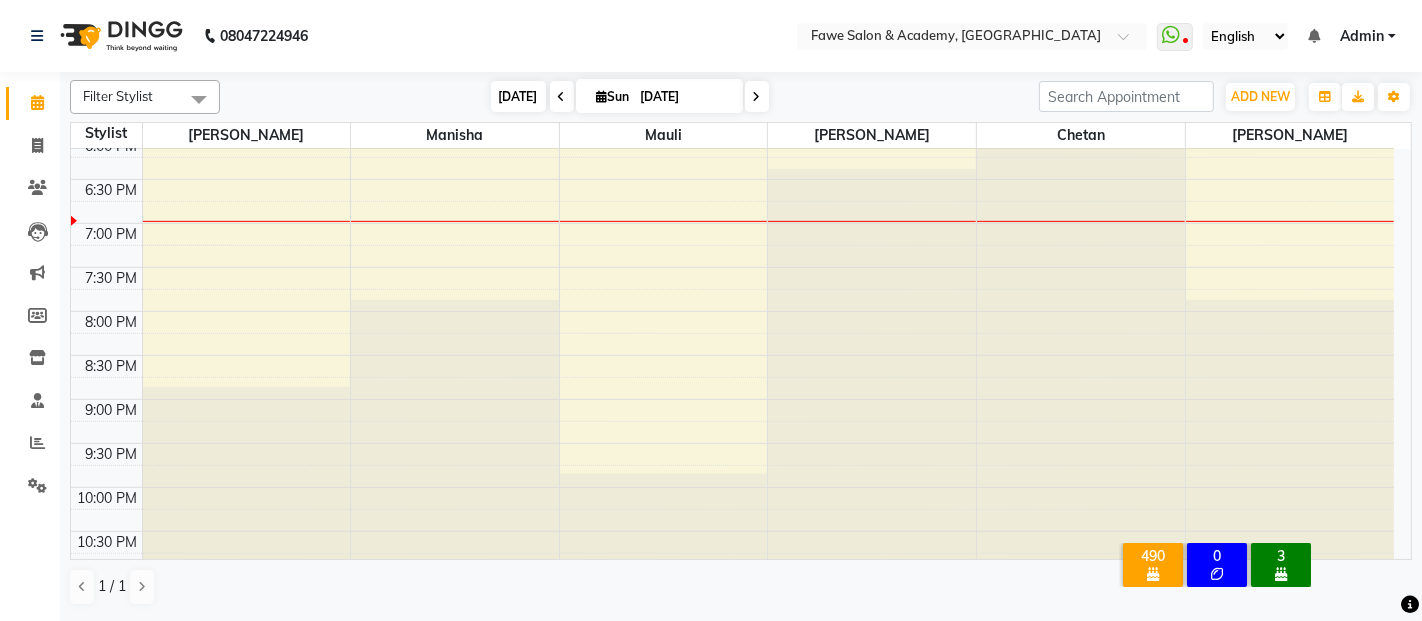 click on "[DATE]" at bounding box center [518, 96] 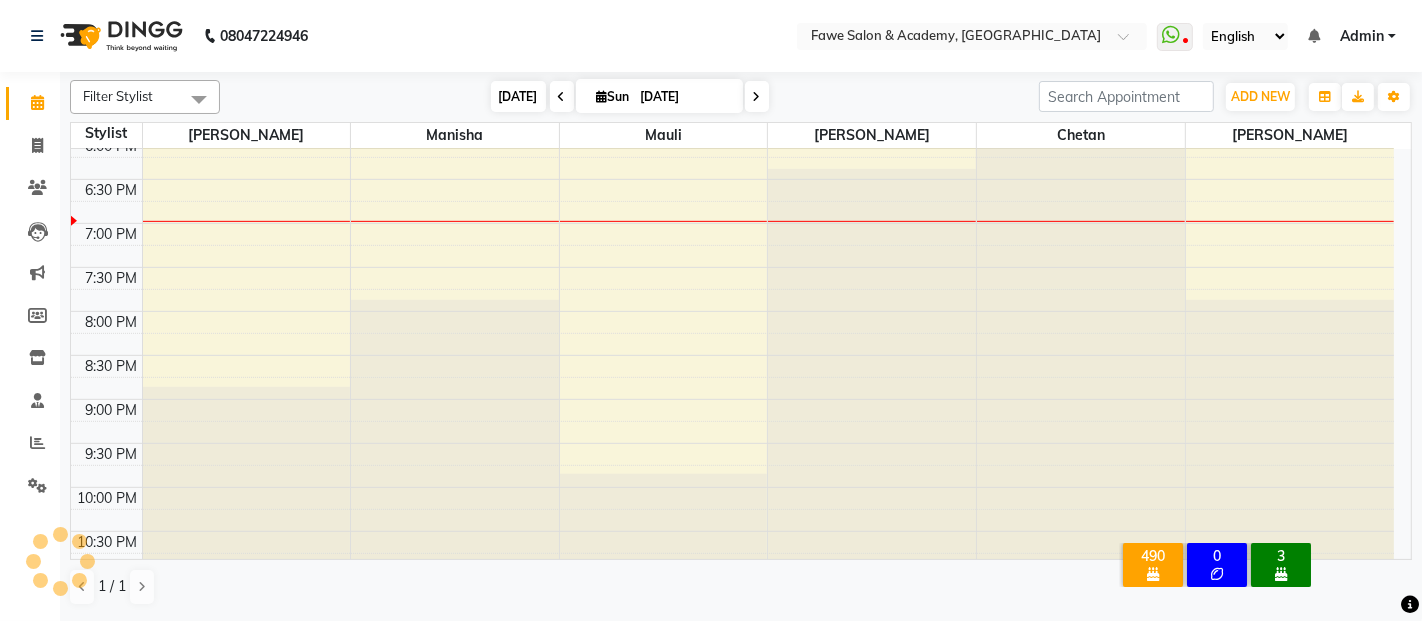 scroll, scrollTop: 894, scrollLeft: 0, axis: vertical 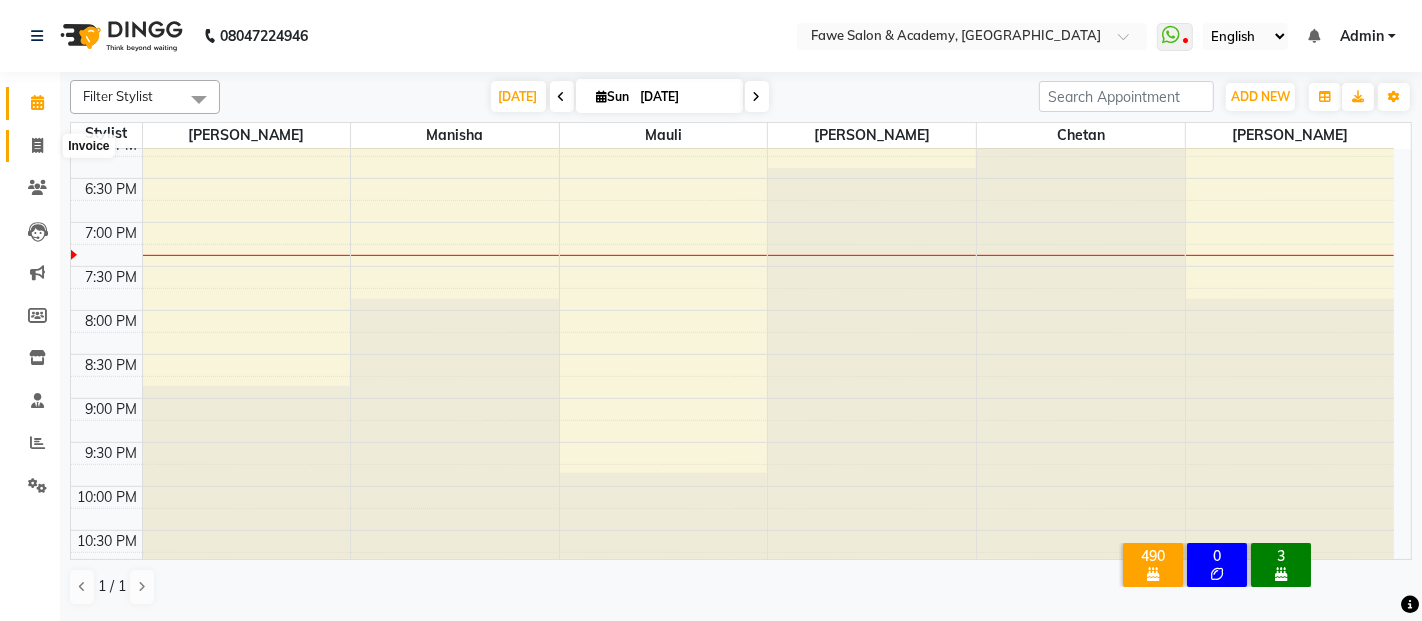click 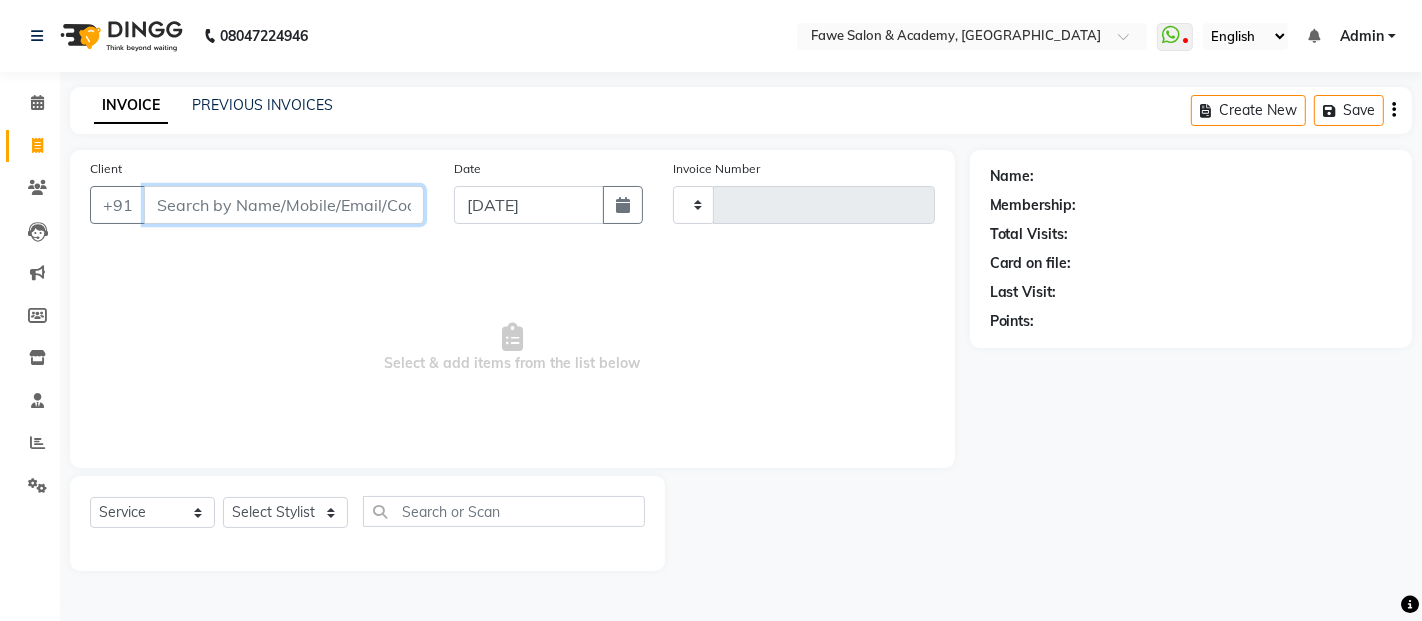 click on "Client" at bounding box center [284, 205] 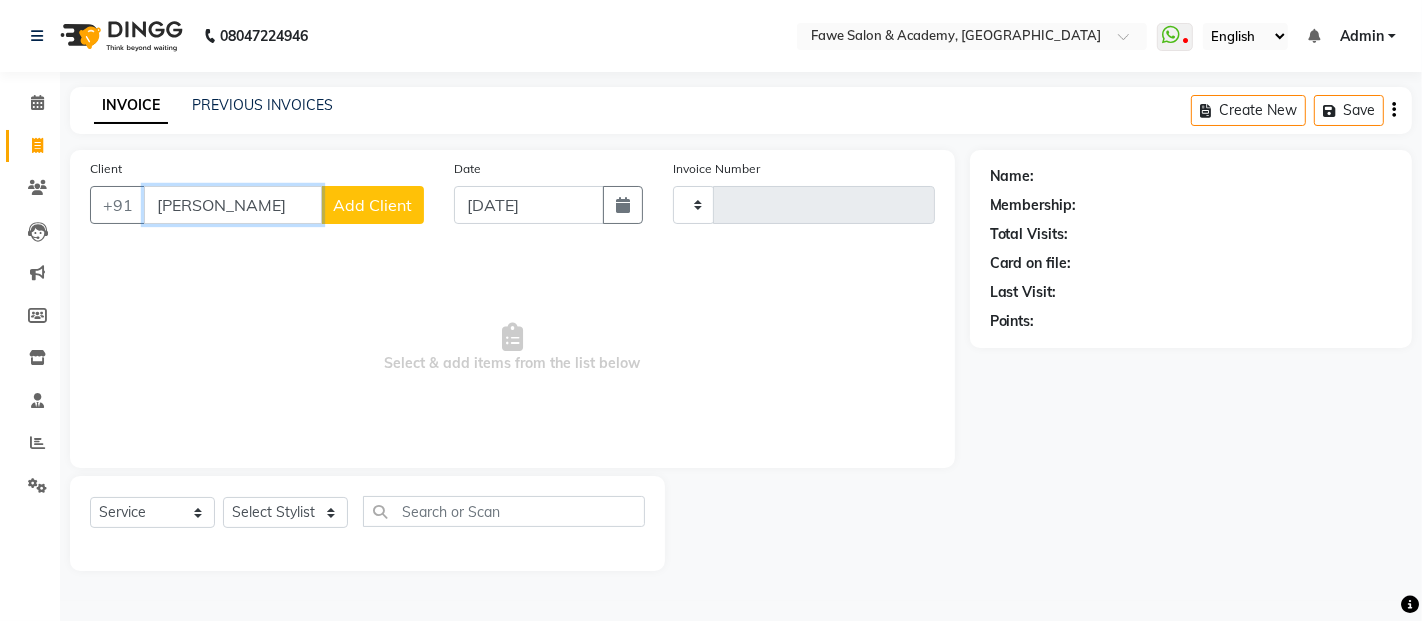 click on "[PERSON_NAME]" at bounding box center [233, 205] 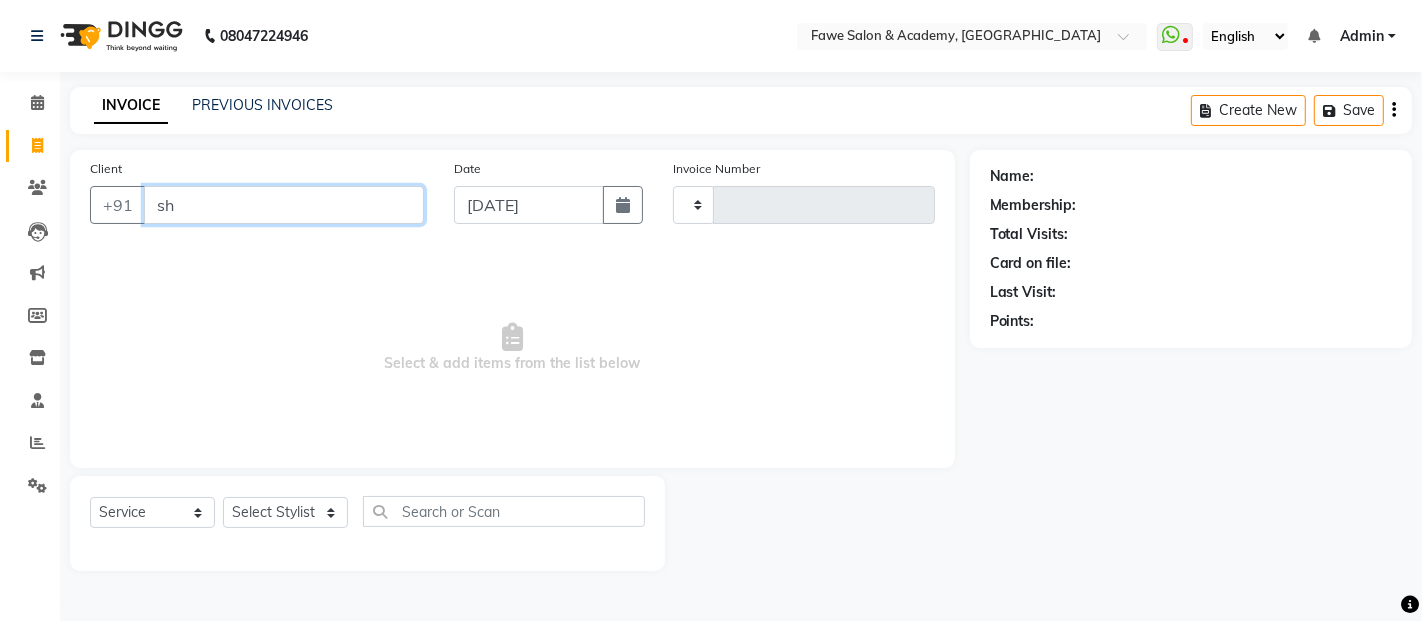 type on "s" 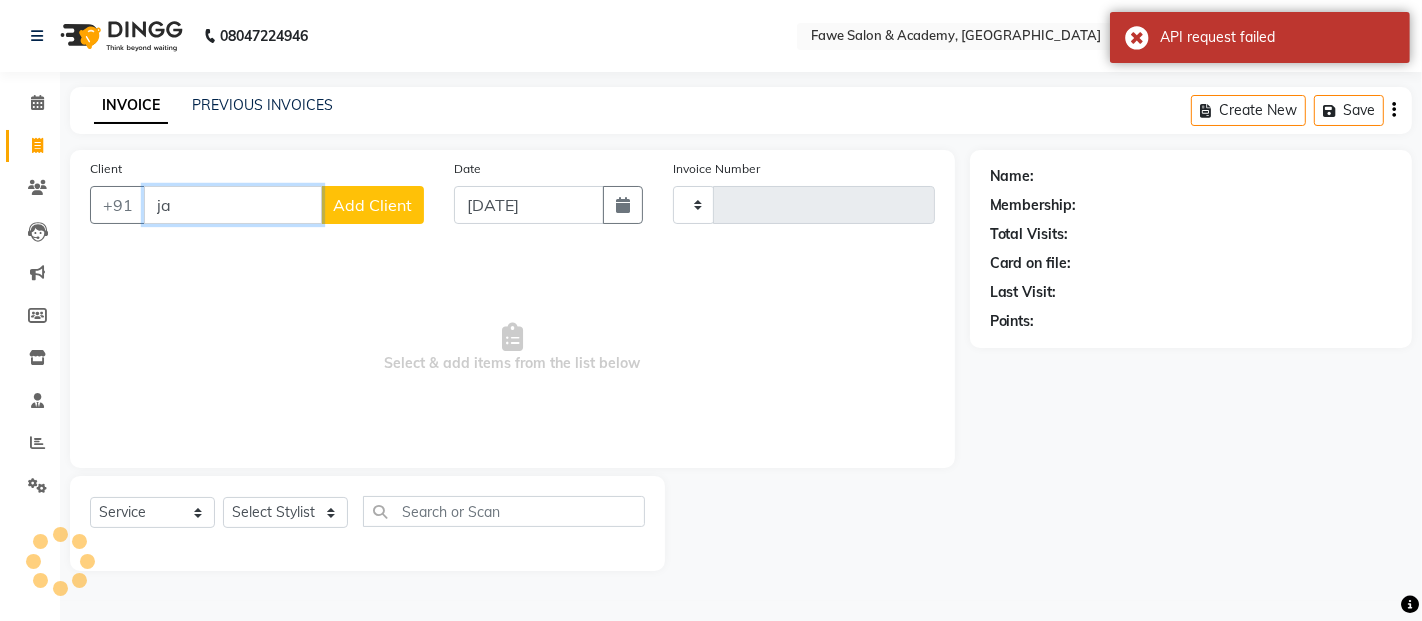 type on "j" 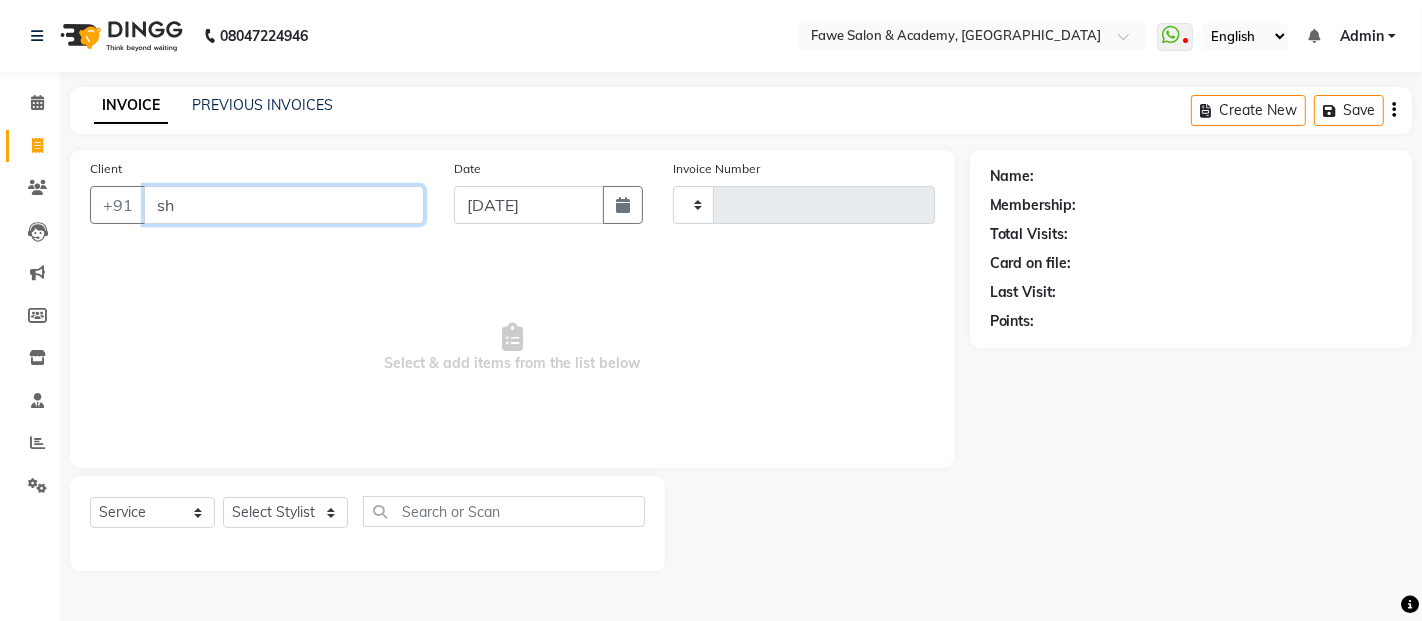 type on "s" 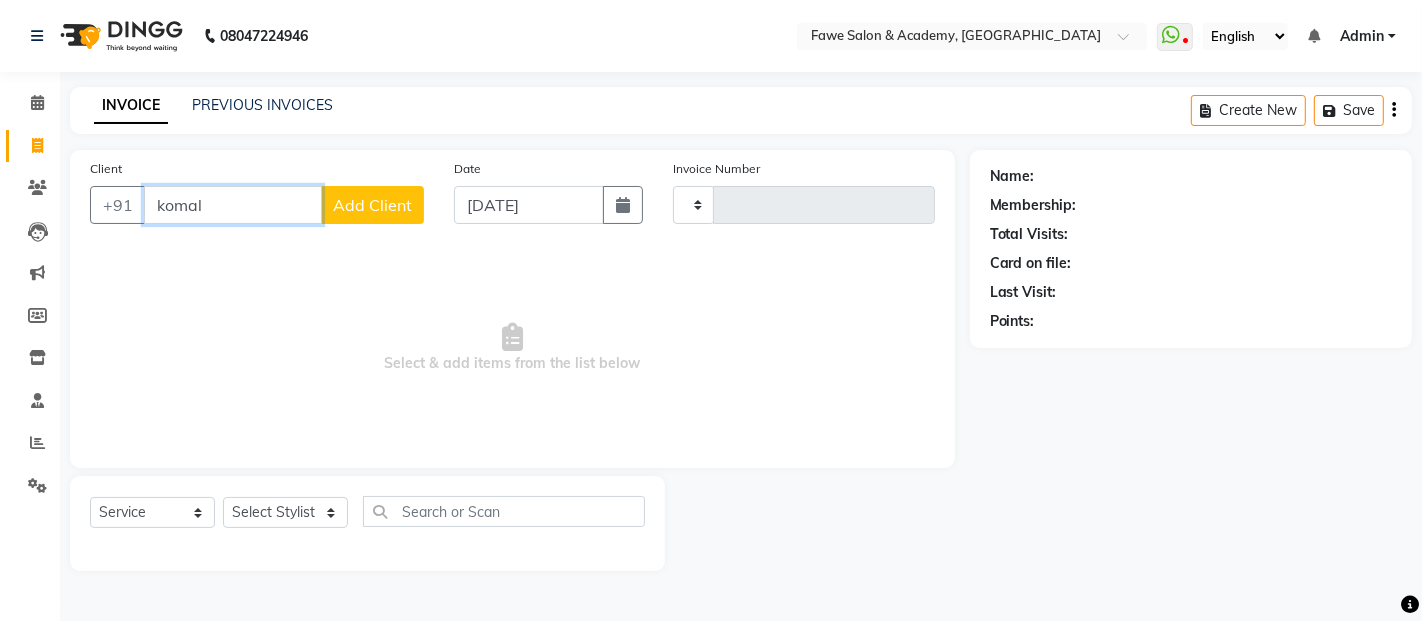 type on "komal" 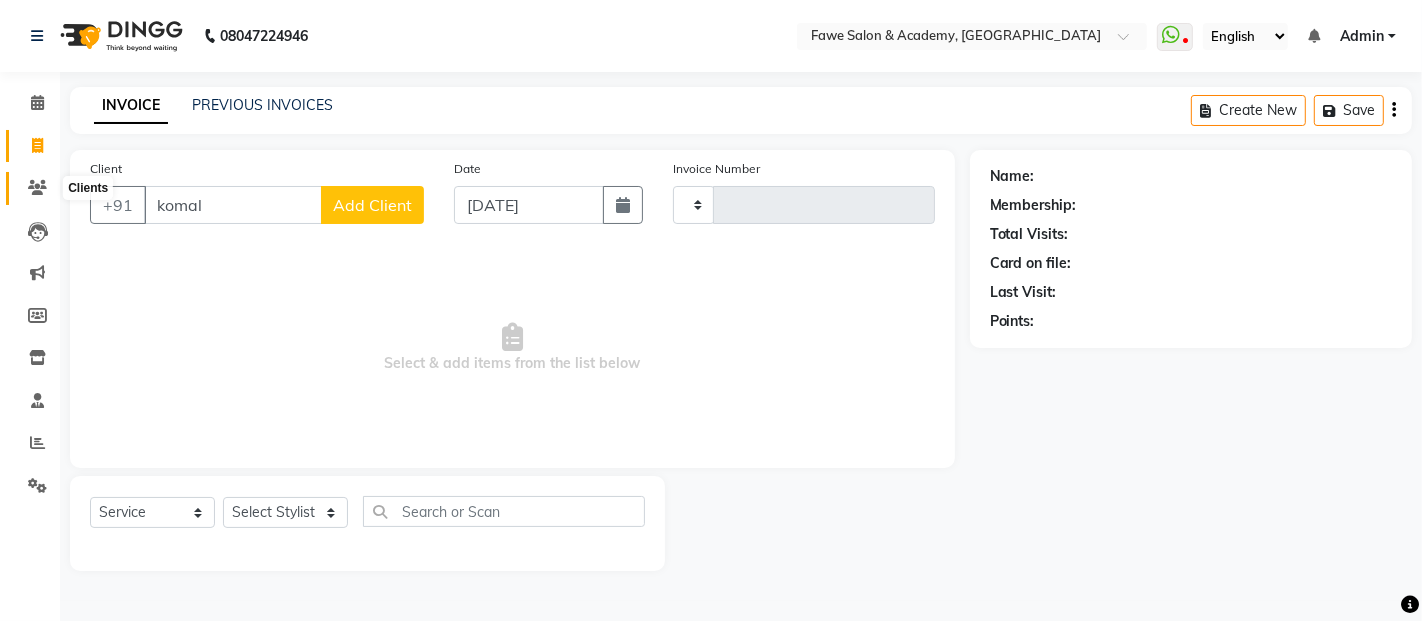 click 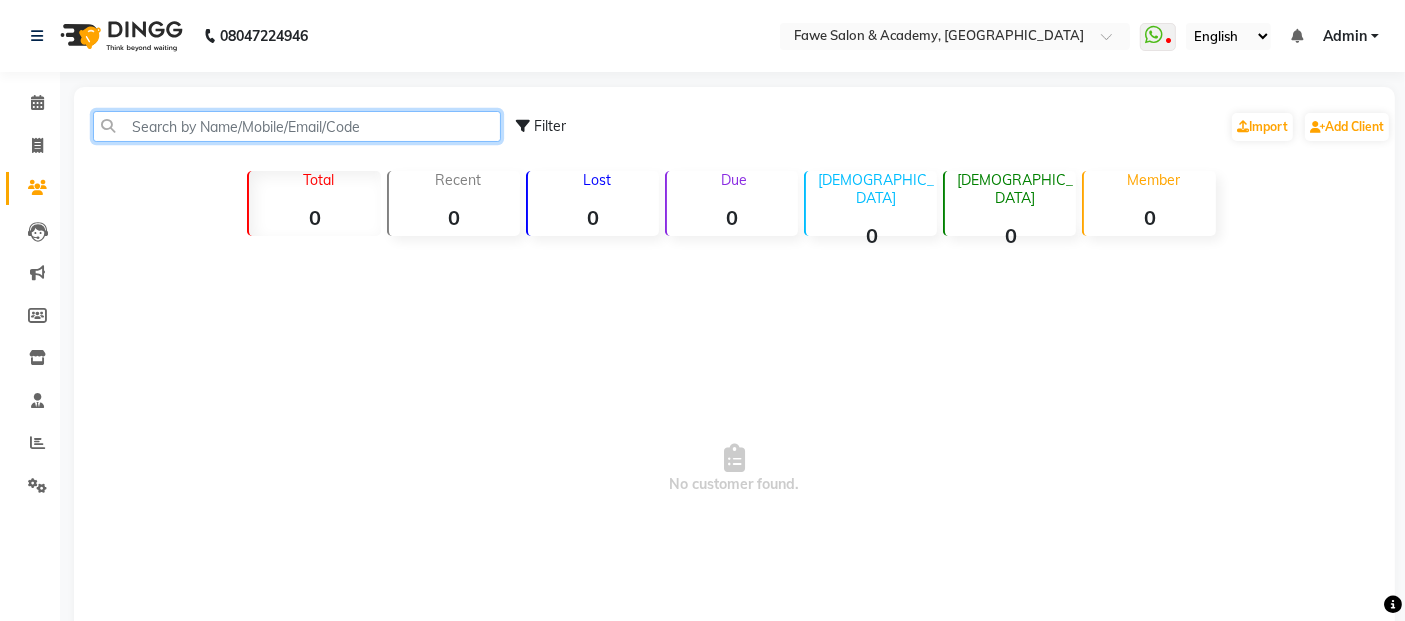 click 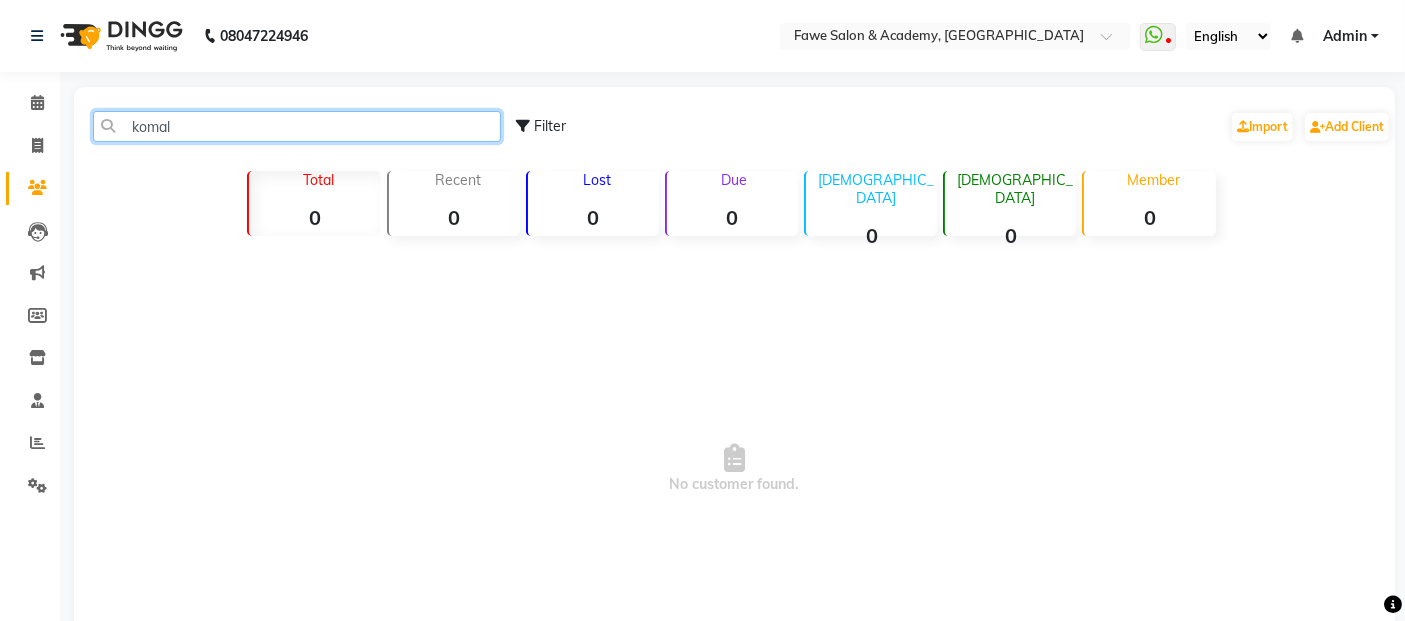 type on "komal" 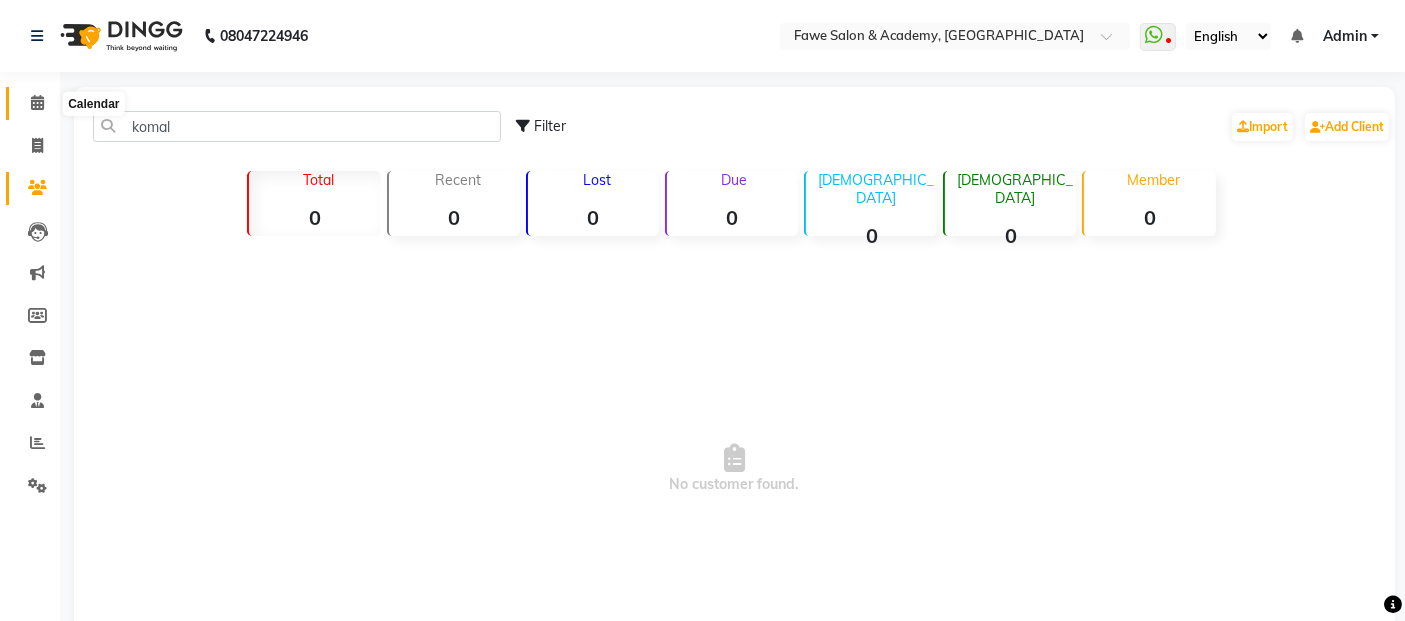 click 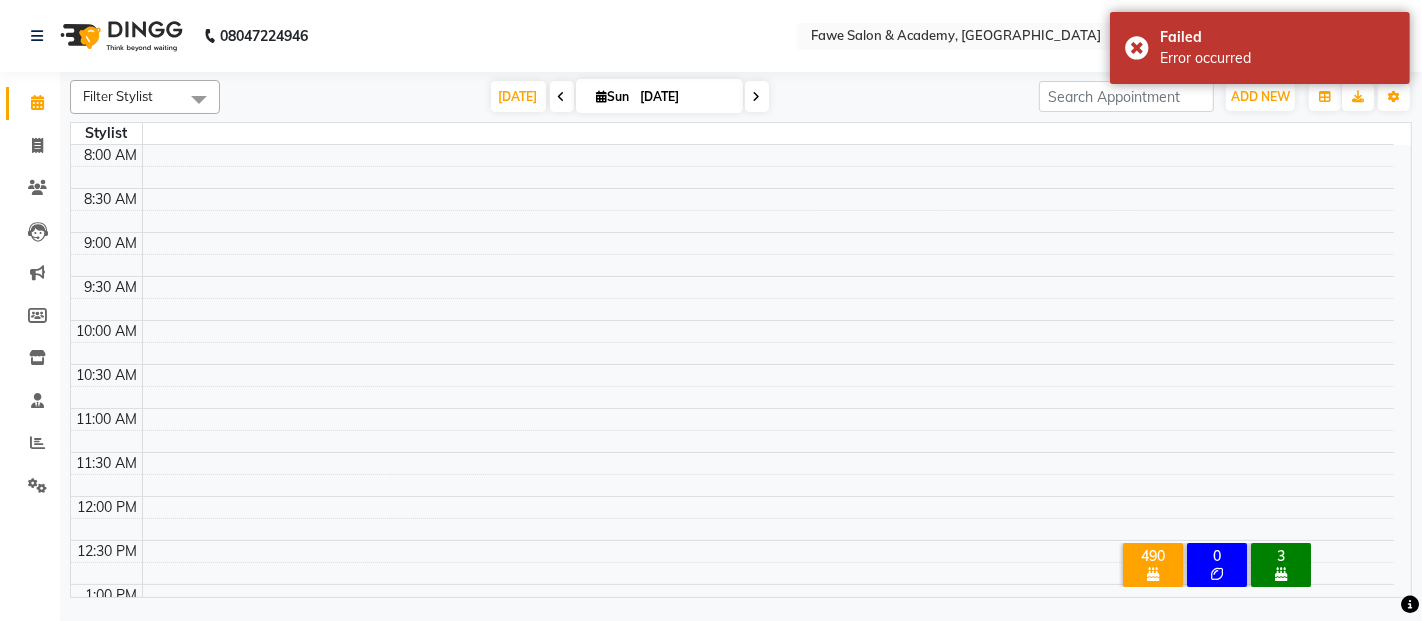 scroll, scrollTop: 590, scrollLeft: 0, axis: vertical 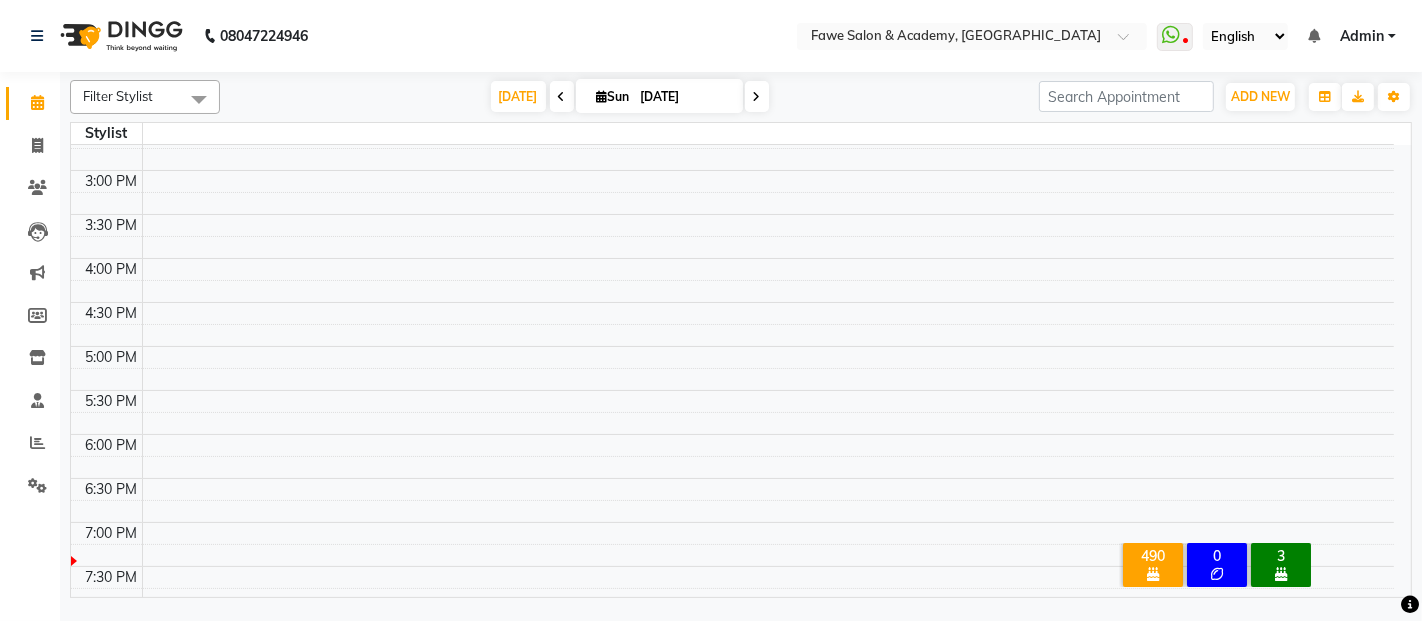 click at bounding box center (768, 134) 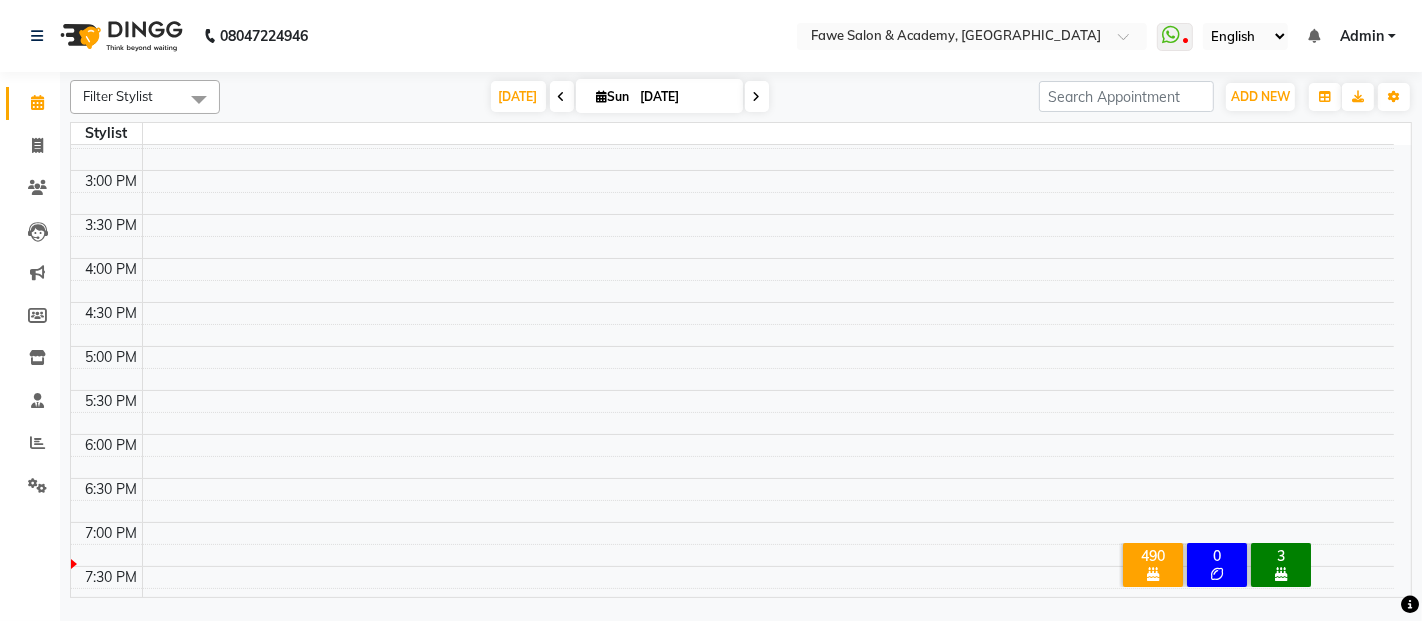 click at bounding box center (768, 269) 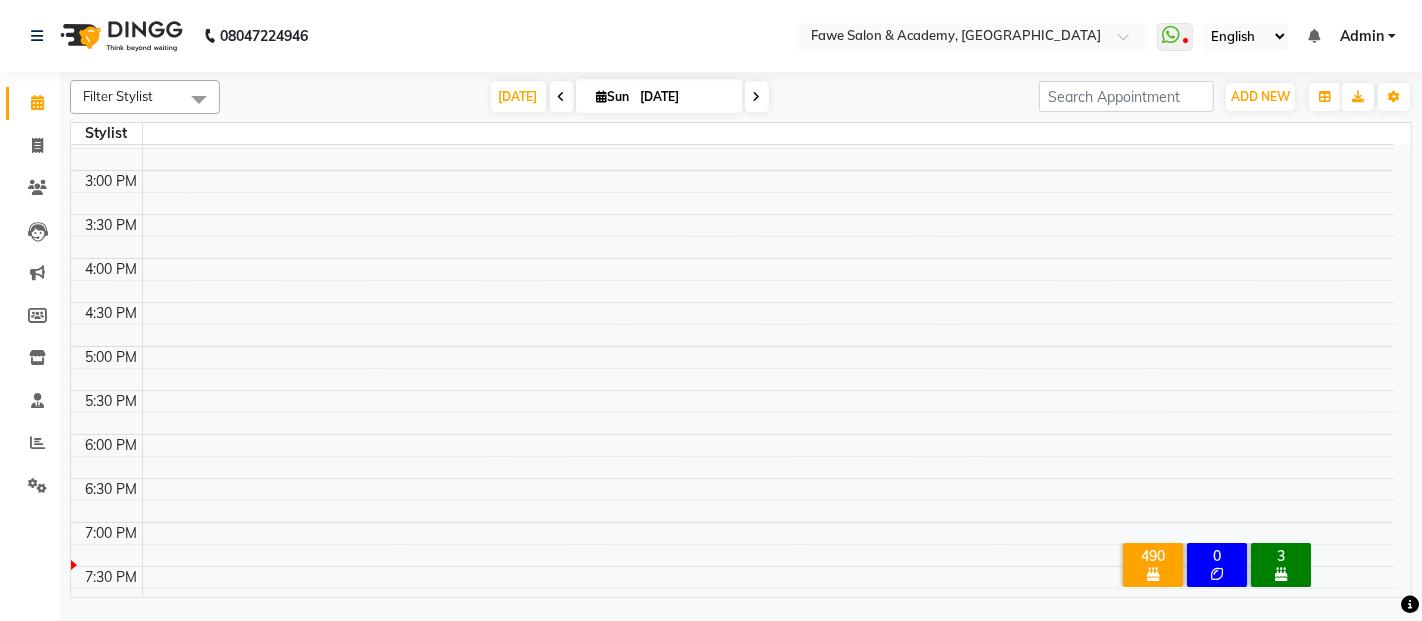 click on "[DATE]  [DATE]" at bounding box center (629, 97) 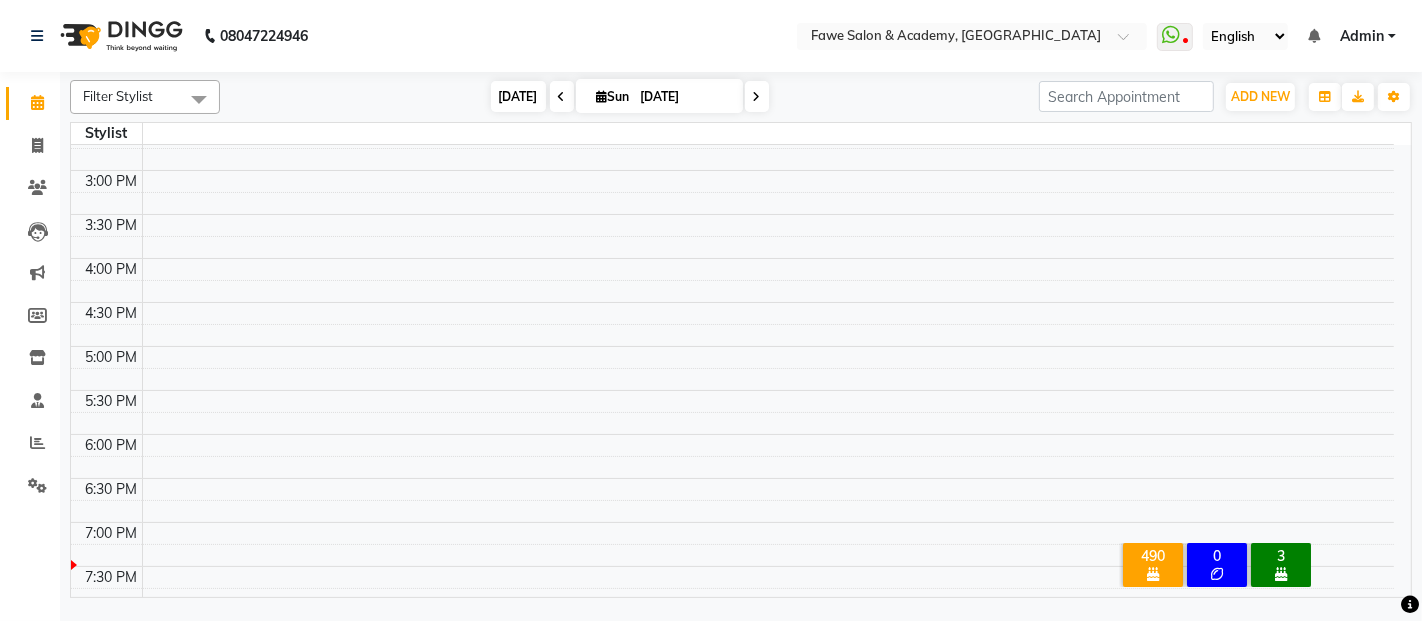 click on "[DATE]" at bounding box center [518, 96] 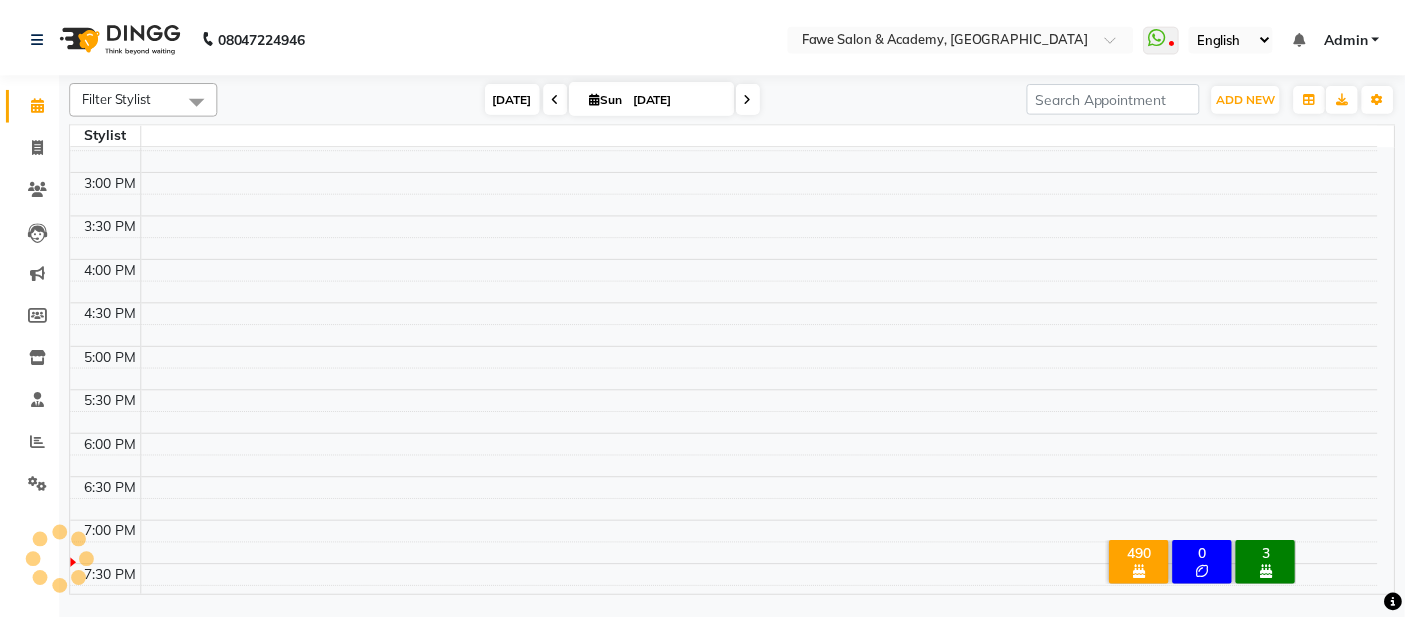 scroll, scrollTop: 0, scrollLeft: 0, axis: both 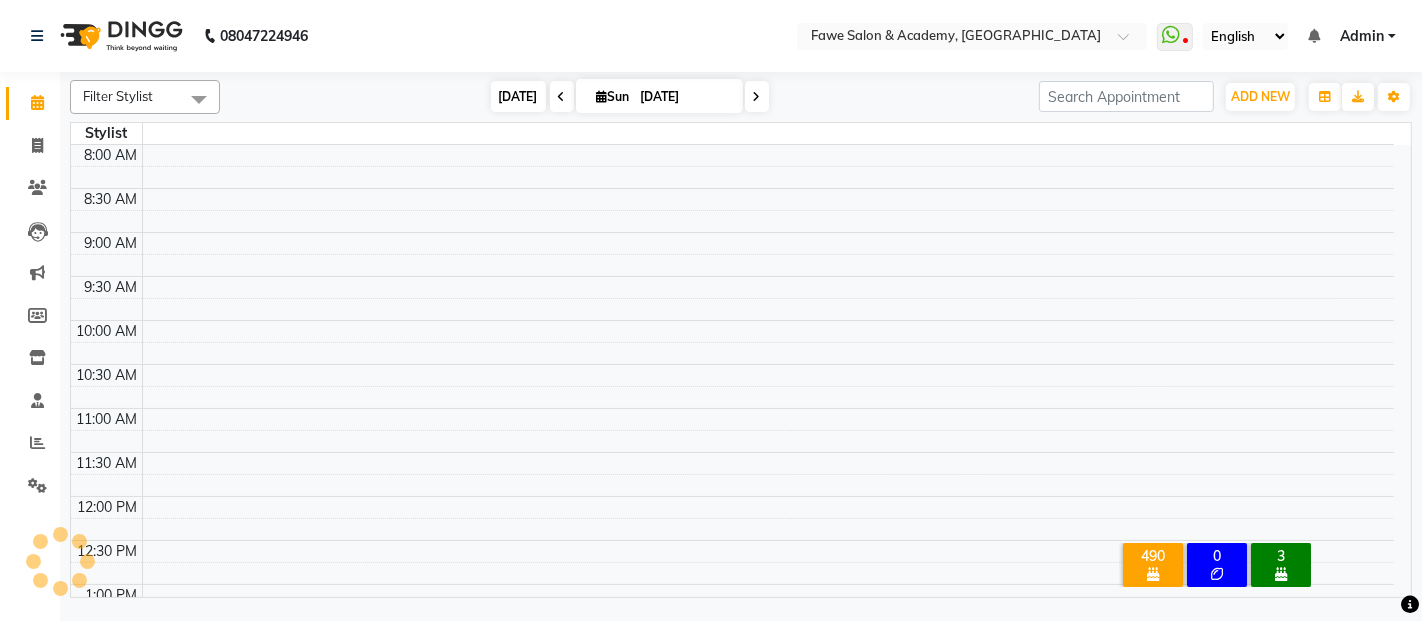 click on "[DATE]" at bounding box center (518, 96) 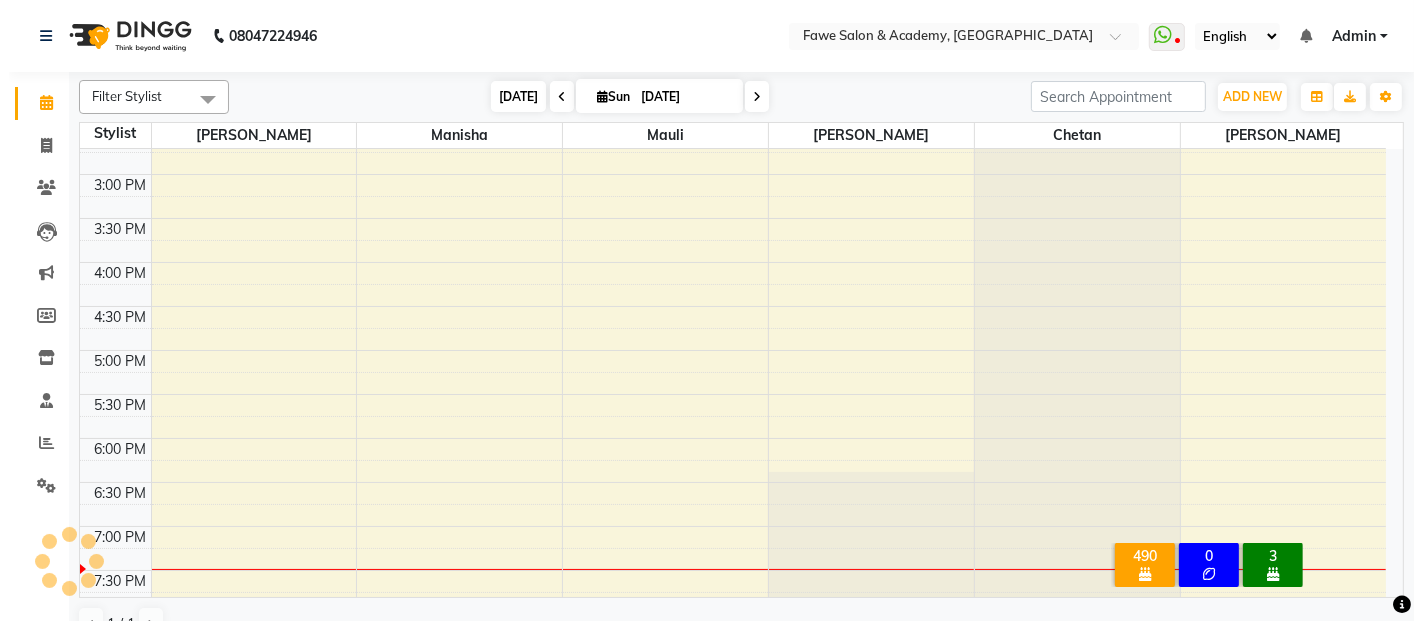 scroll, scrollTop: 594, scrollLeft: 0, axis: vertical 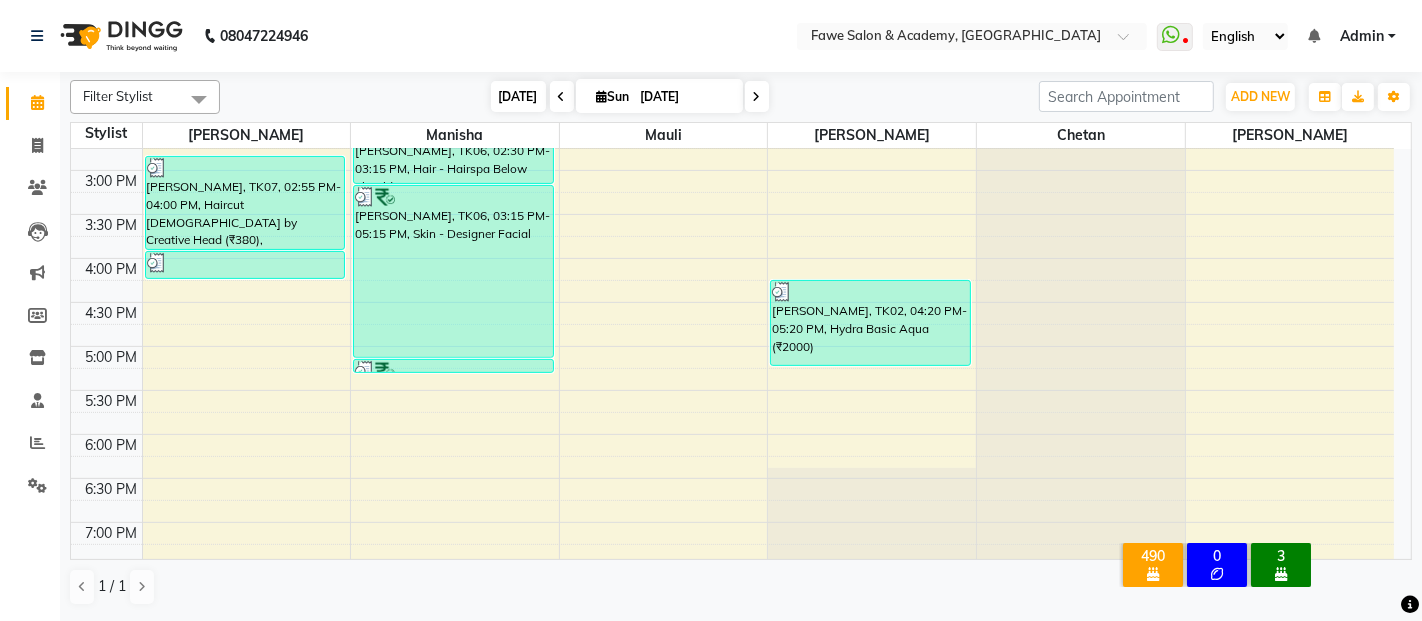 click on "[DATE]" at bounding box center [518, 96] 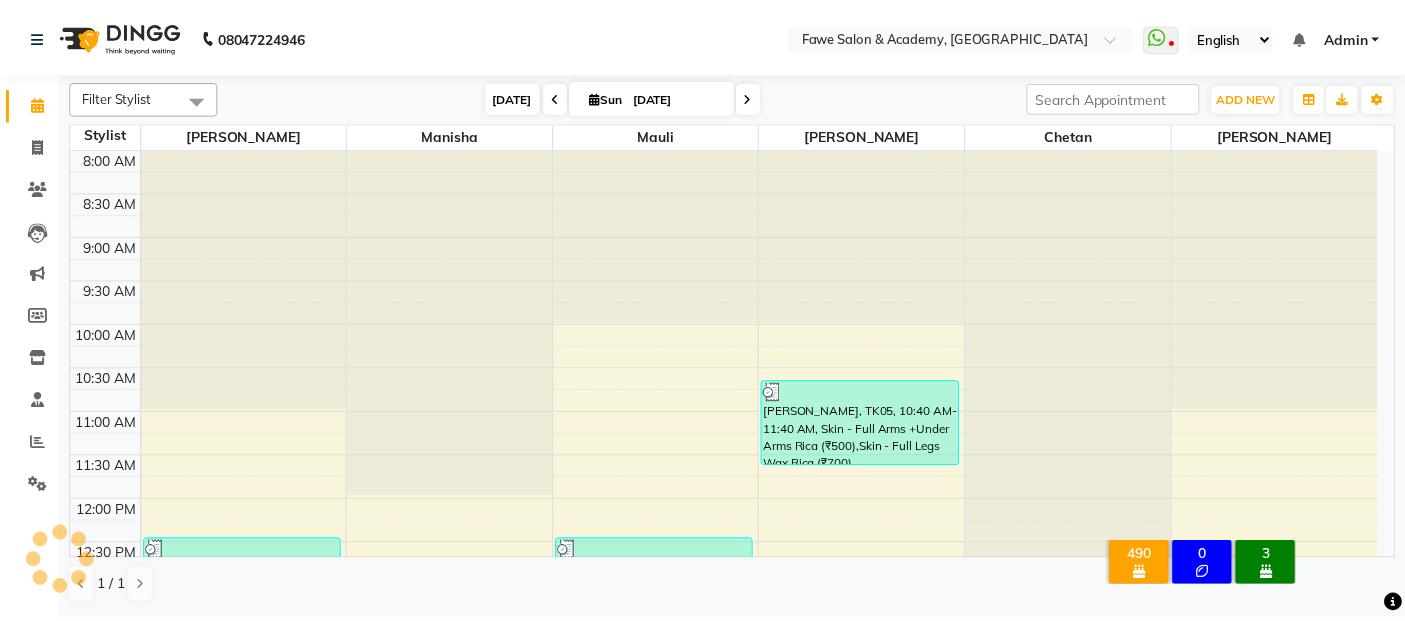 scroll, scrollTop: 632, scrollLeft: 0, axis: vertical 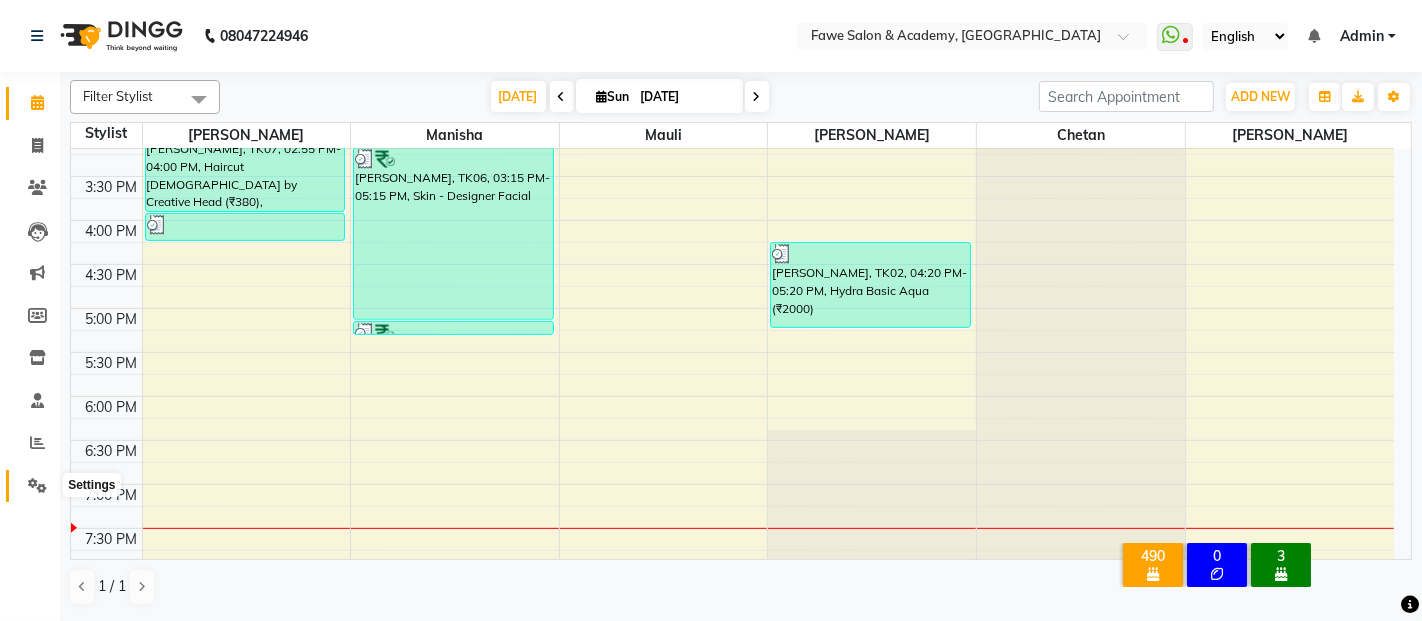 click 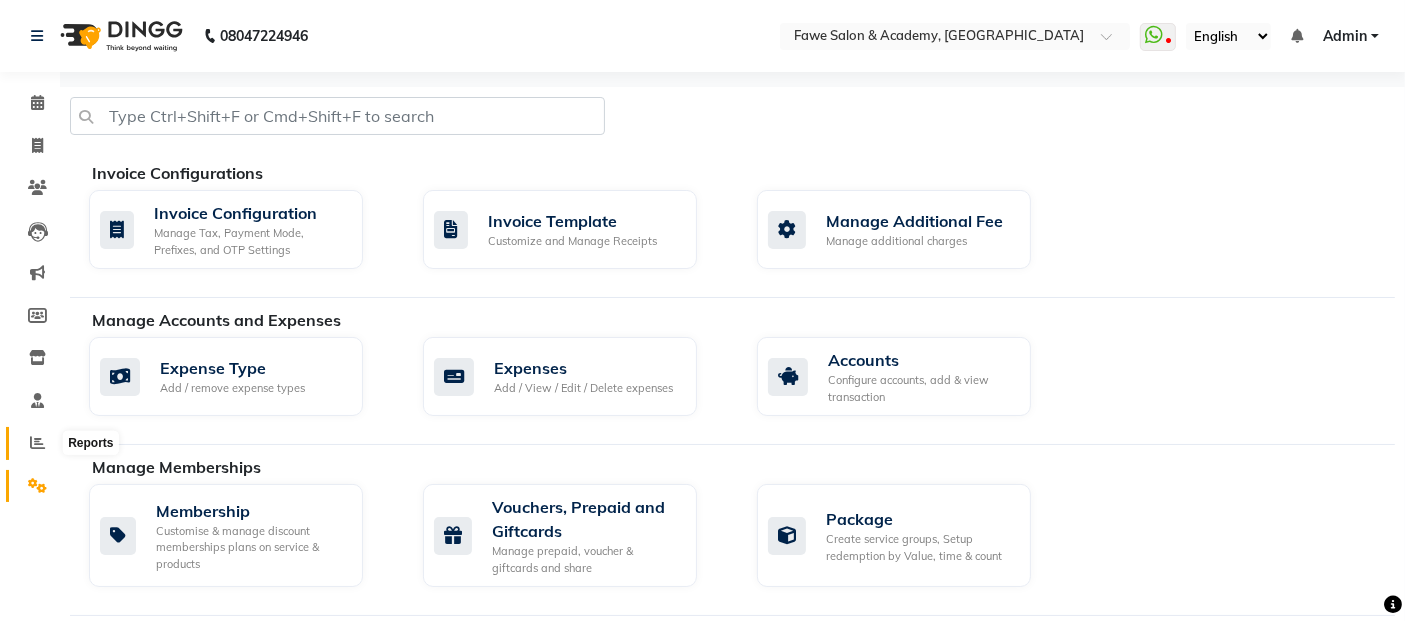click 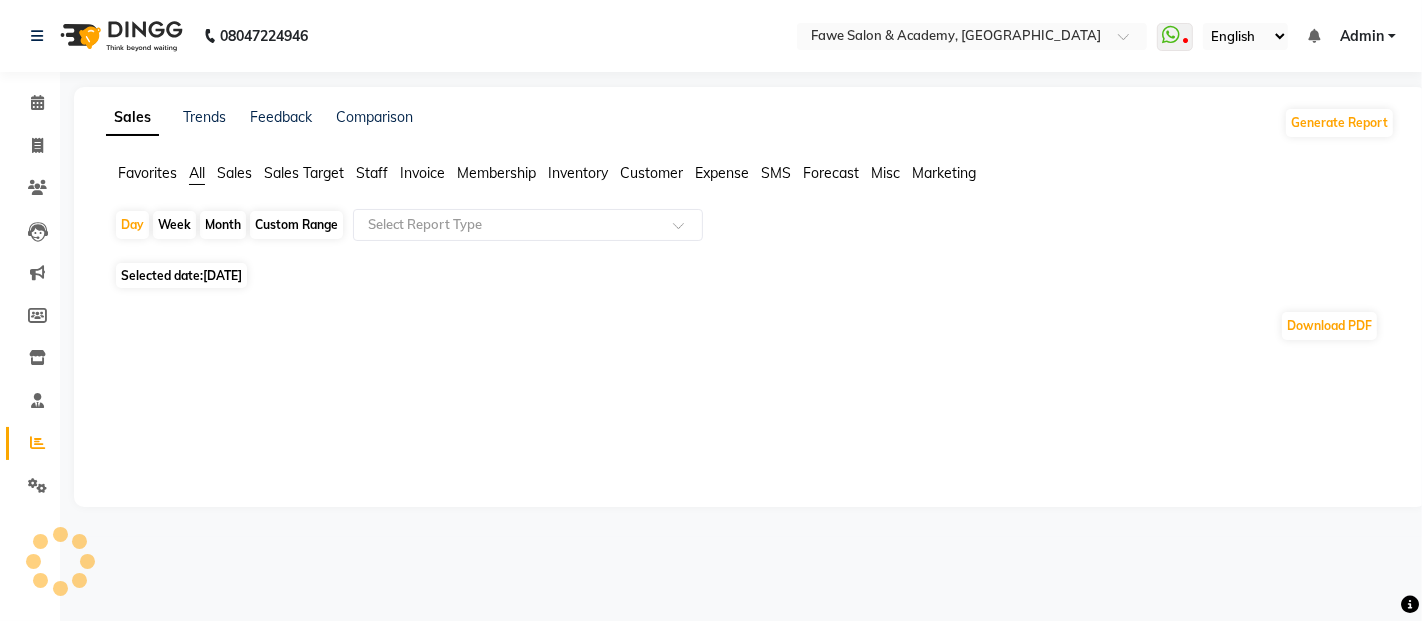 click on "Invoice" 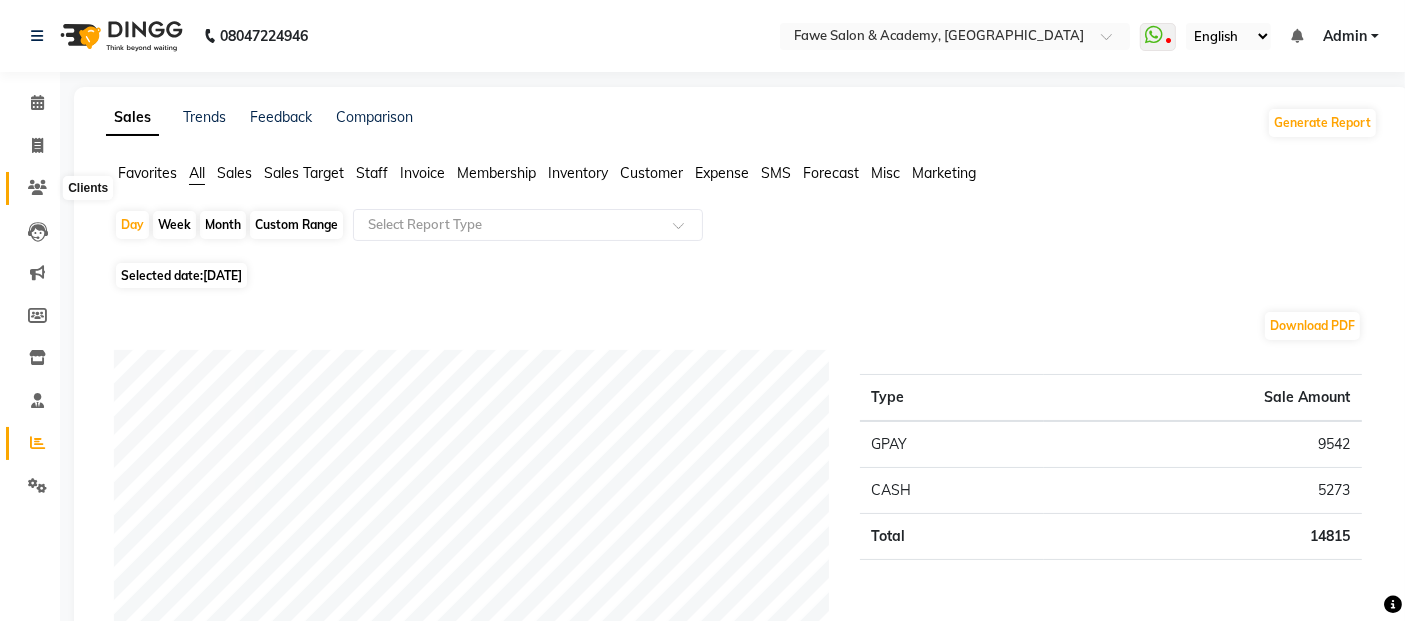 click 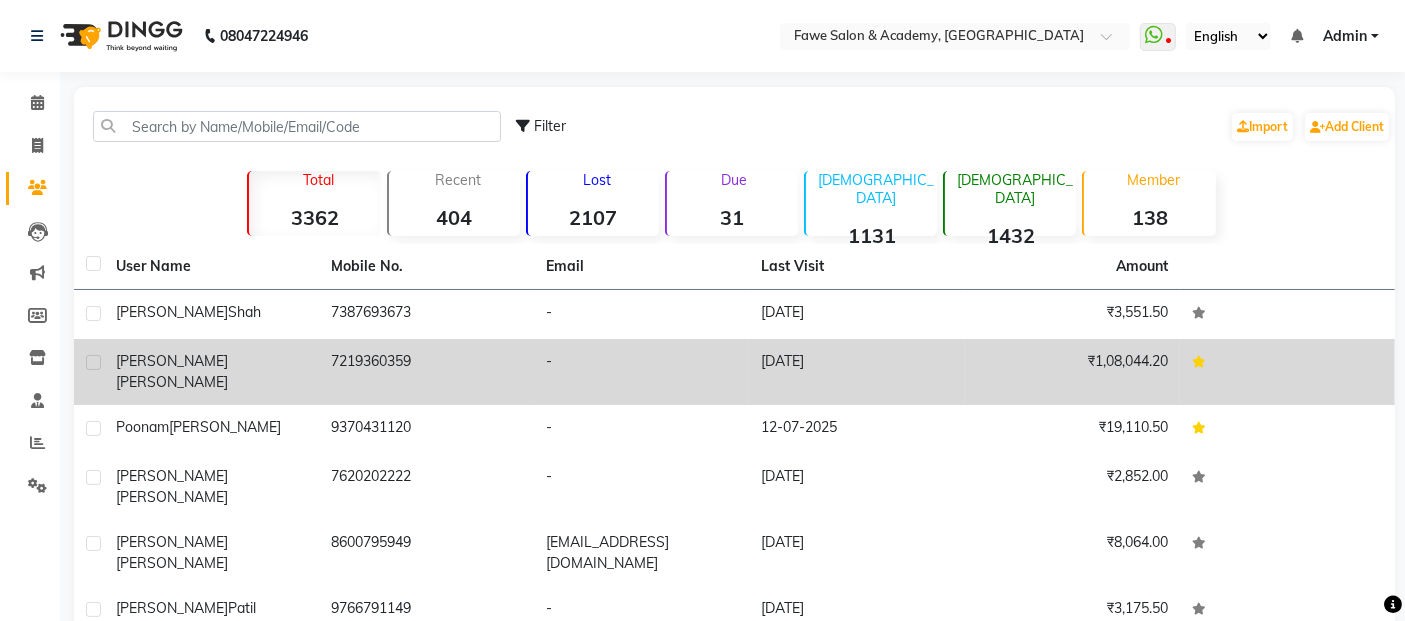 click on "7219360359" 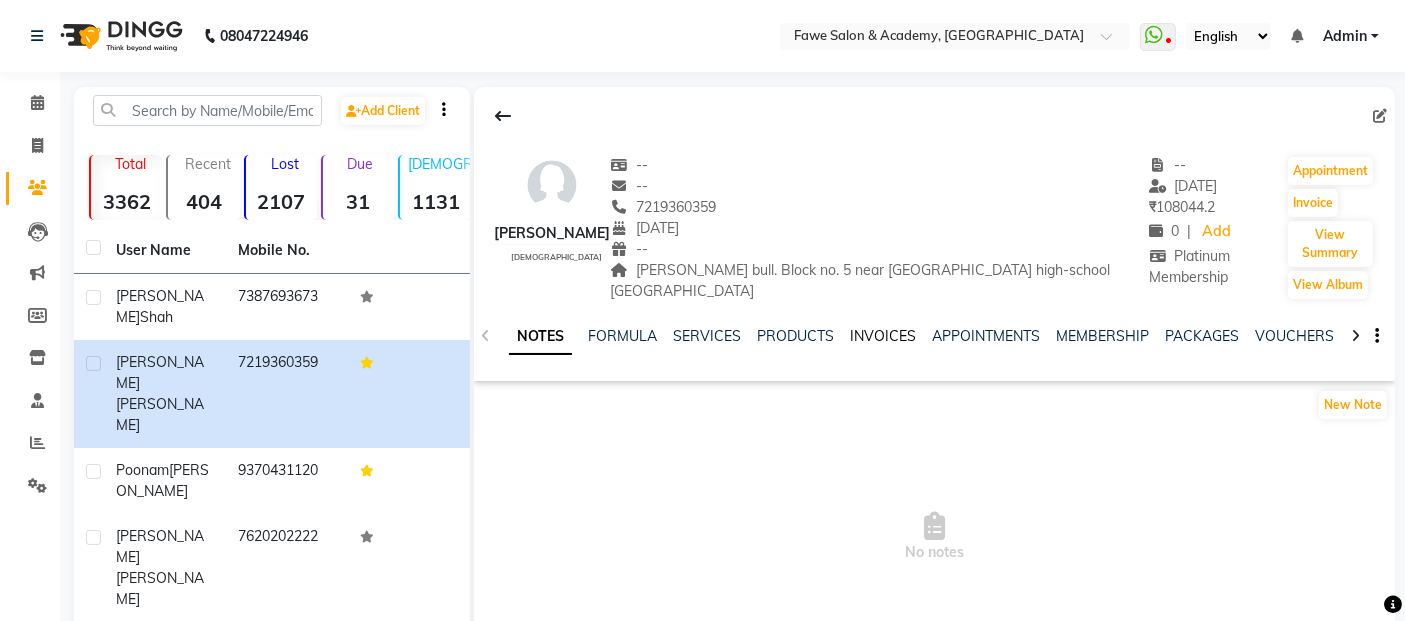 click on "INVOICES" 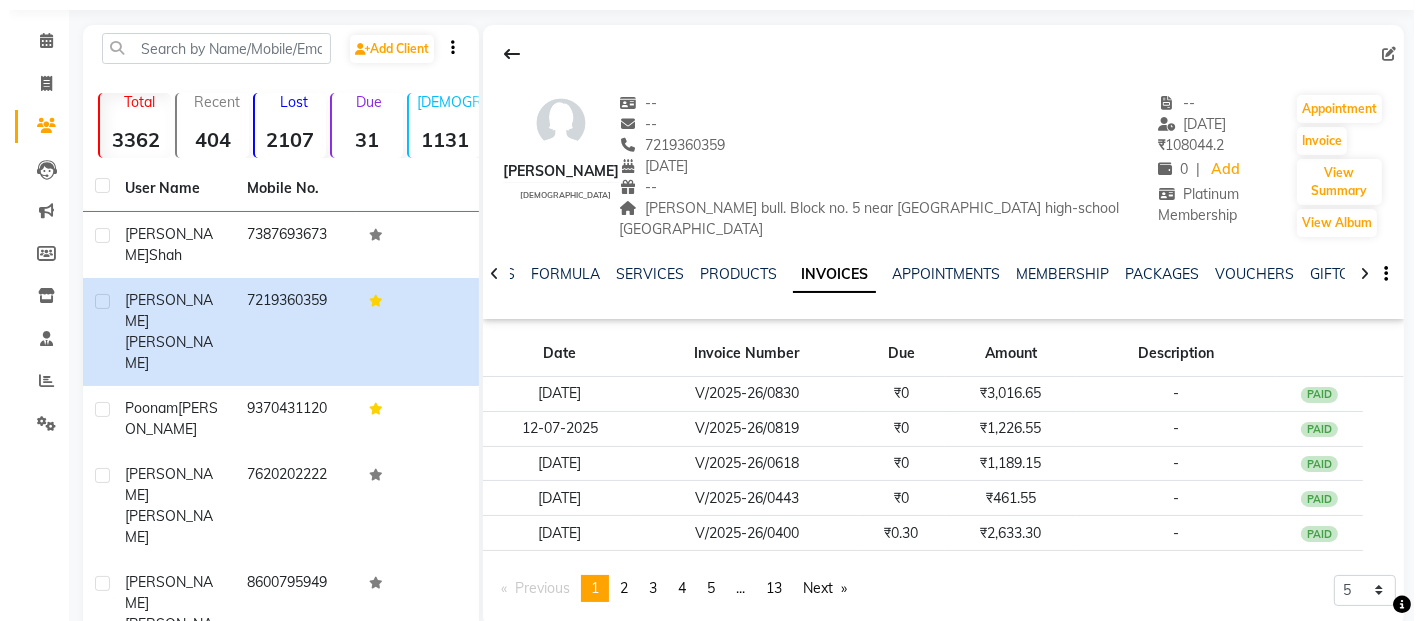 scroll, scrollTop: 129, scrollLeft: 0, axis: vertical 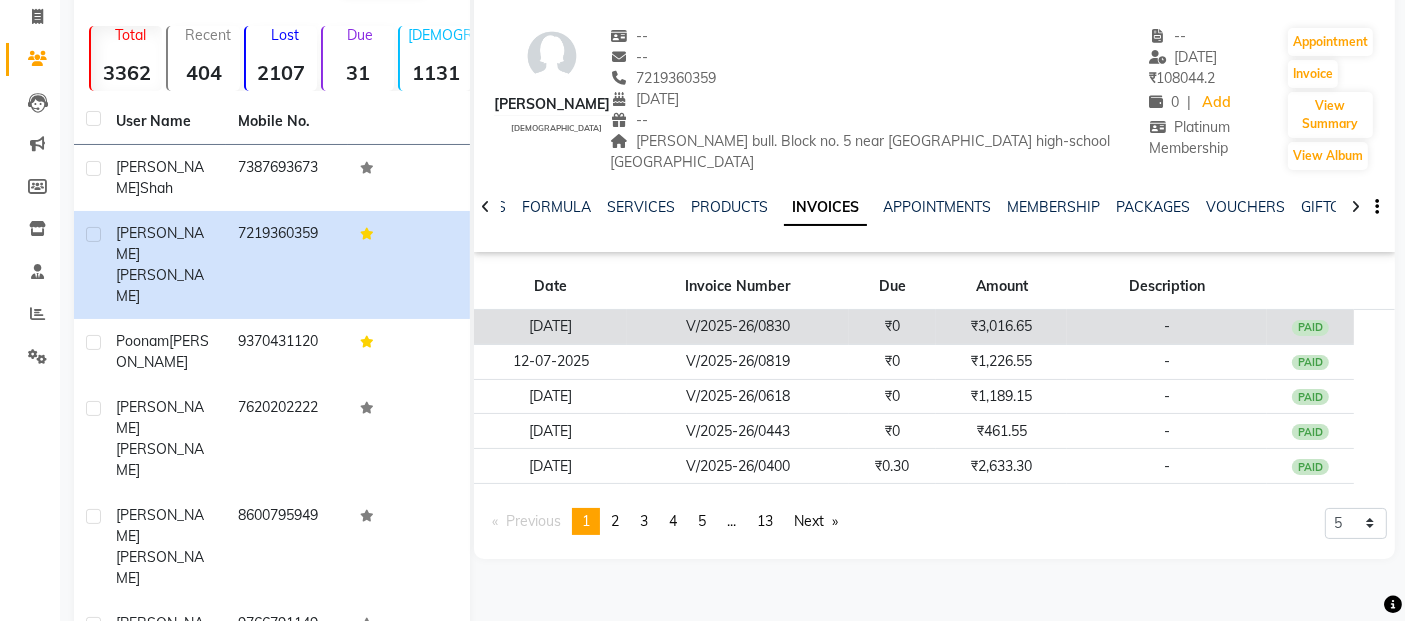 click on "V/2025-26/0830" 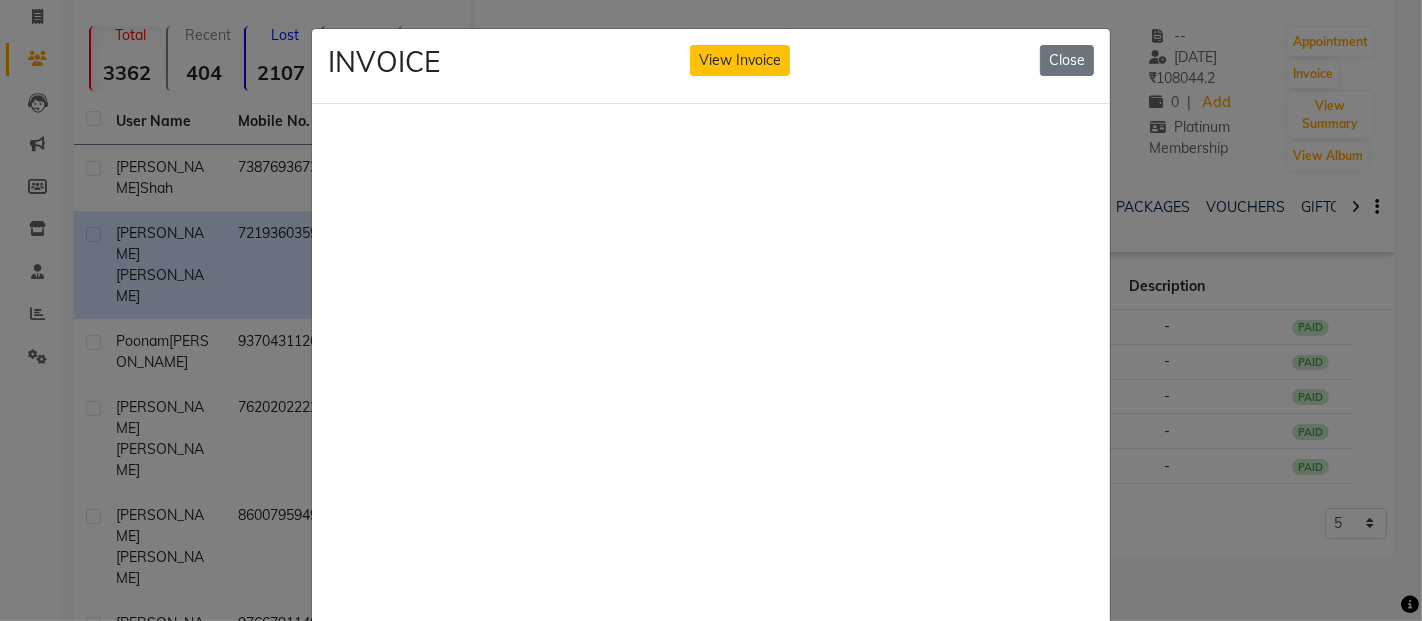 click on "INVOICE View Invoice Close" 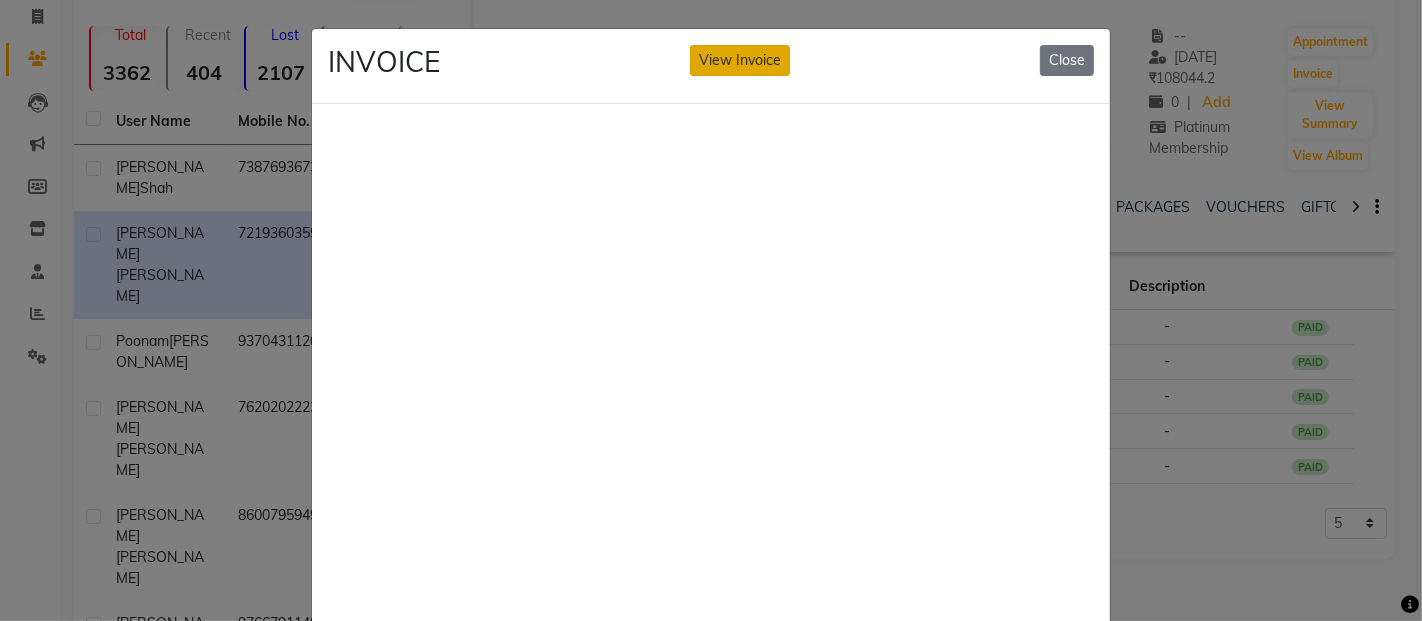 click on "View Invoice" 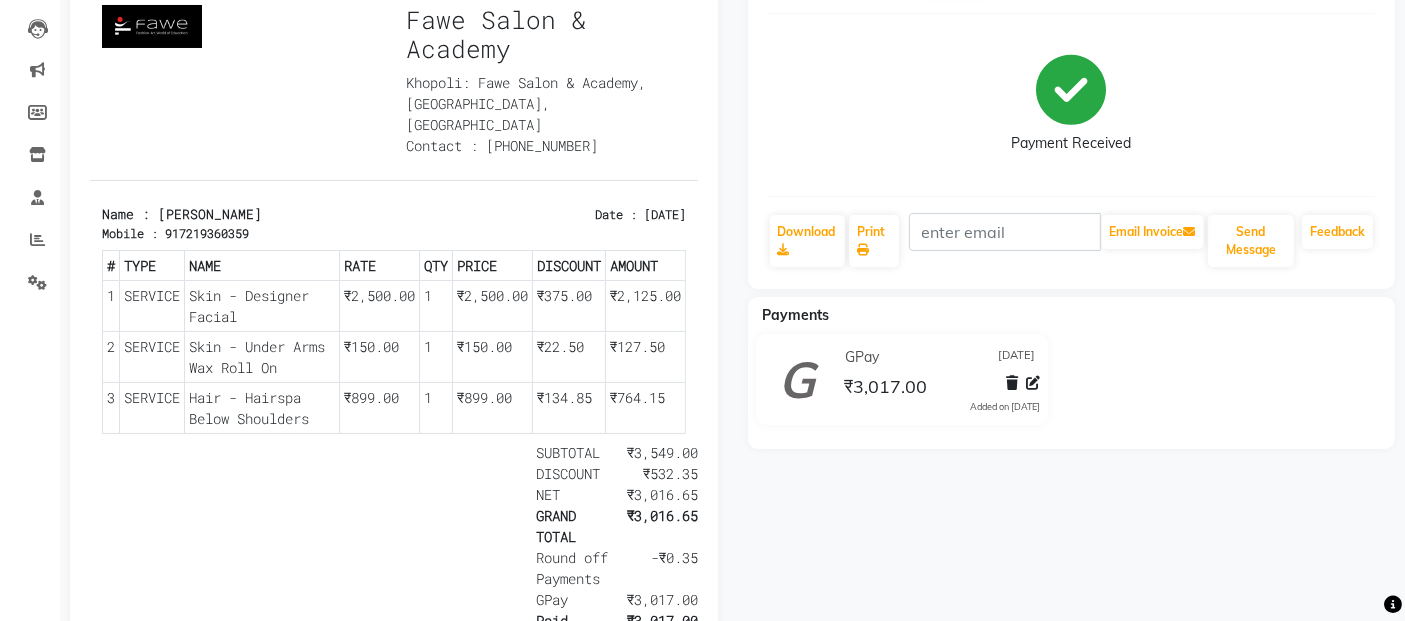scroll, scrollTop: 0, scrollLeft: 0, axis: both 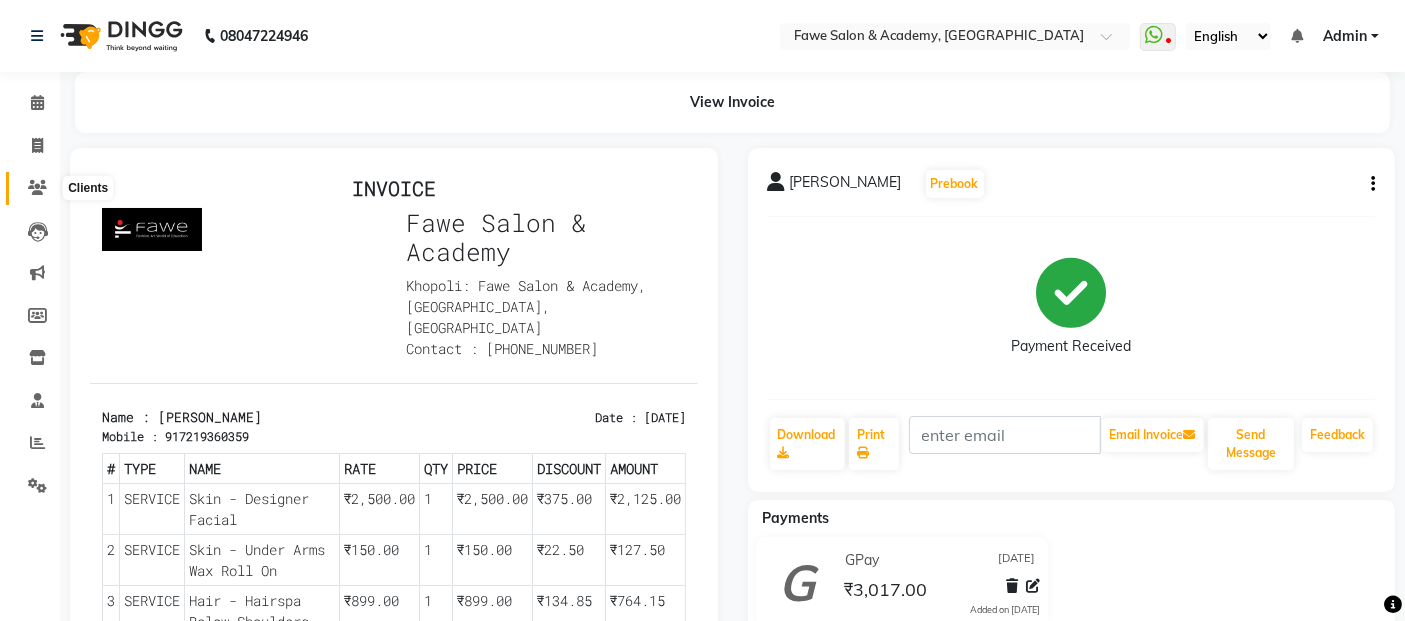 click 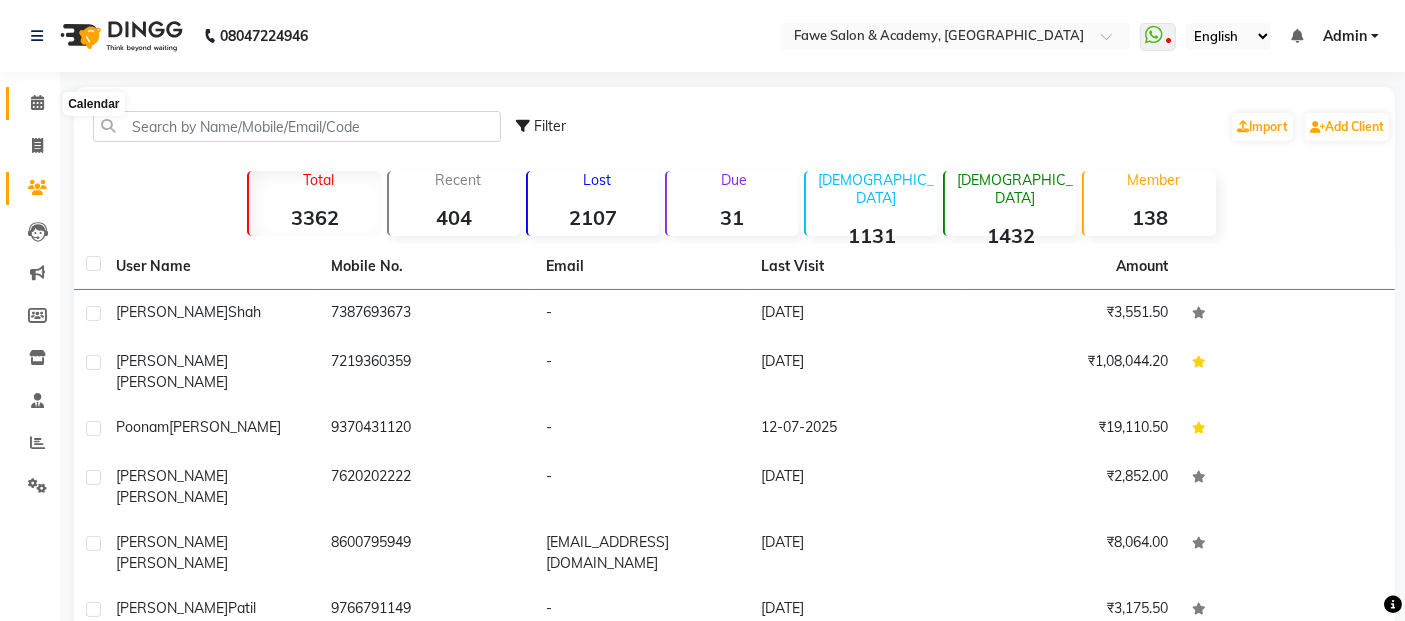 click 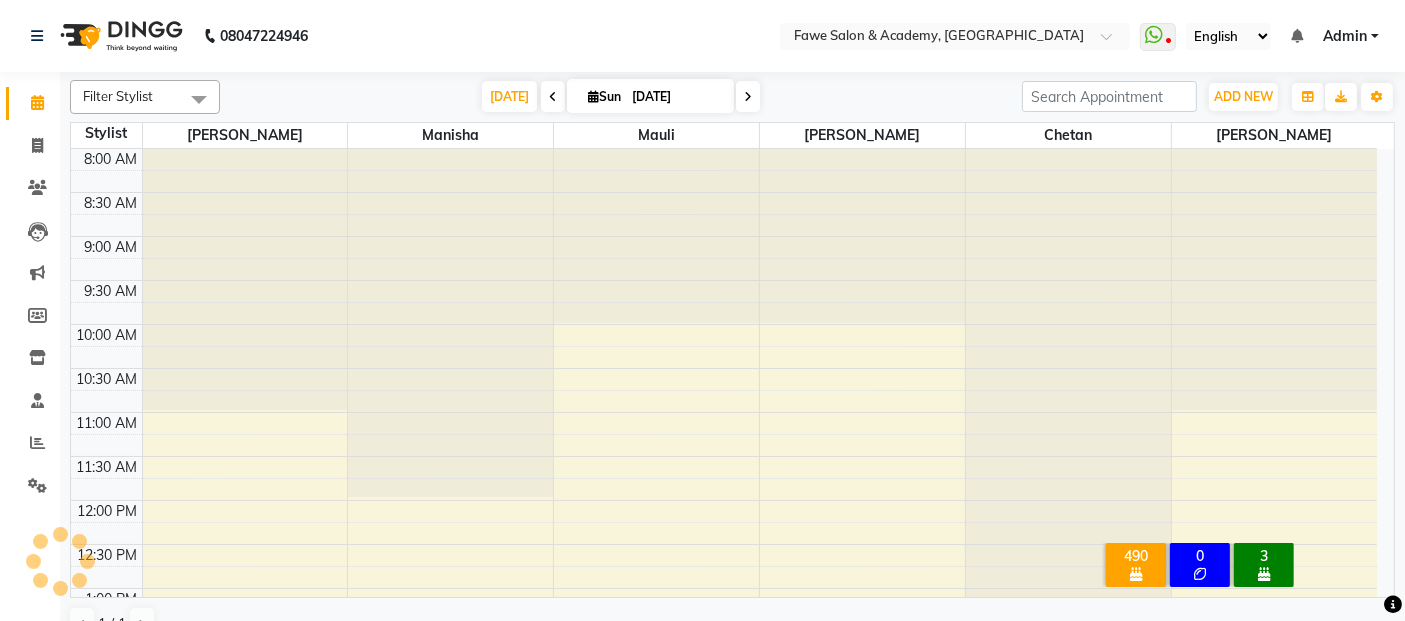 scroll, scrollTop: 0, scrollLeft: 0, axis: both 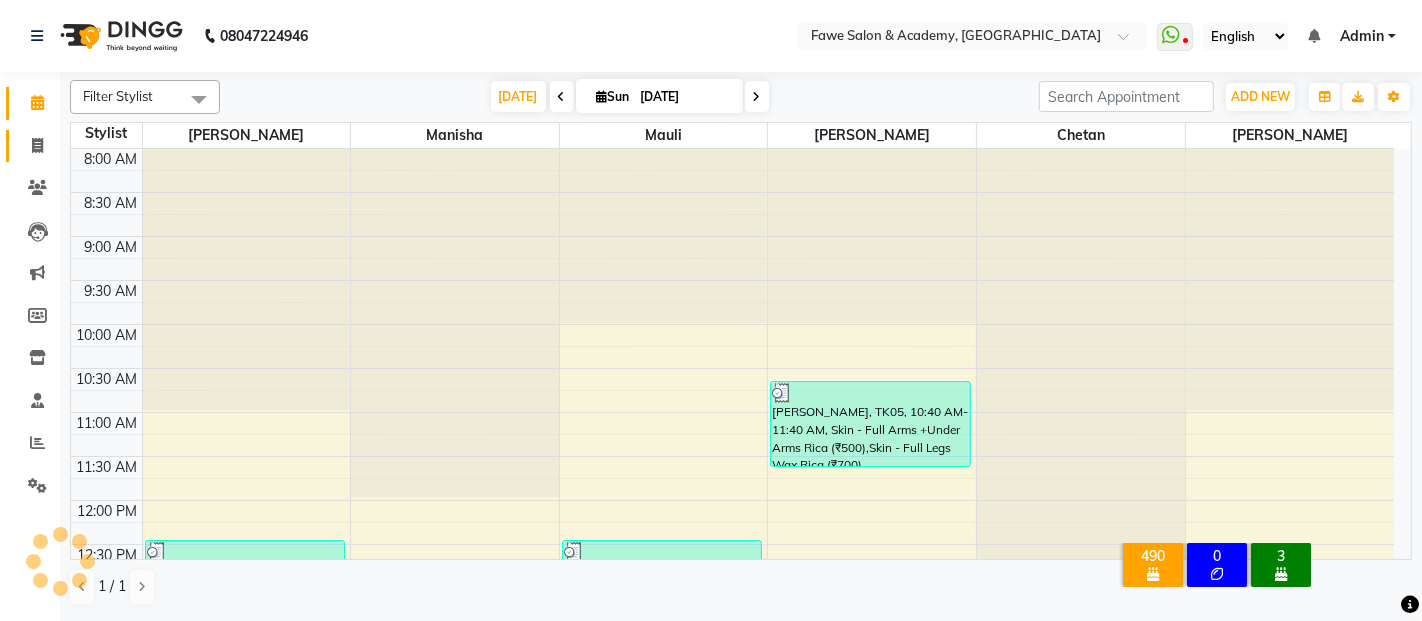 click 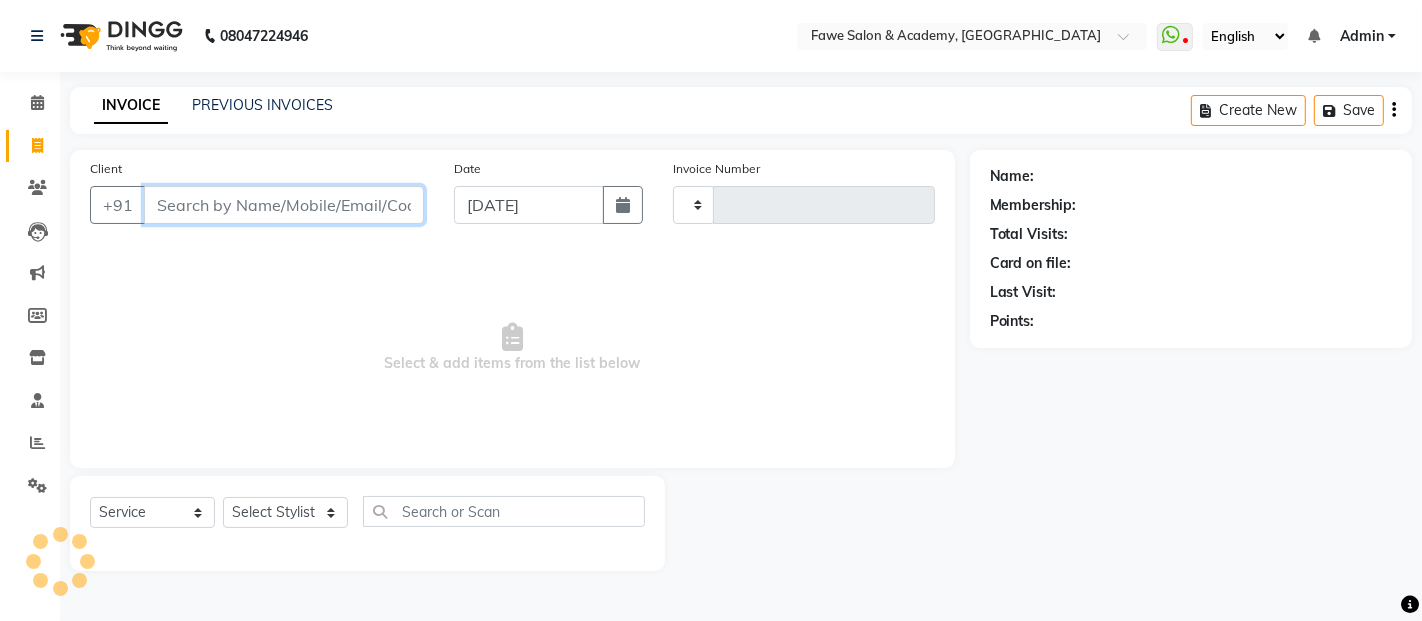 click on "Client" at bounding box center [284, 205] 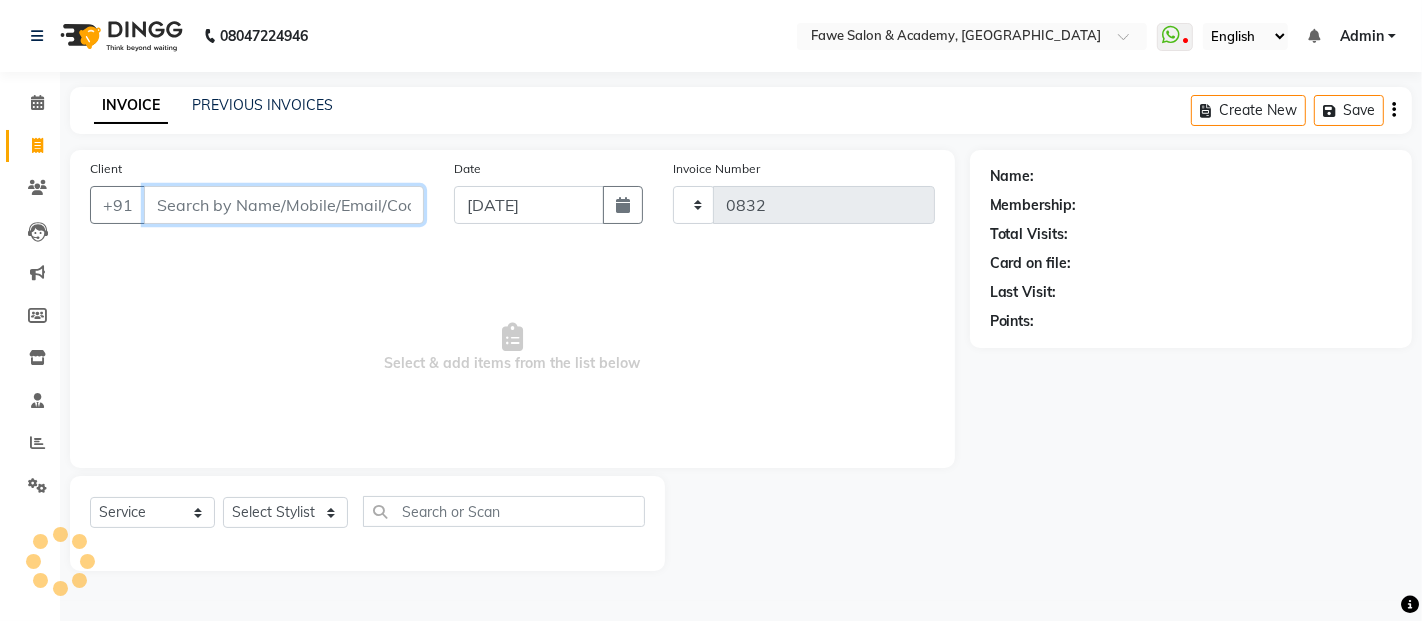 select on "879" 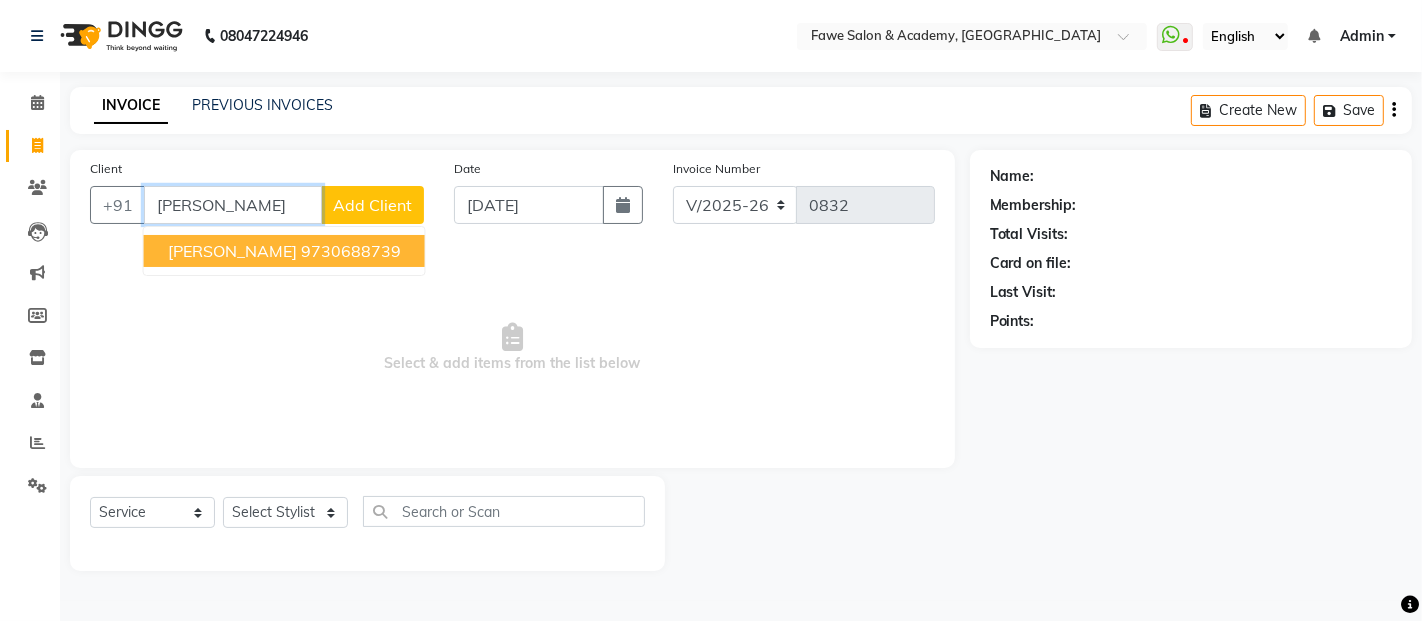 click on "[PERSON_NAME]" at bounding box center (233, 205) 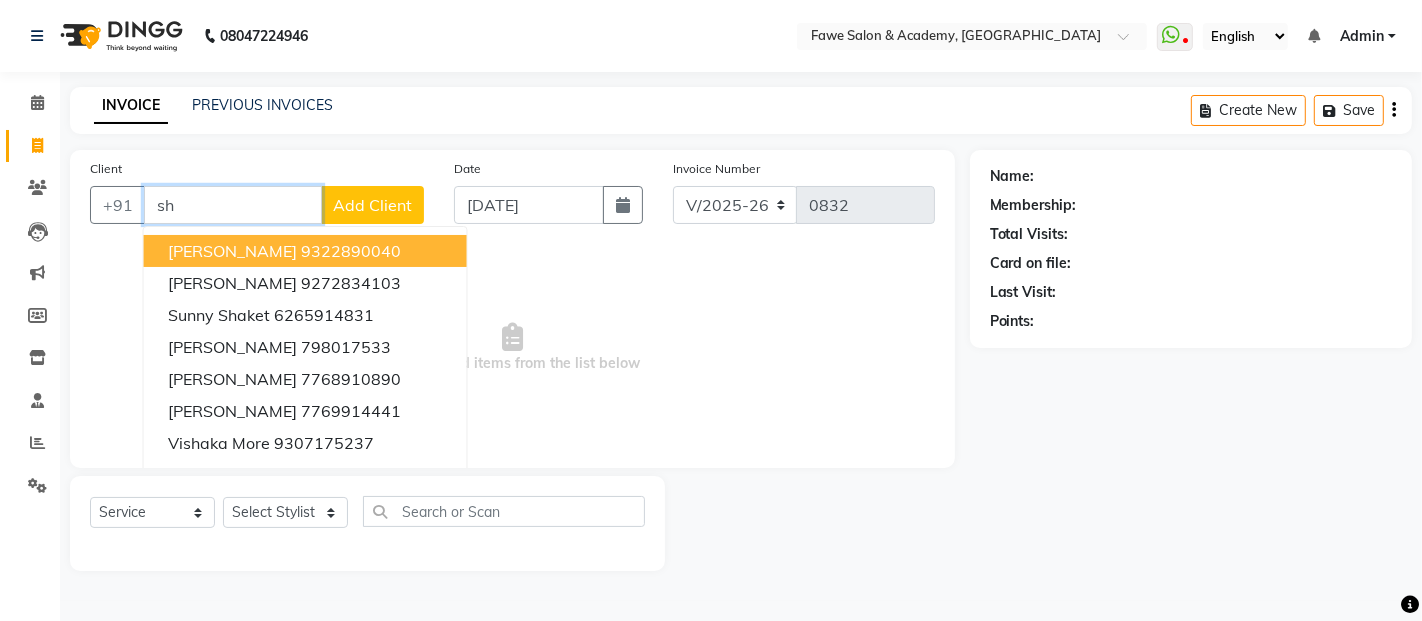 type on "s" 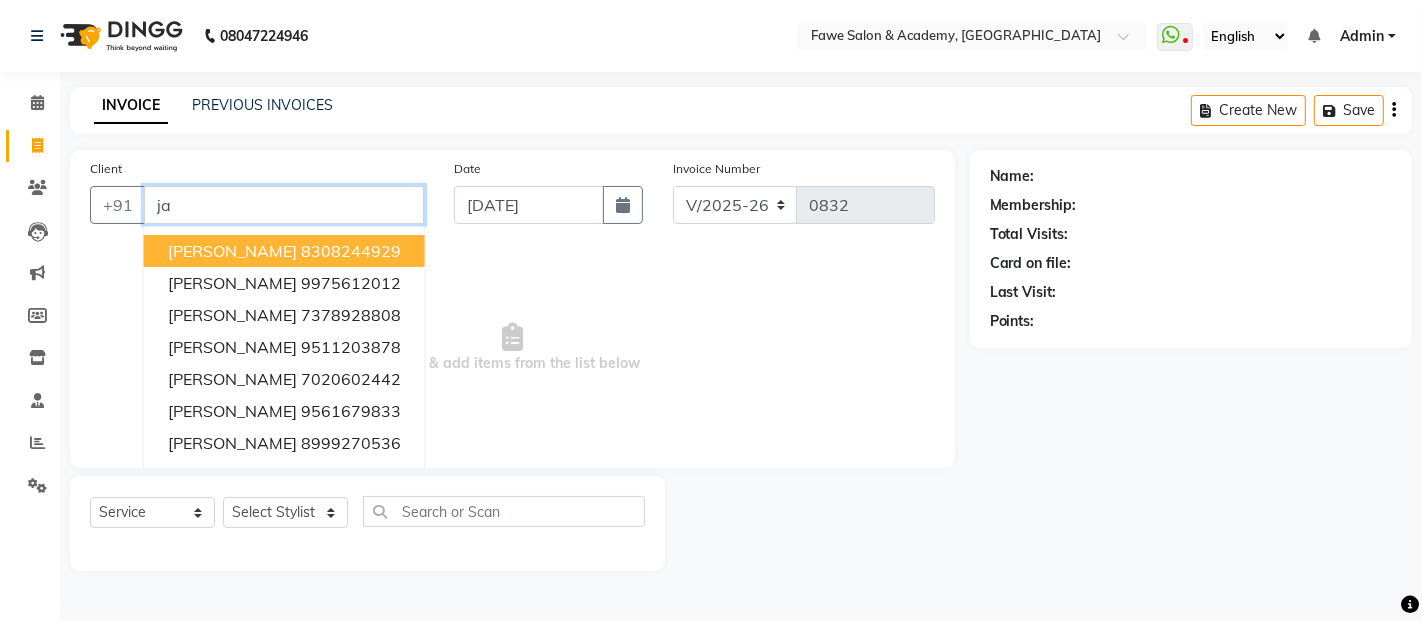 type on "j" 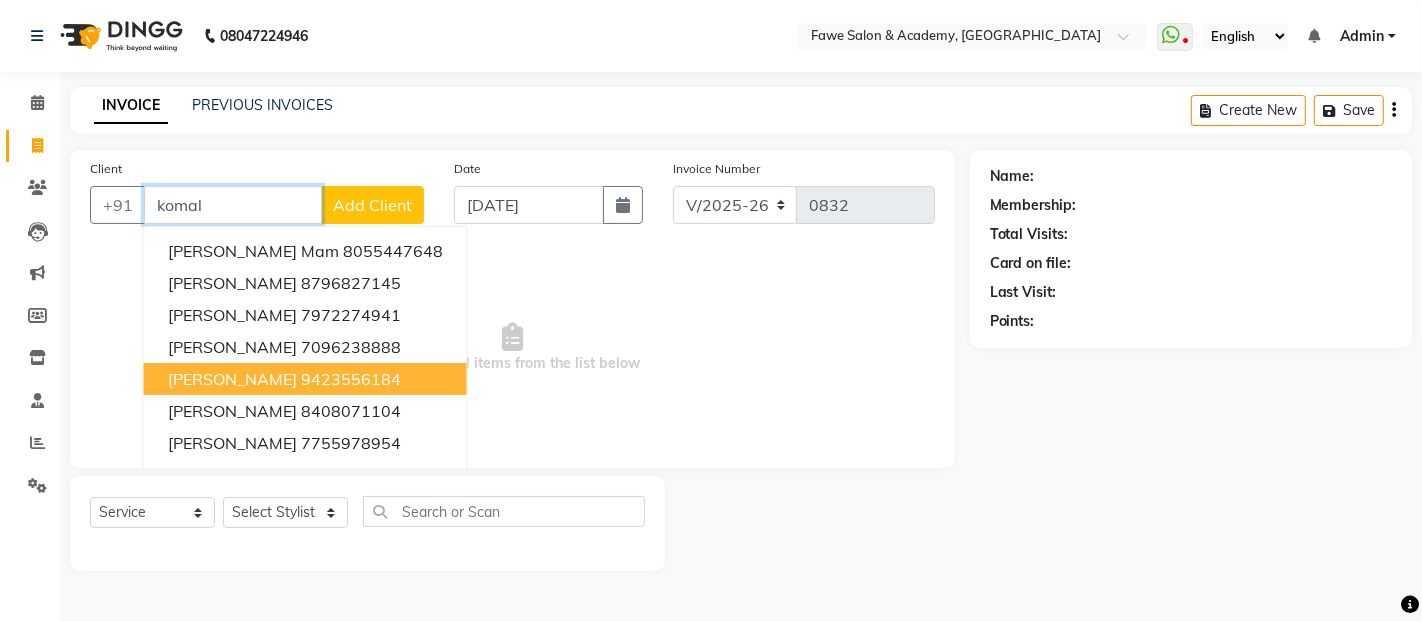 click on "[PERSON_NAME]" at bounding box center [232, 379] 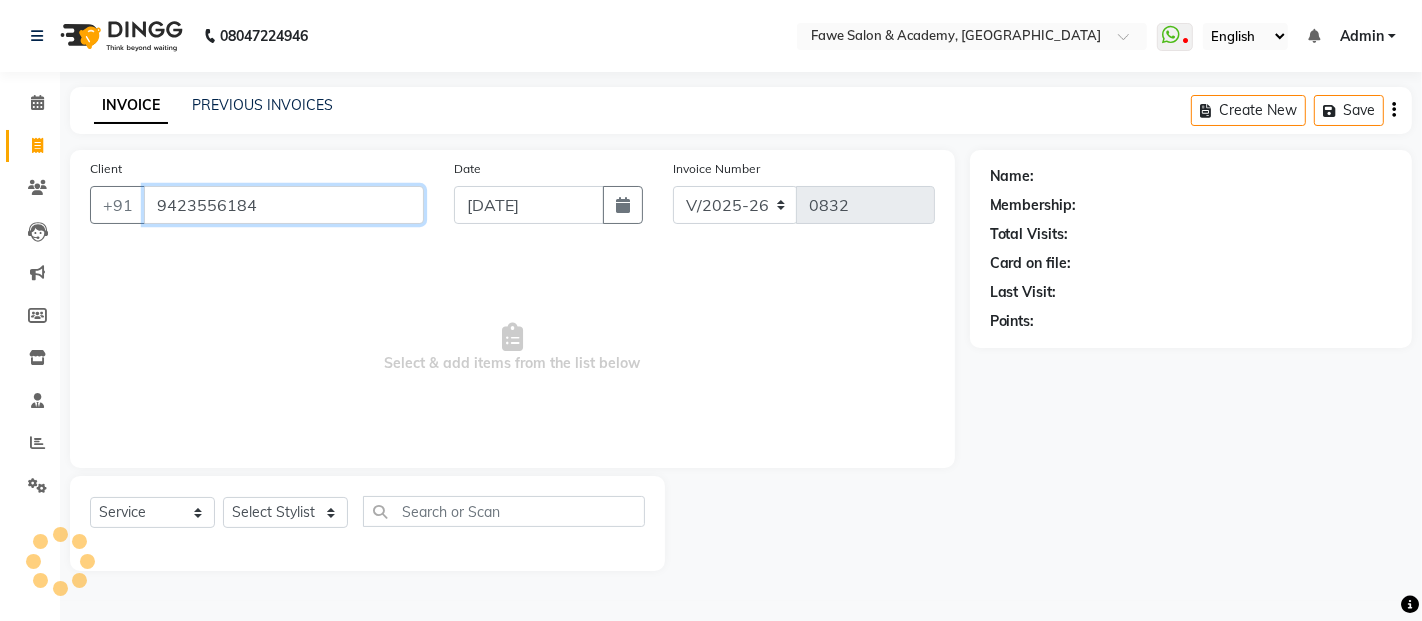 type on "9423556184" 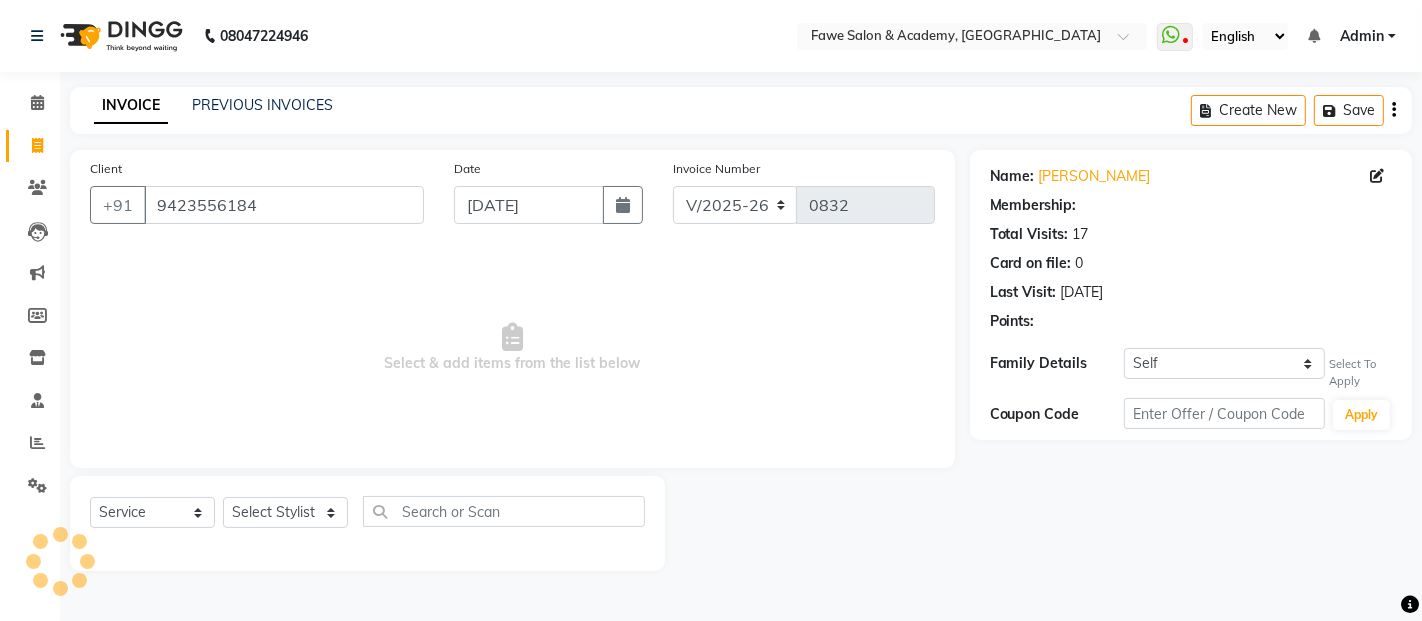 select on "1: Object" 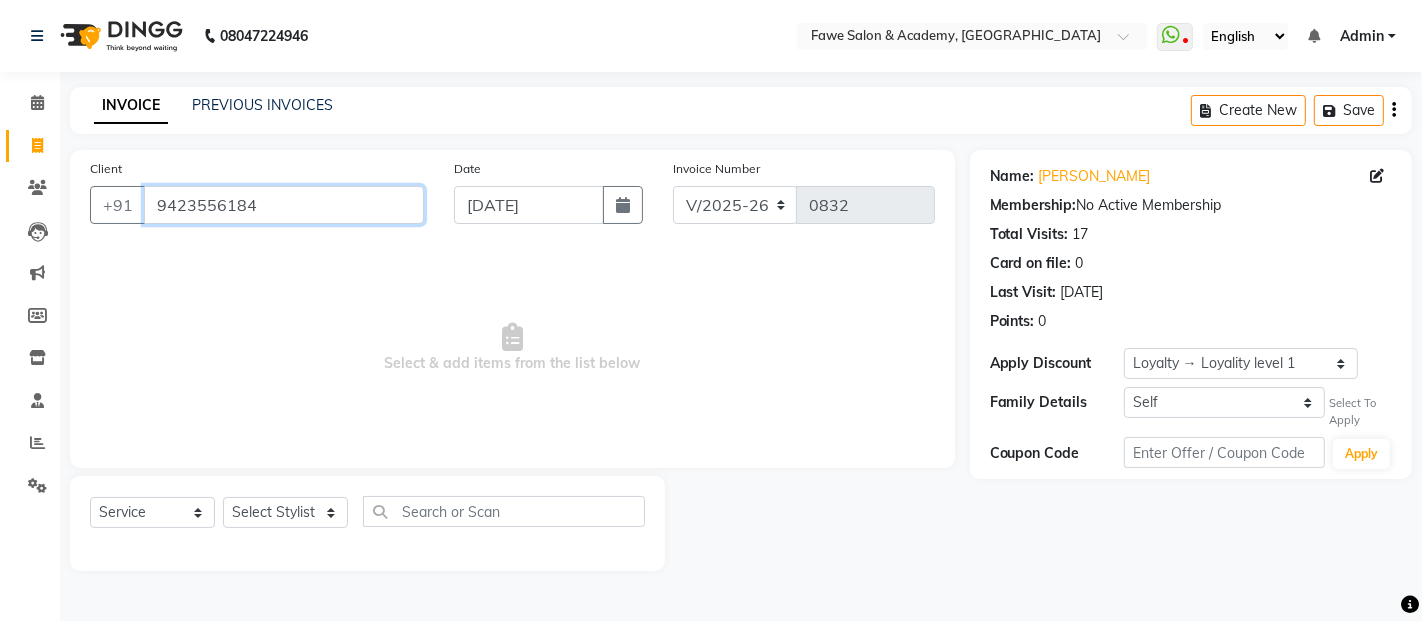 click on "9423556184" at bounding box center (284, 205) 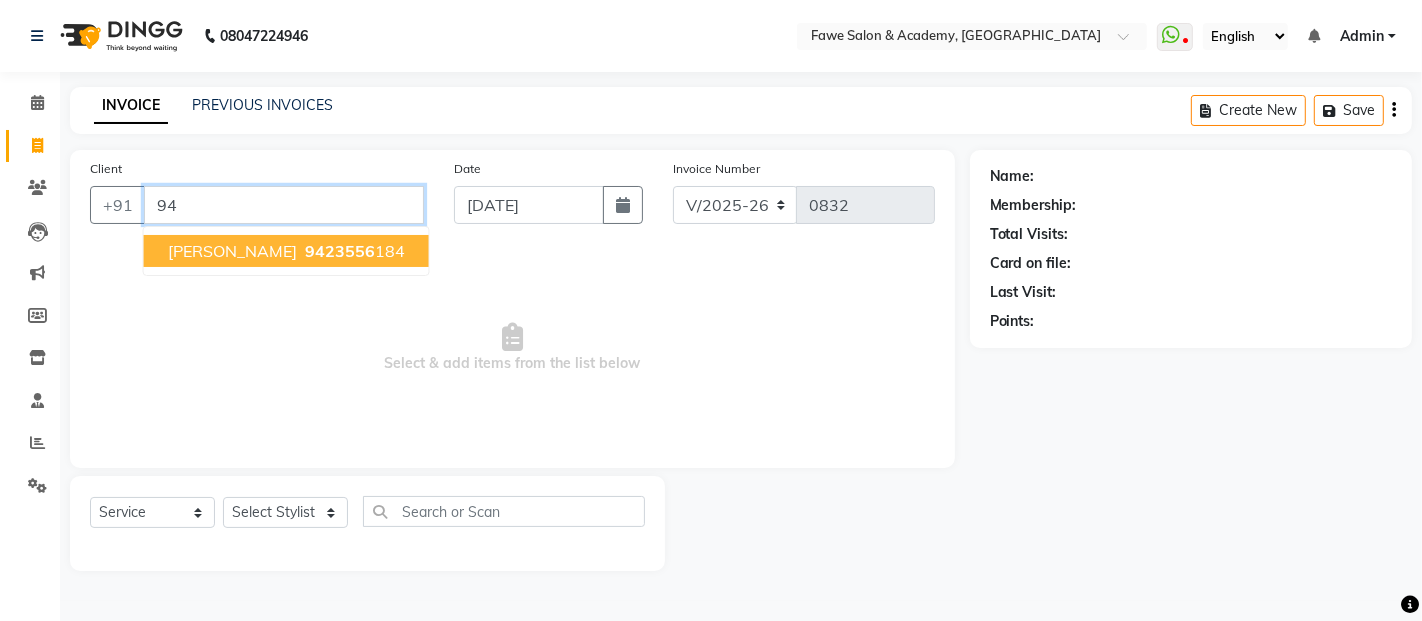 type on "9" 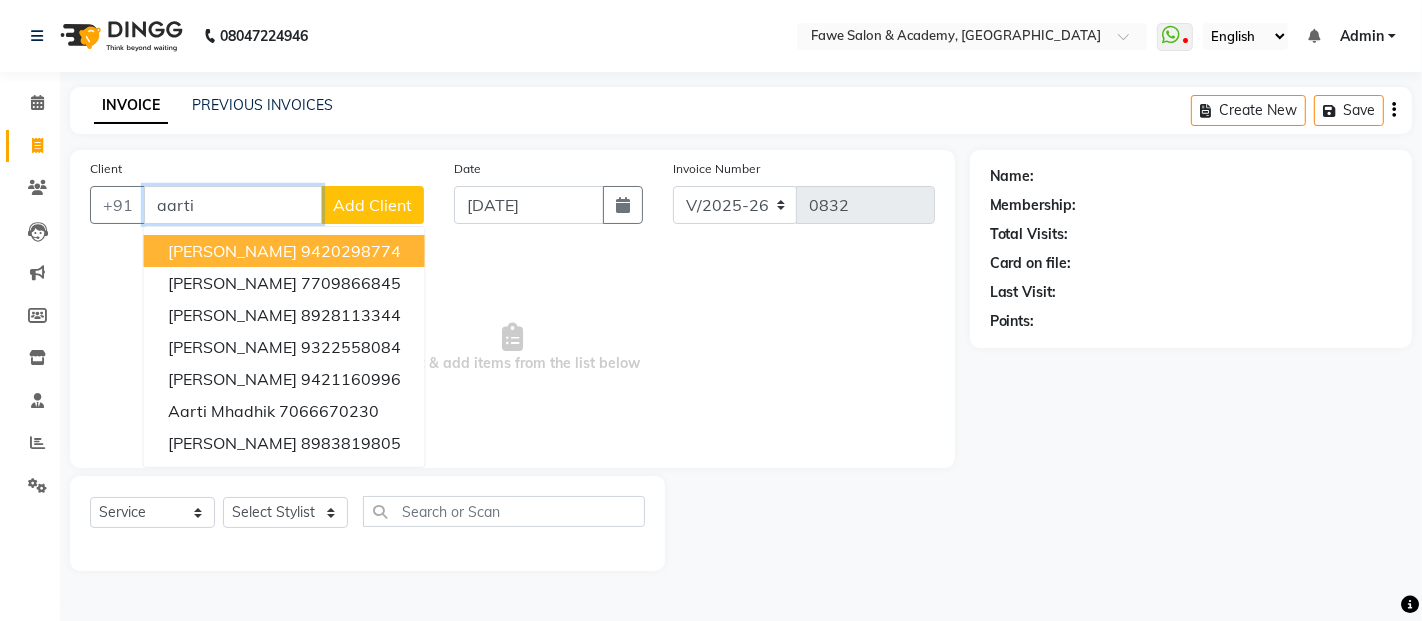 click on "9420298774" at bounding box center [351, 251] 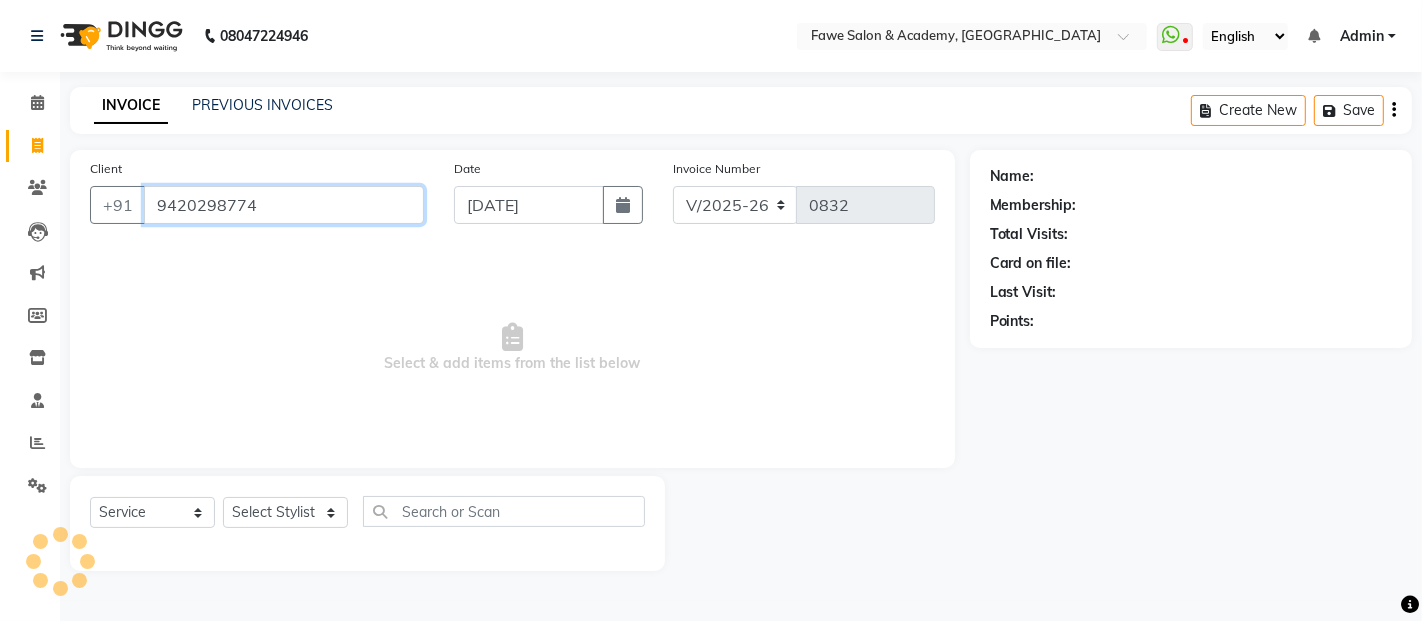 type on "9420298774" 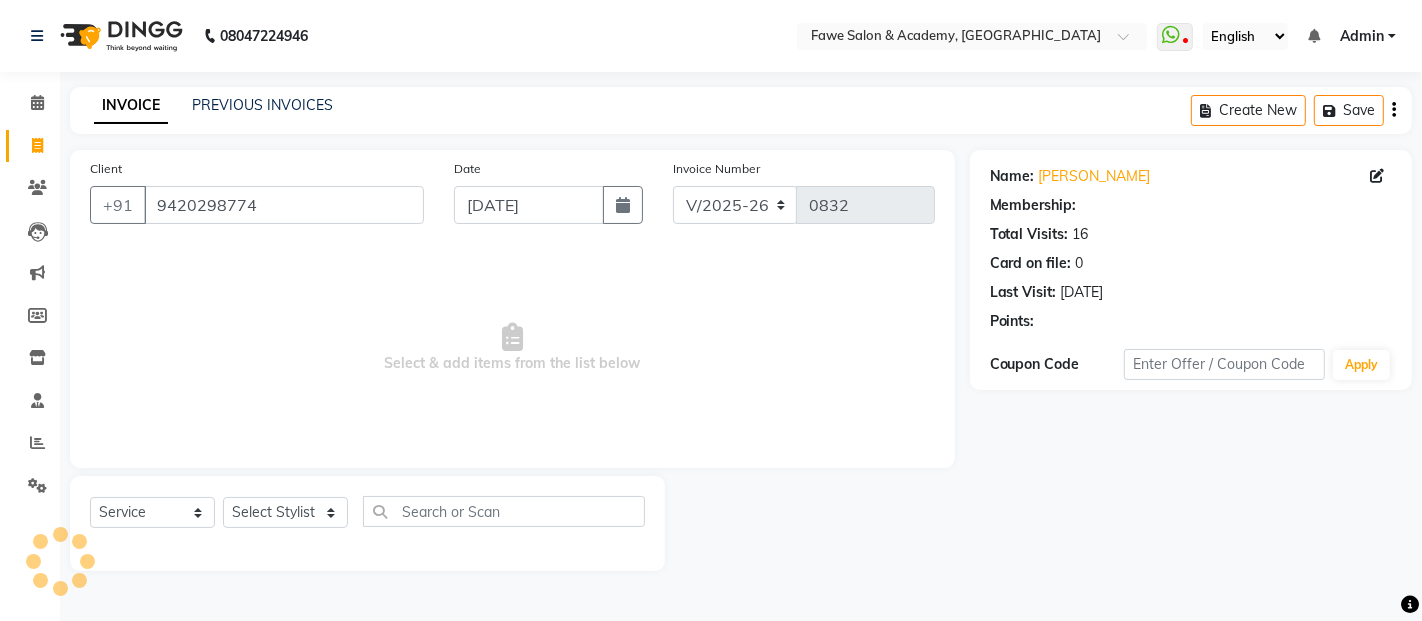 select on "1: Object" 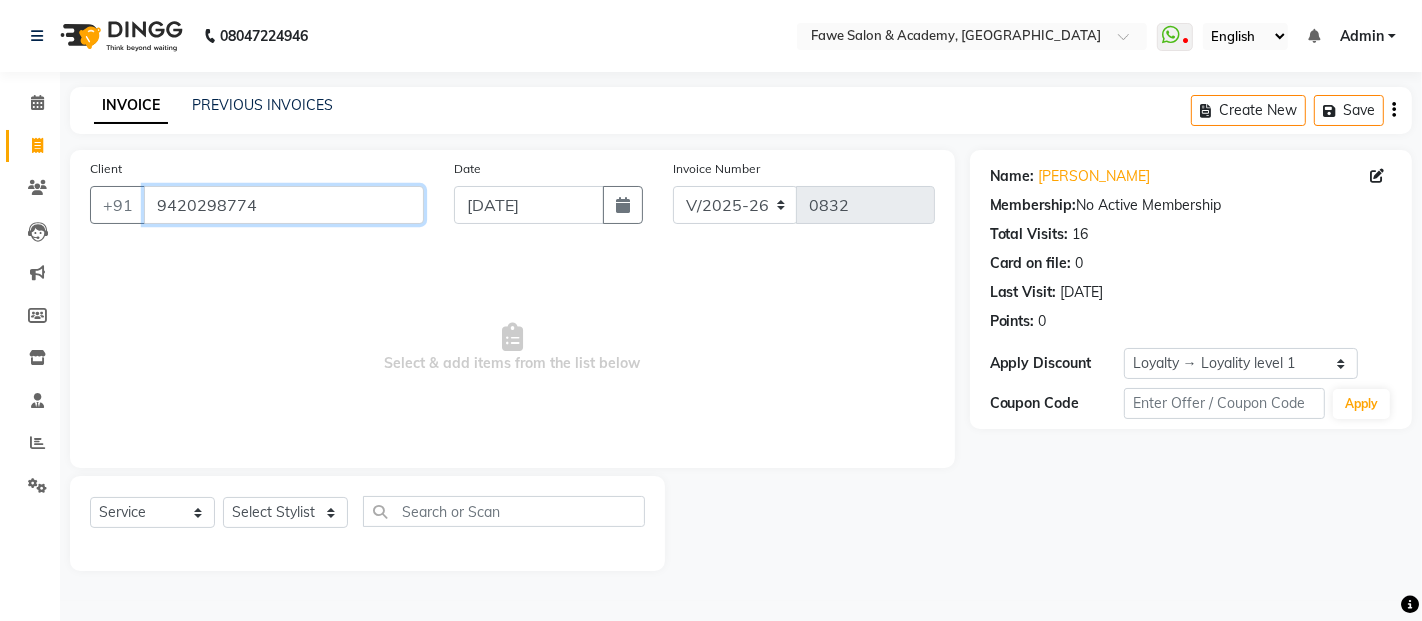 click on "9420298774" at bounding box center [284, 205] 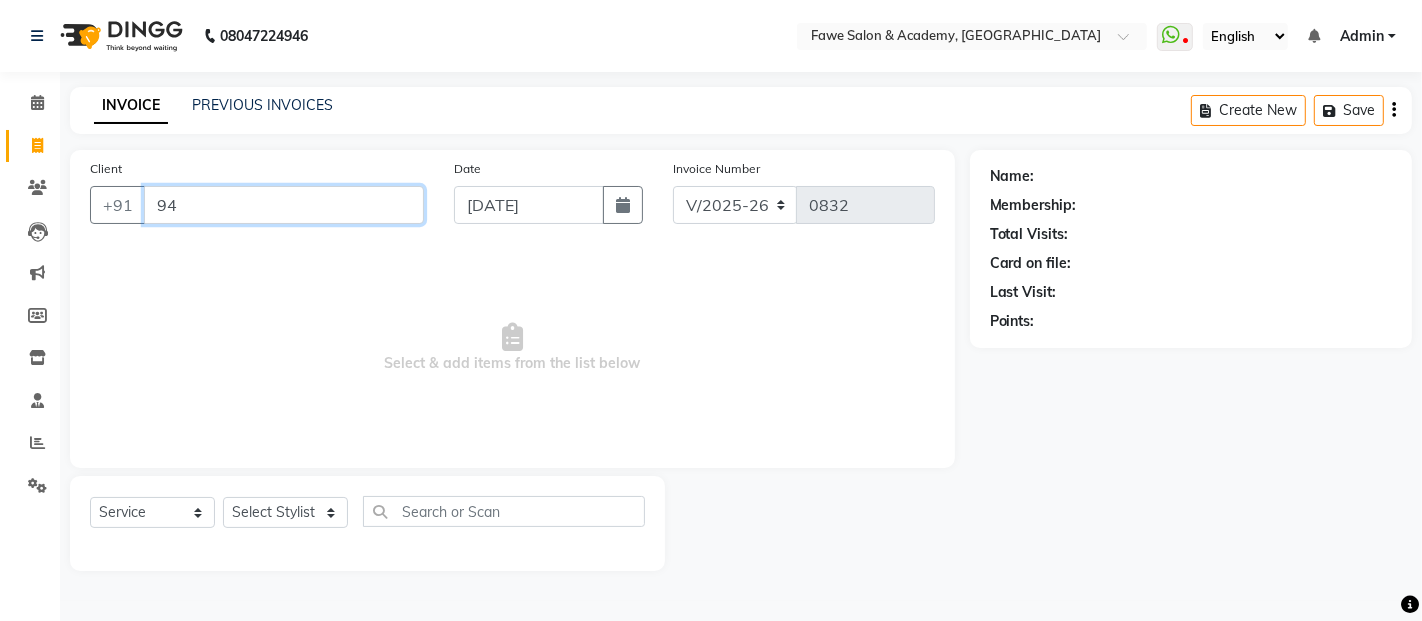 type on "9" 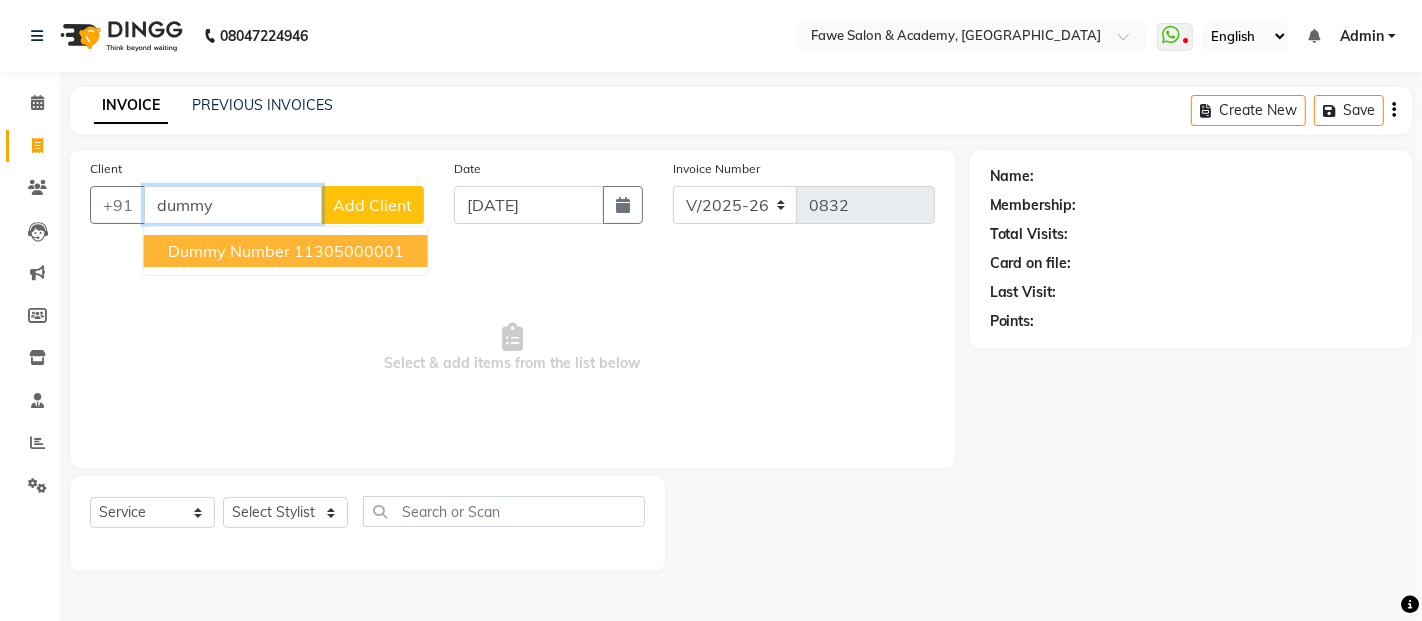 click on "11305000001" at bounding box center (349, 251) 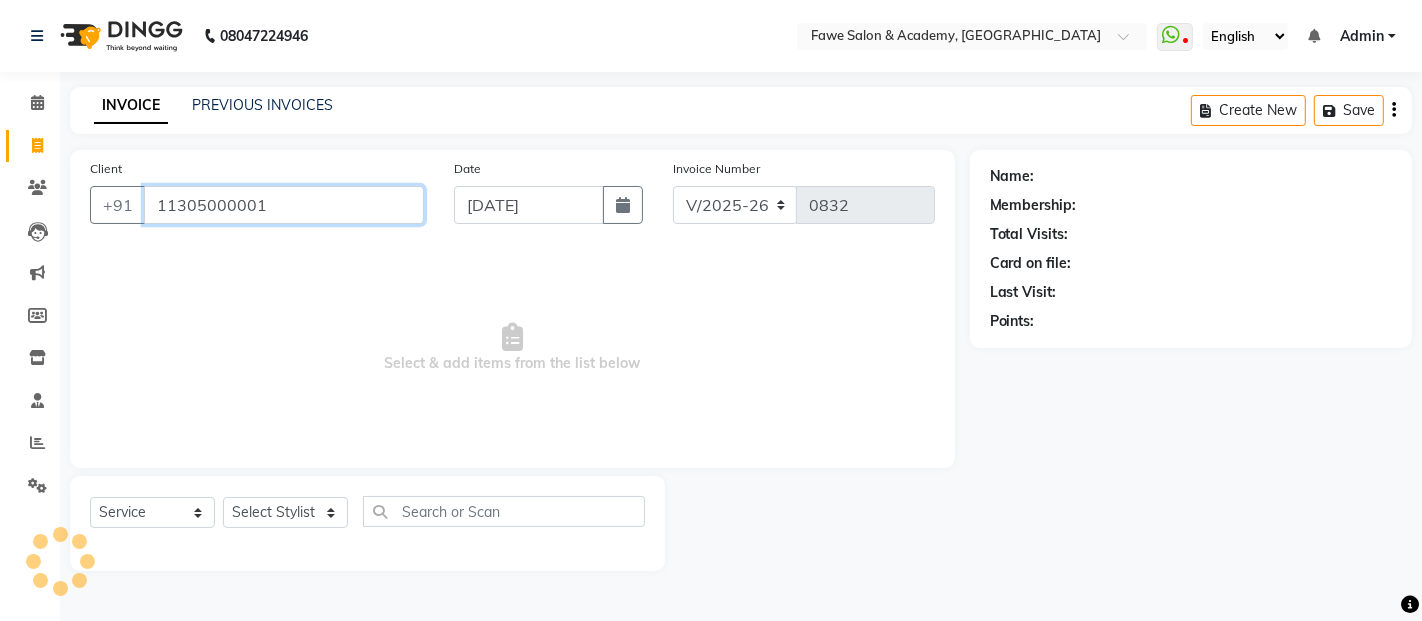 type on "11305000001" 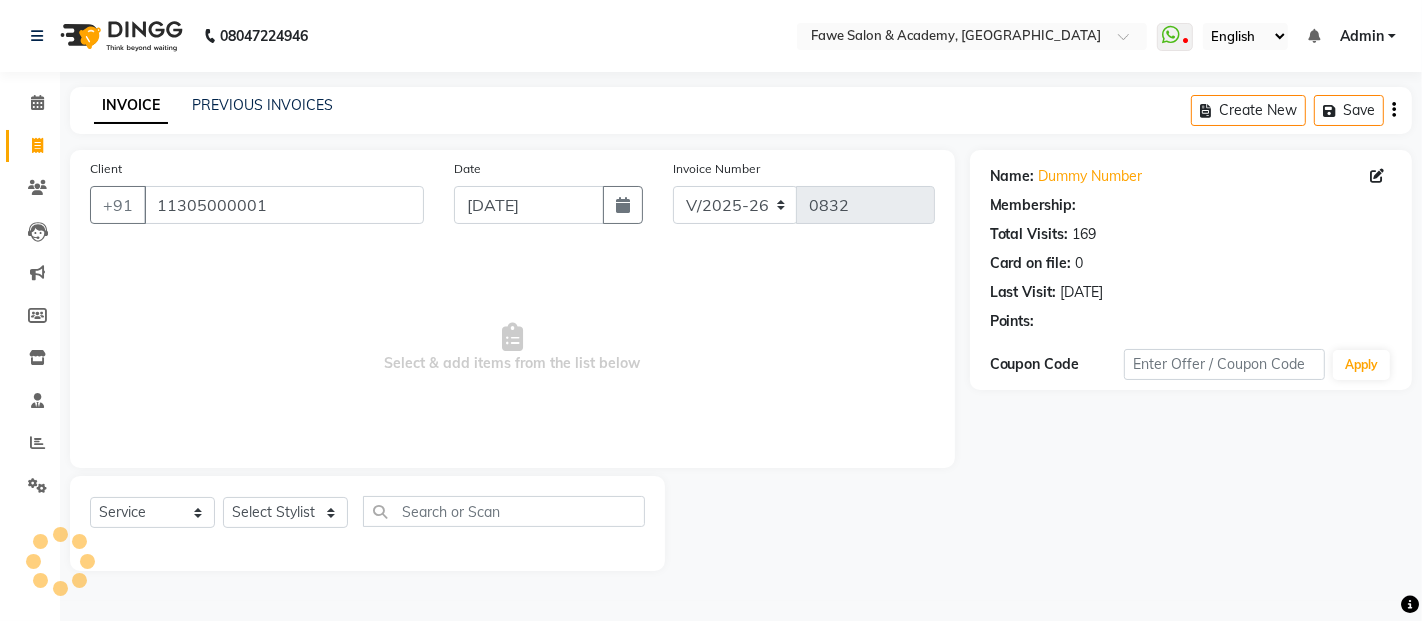 select on "1: Object" 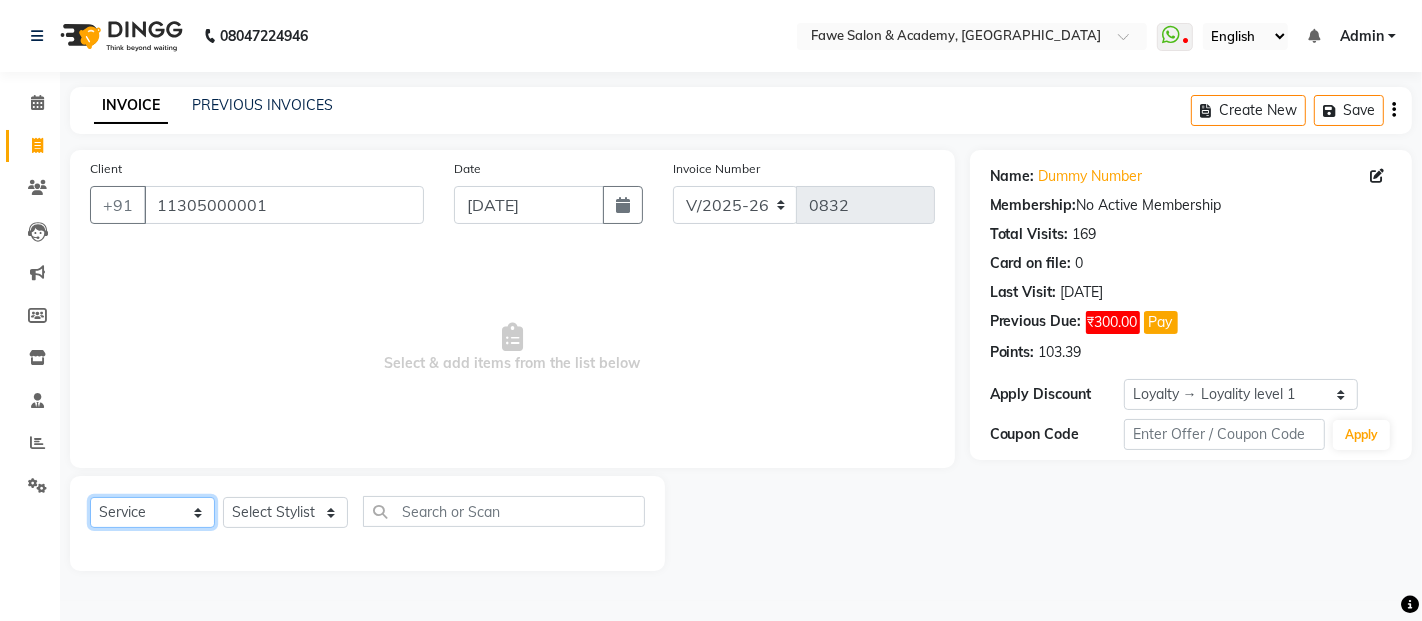 click on "Select  Service  Product  Membership  Package Voucher Prepaid Gift Card" 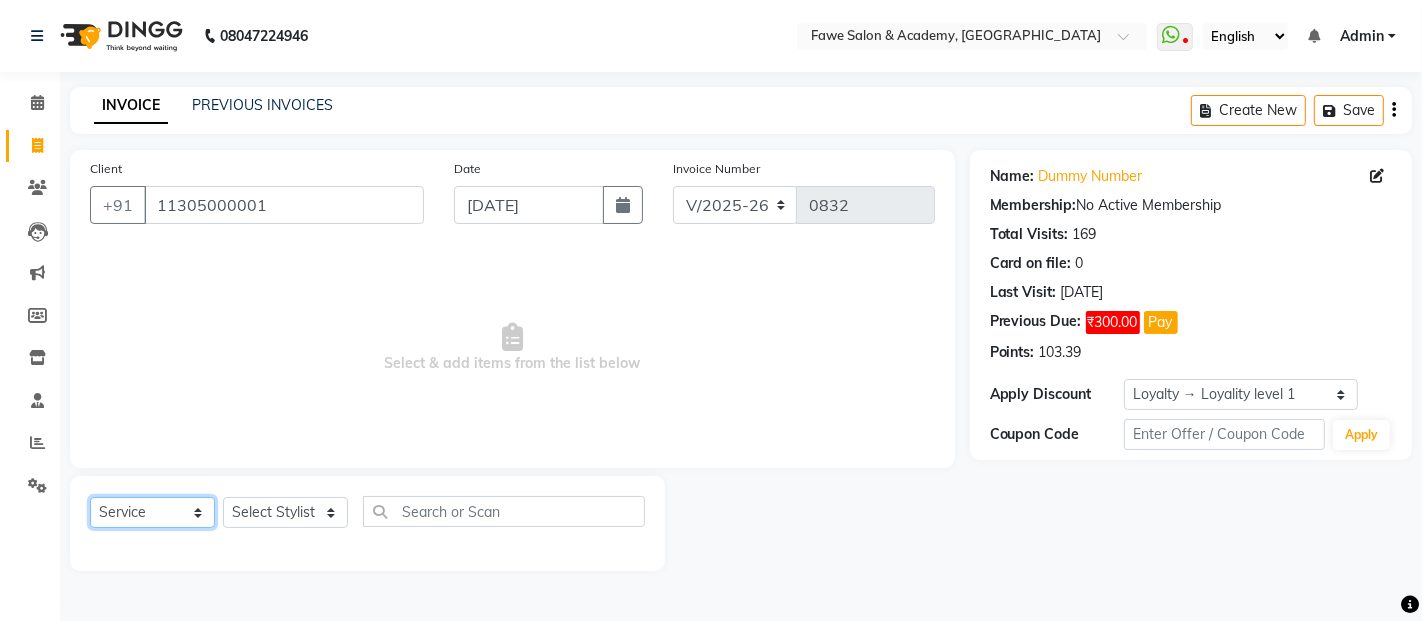 click on "Select  Service  Product  Membership  Package Voucher Prepaid Gift Card" 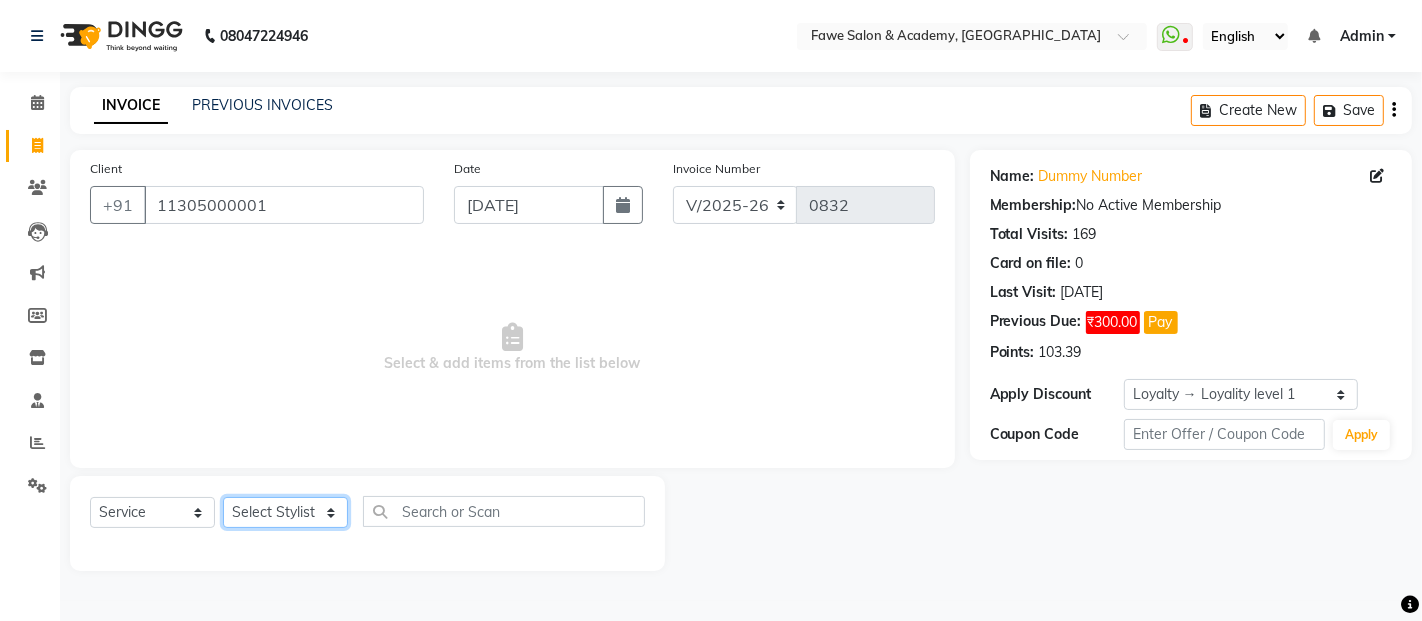 click on "Select Stylist [PERSON_NAME] Chetan [PERSON_NAME] [PERSON_NAME] [PERSON_NAME]" 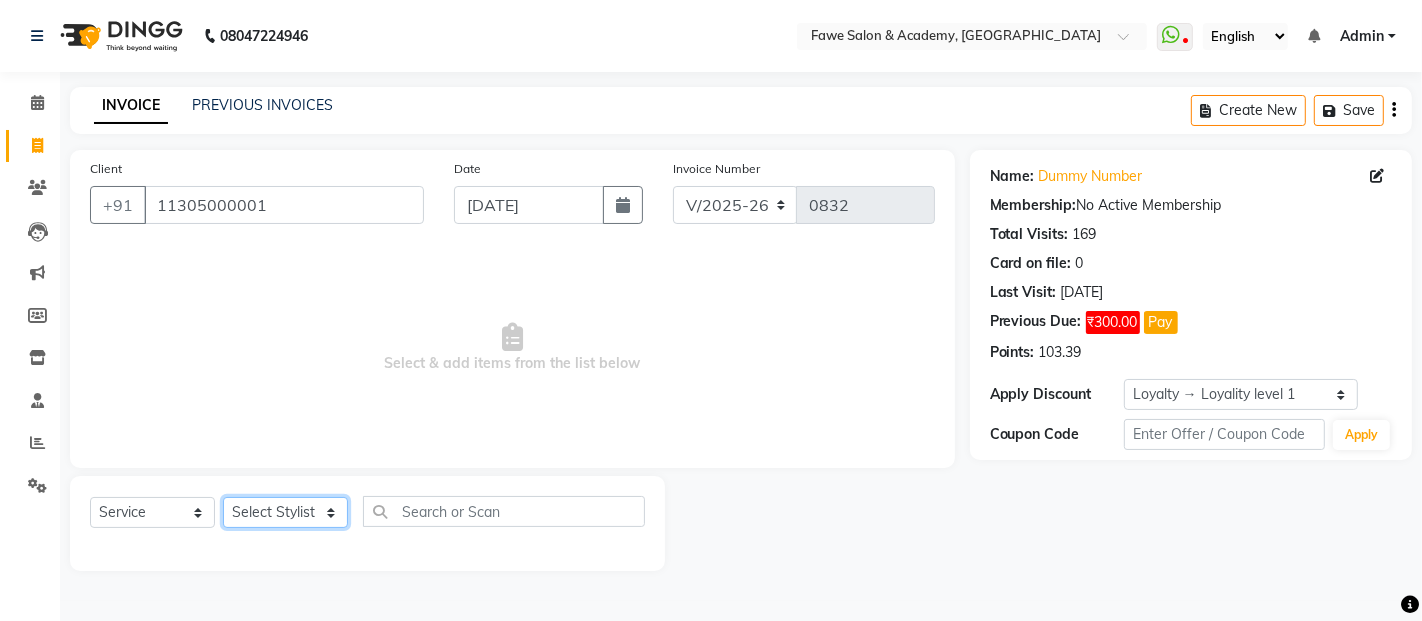 select on "14304" 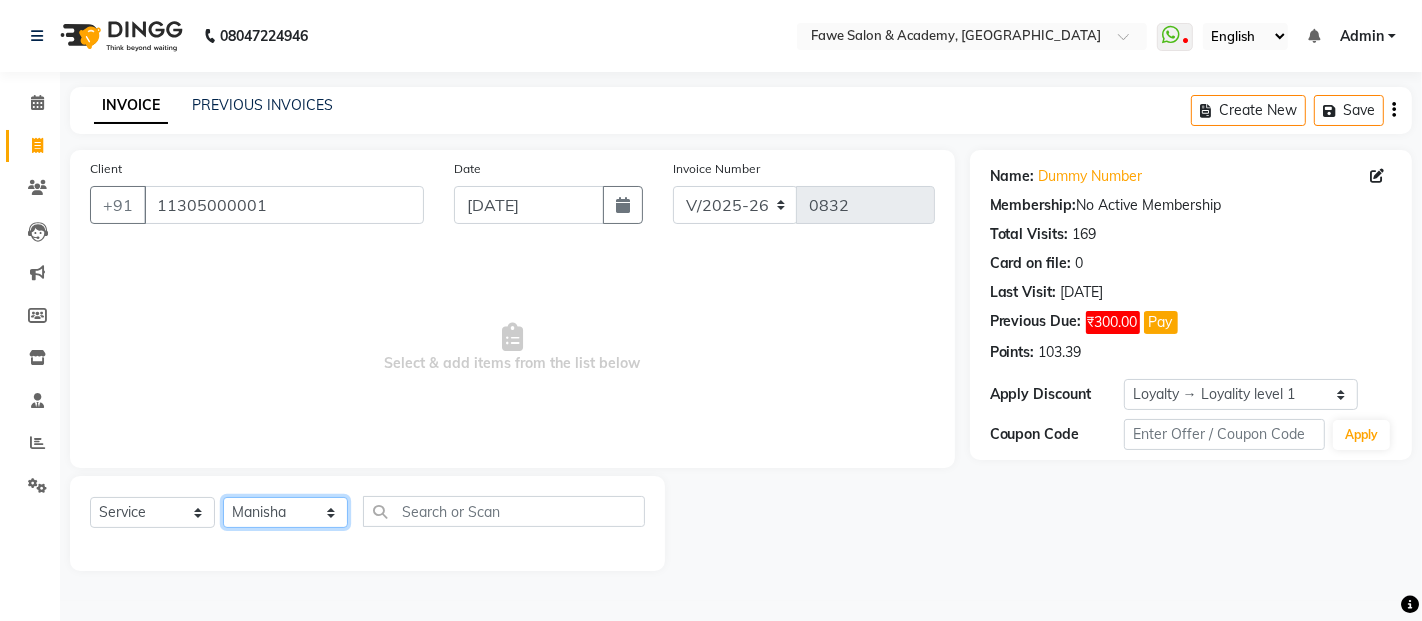 click on "Select Stylist [PERSON_NAME] Chetan [PERSON_NAME] [PERSON_NAME] [PERSON_NAME]" 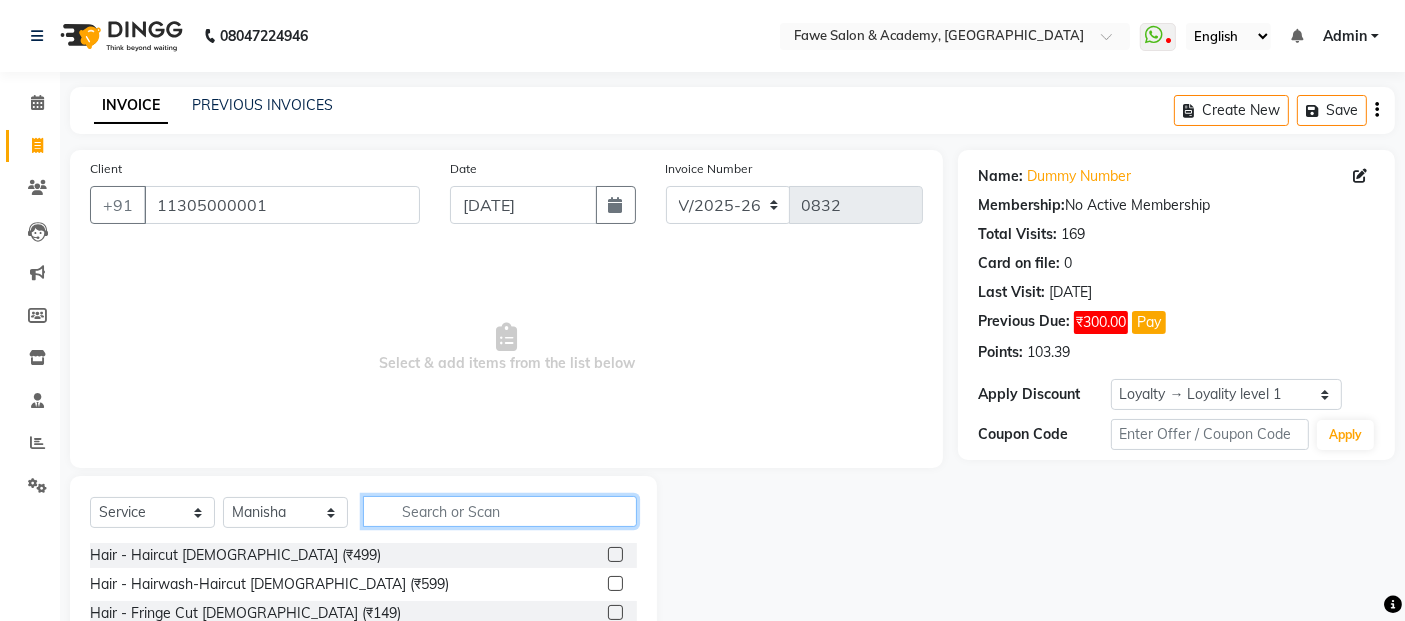 click 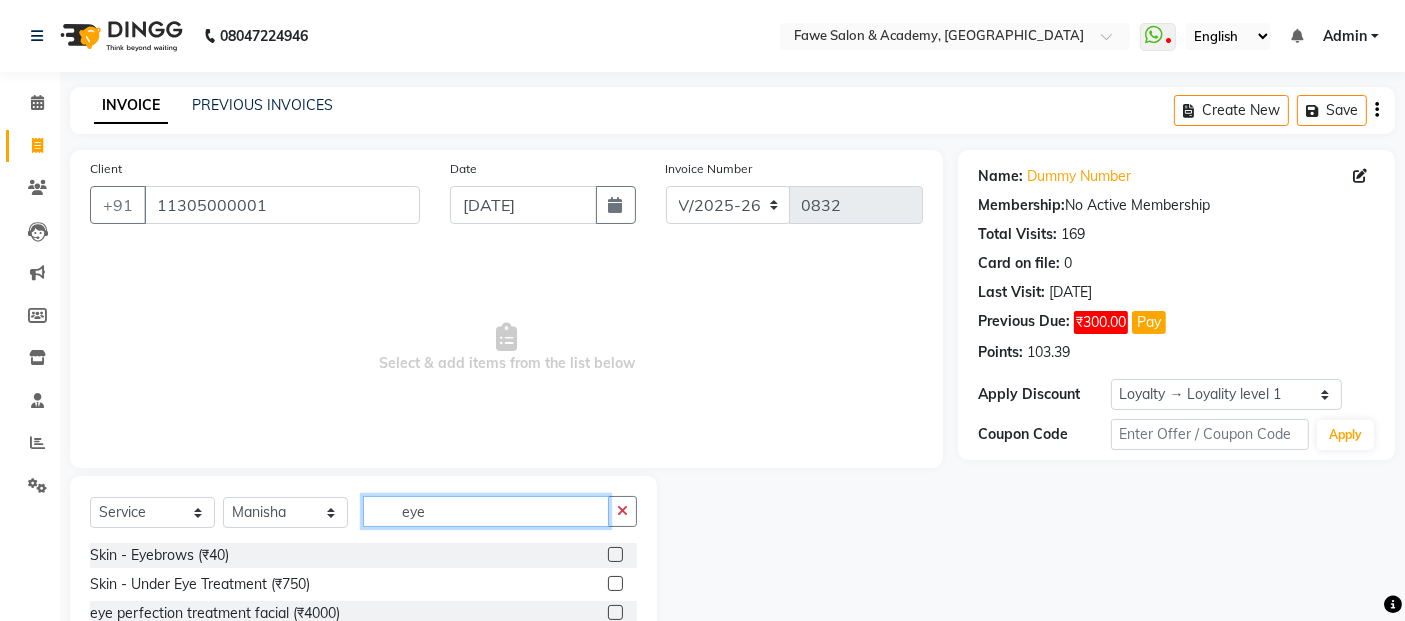 type on "eye" 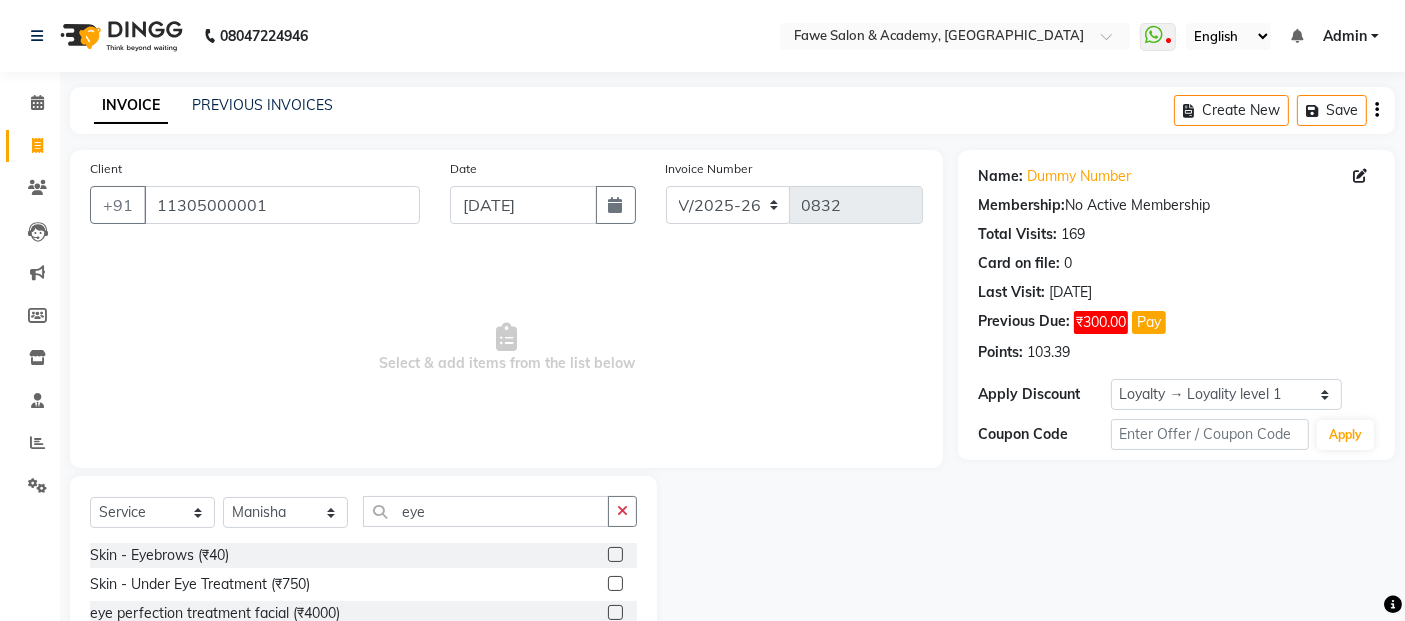 click 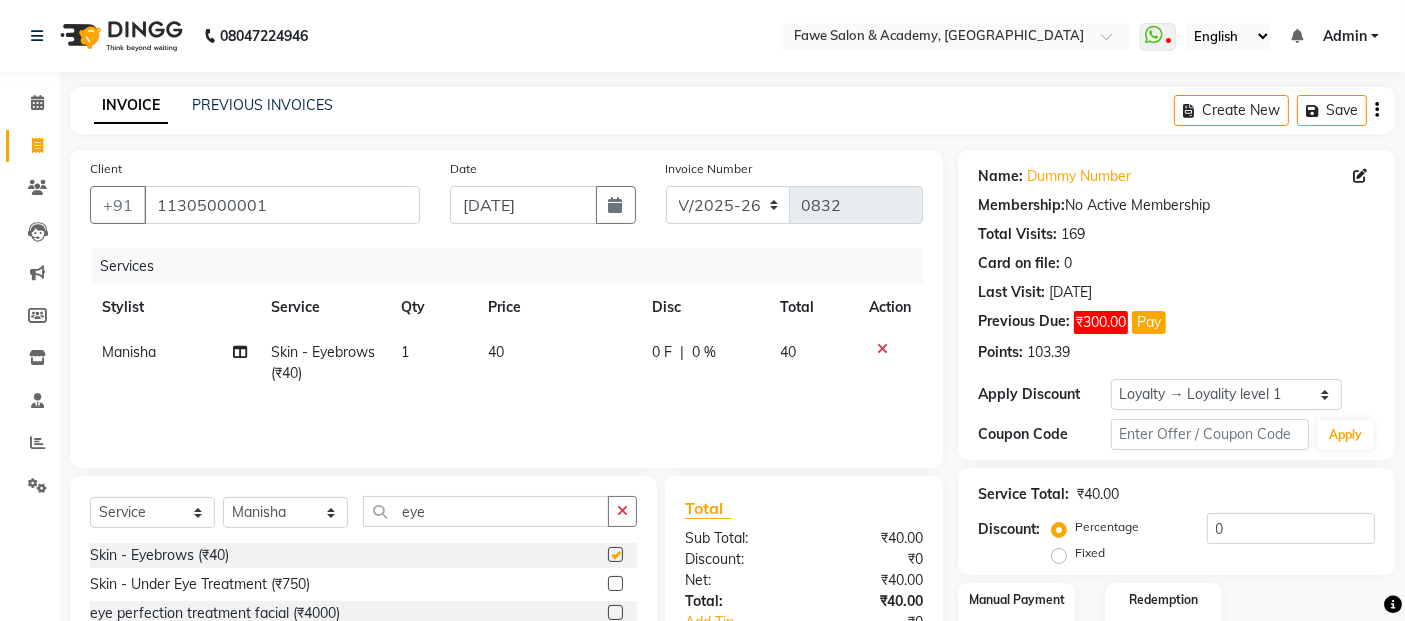 checkbox on "false" 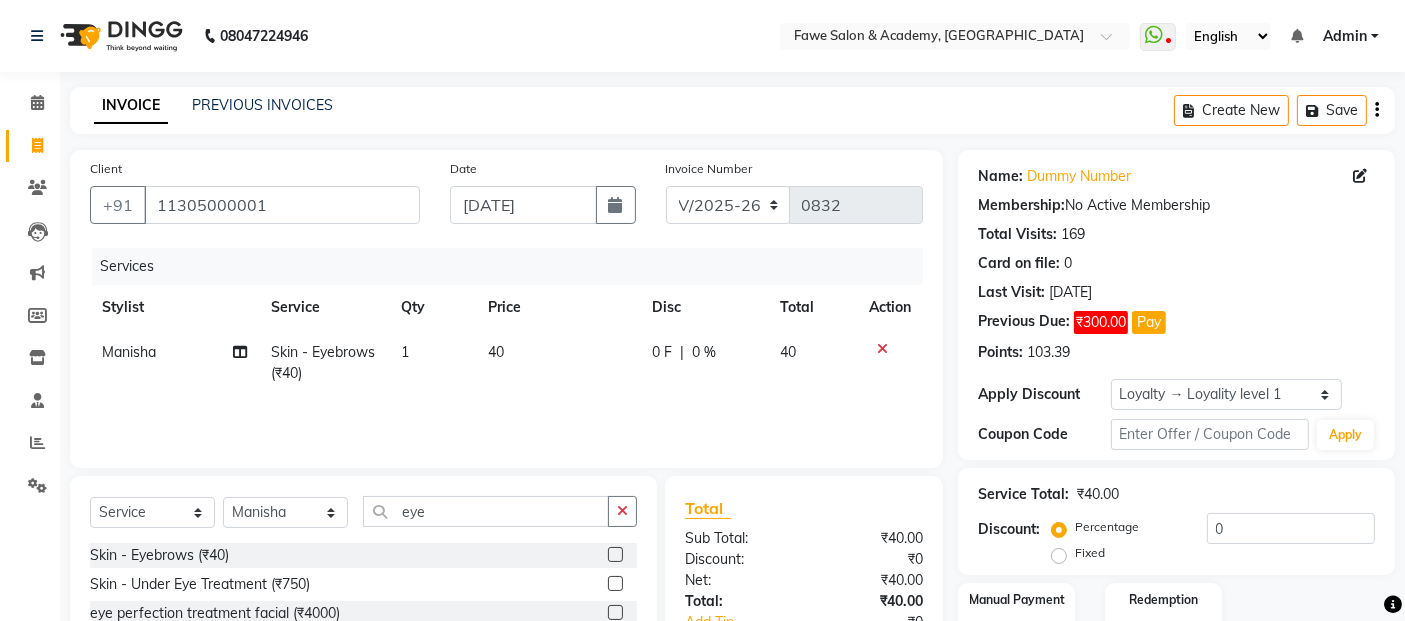 scroll, scrollTop: 135, scrollLeft: 0, axis: vertical 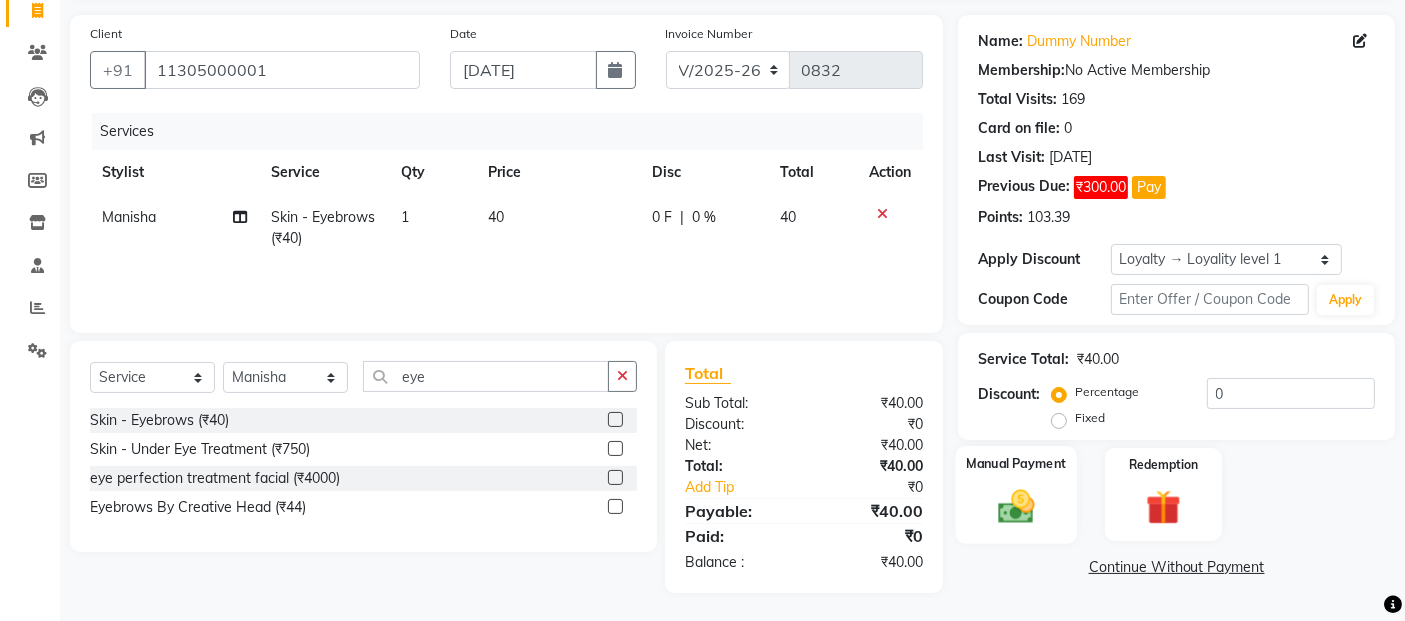 click on "Manual Payment" 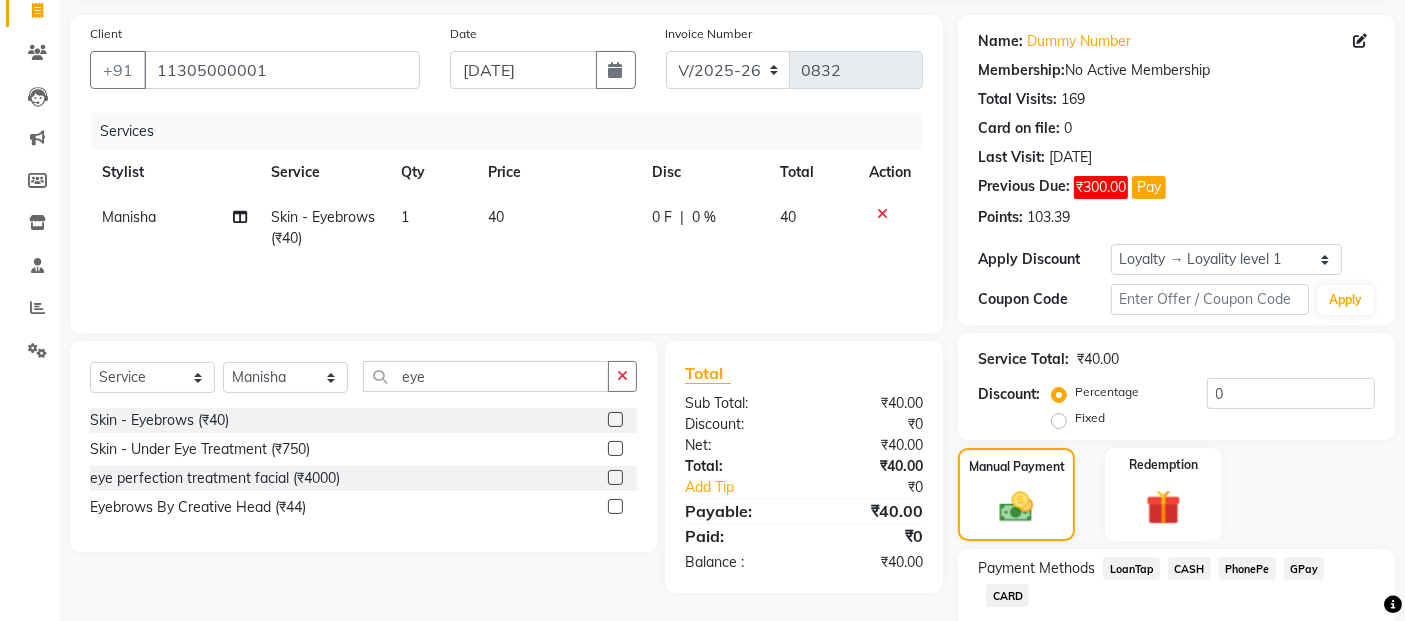 click on "CASH" 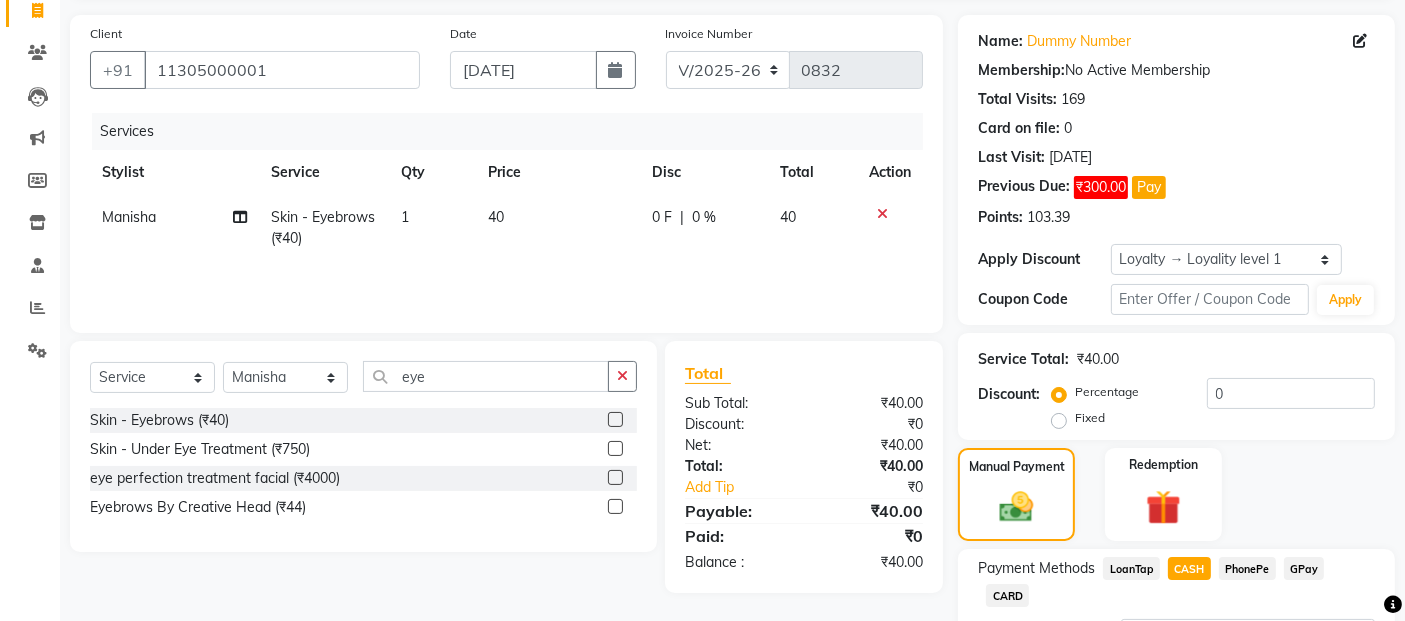 scroll, scrollTop: 282, scrollLeft: 0, axis: vertical 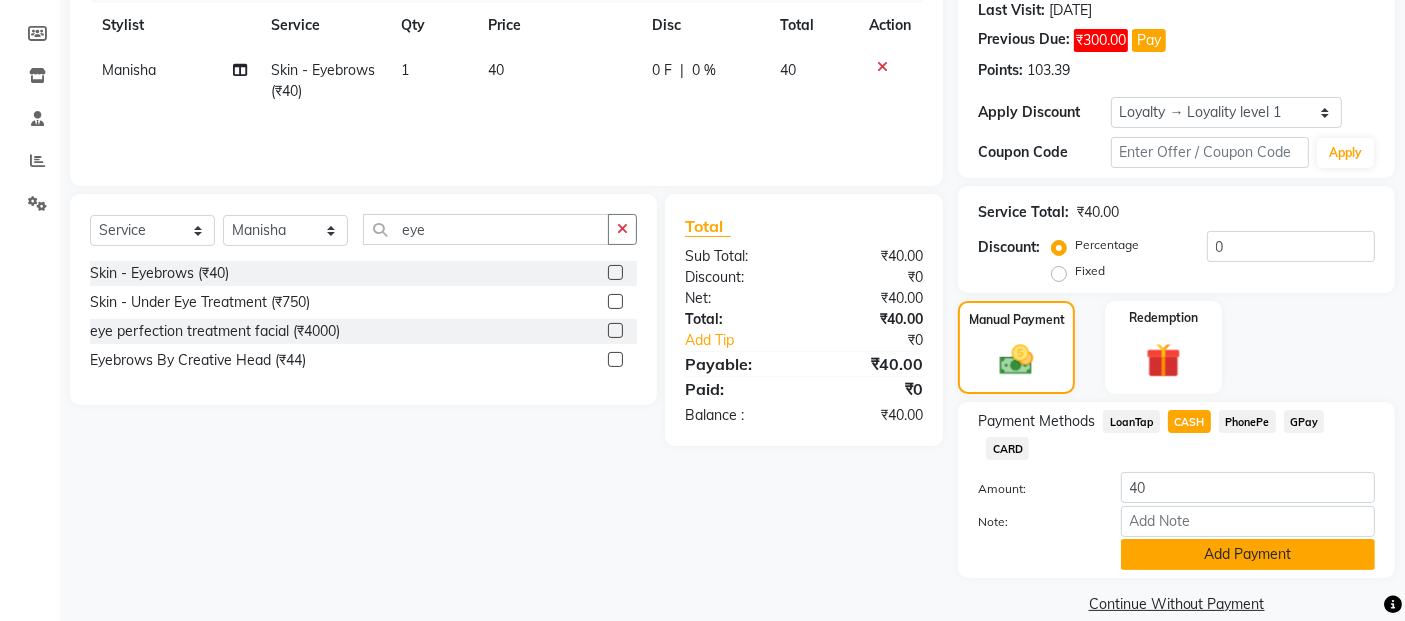 click on "Add Payment" 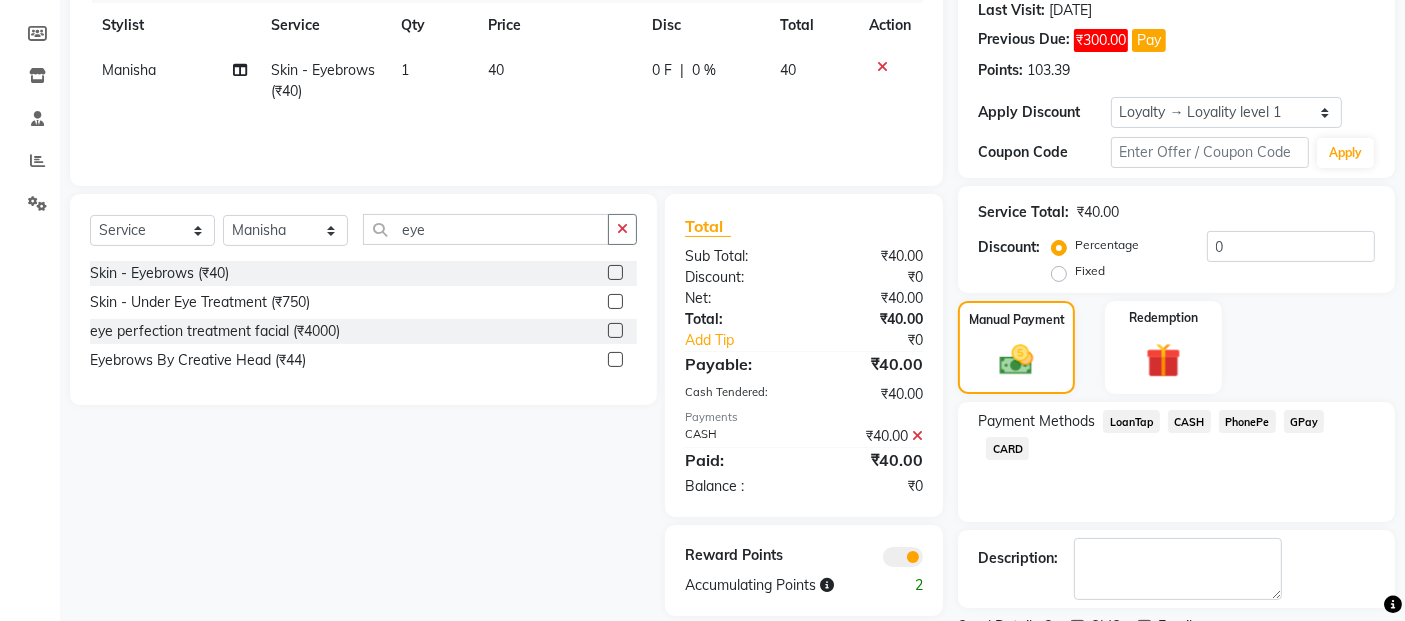scroll, scrollTop: 365, scrollLeft: 0, axis: vertical 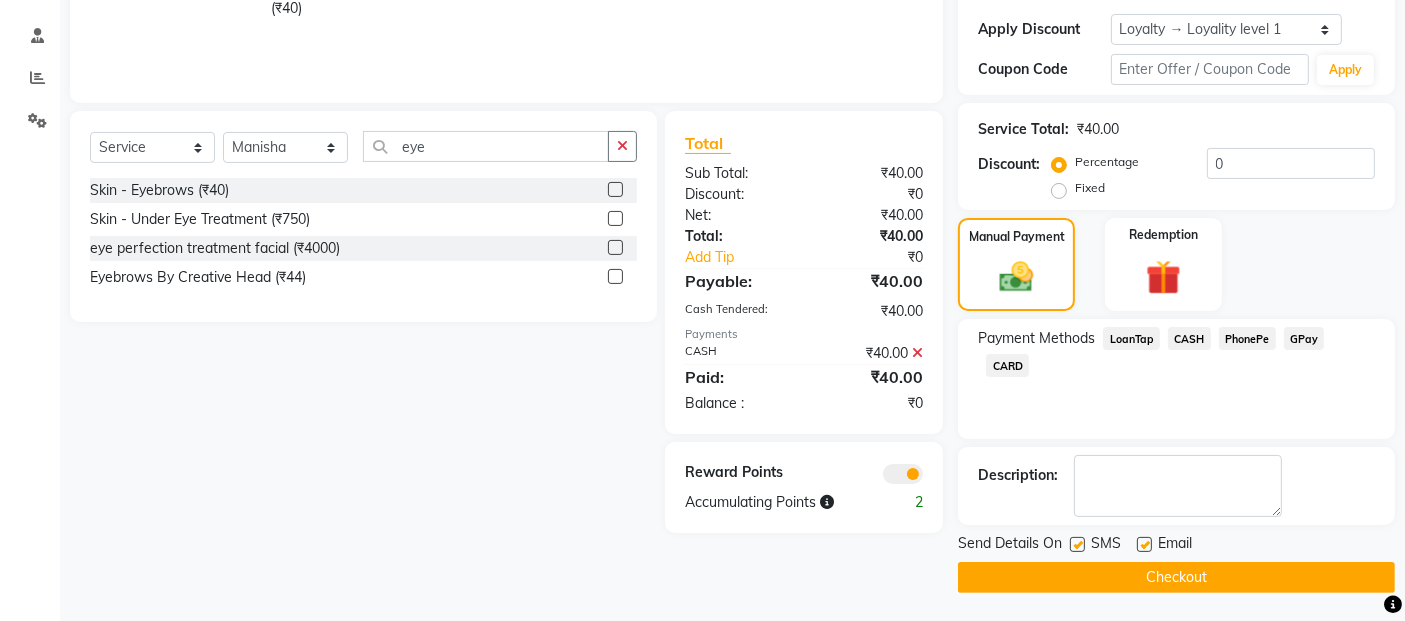 click 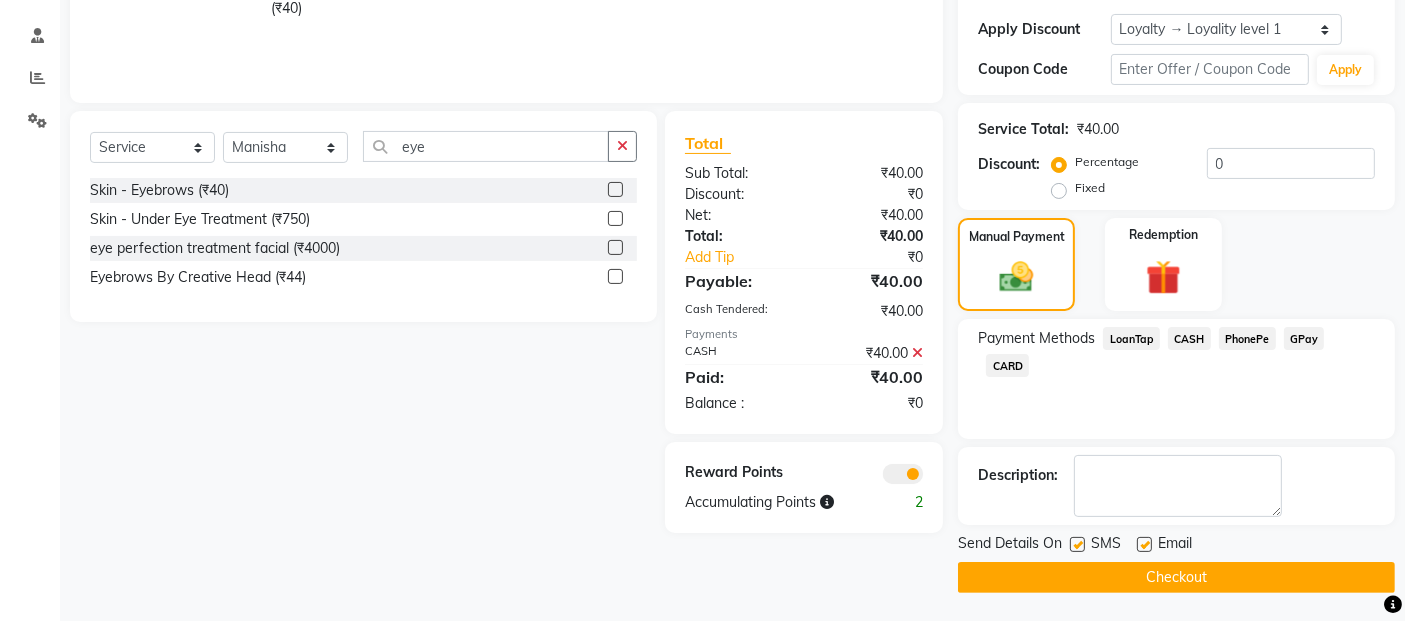 click 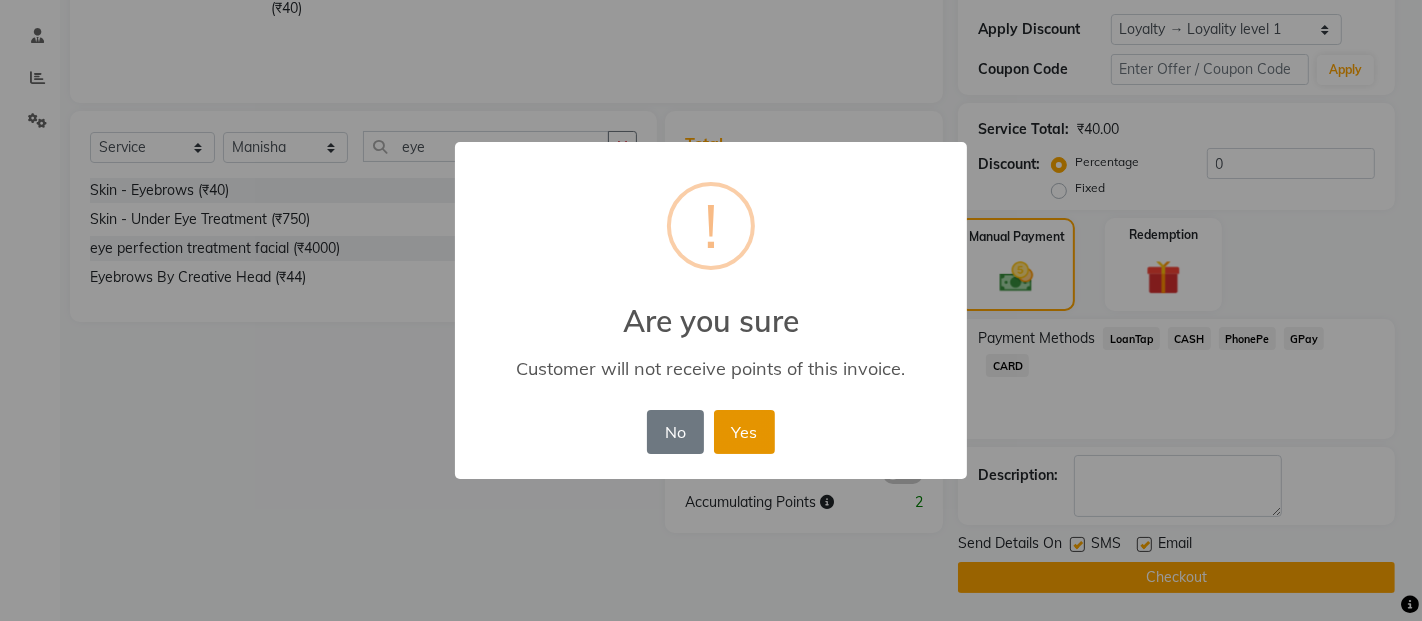 click on "Yes" at bounding box center (744, 432) 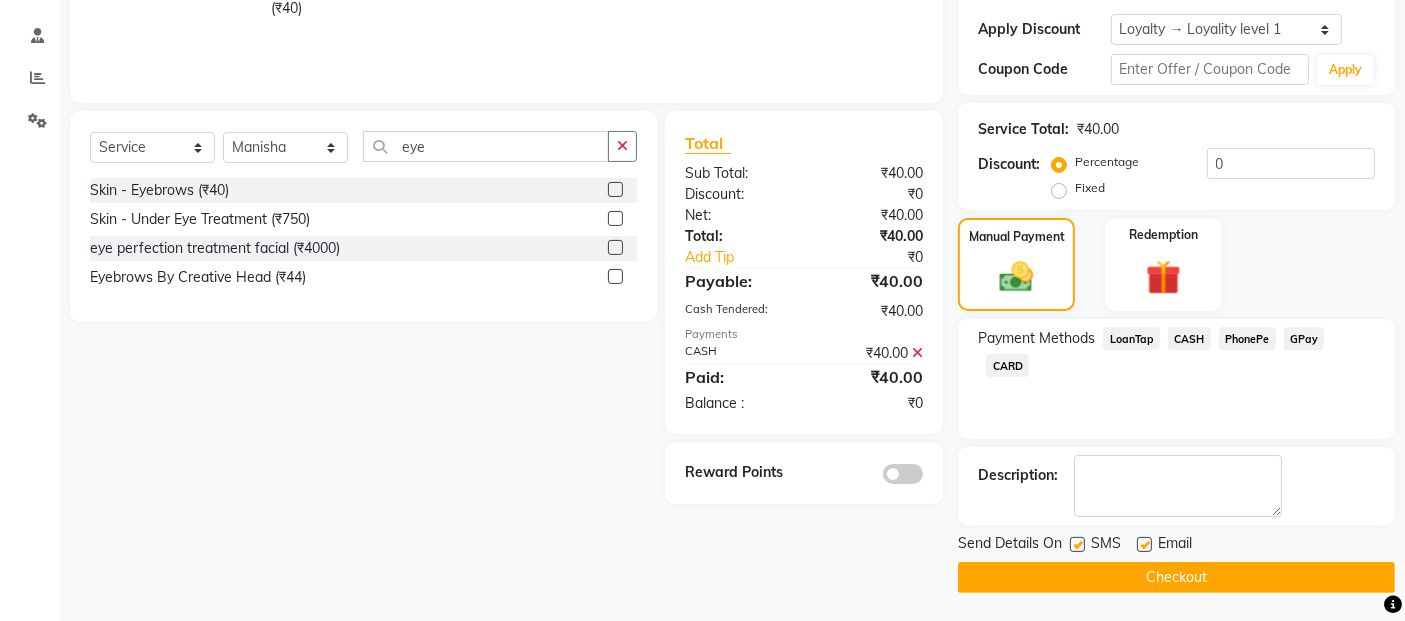 click on "Checkout" 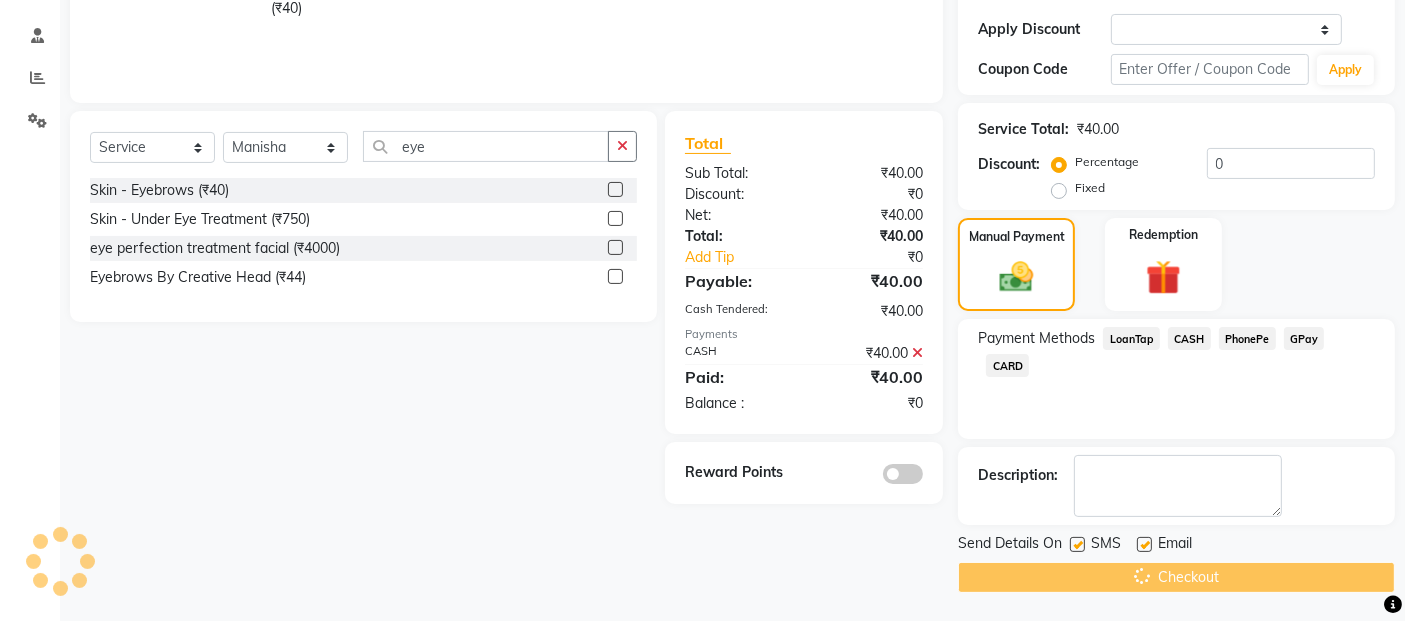 scroll, scrollTop: 0, scrollLeft: 0, axis: both 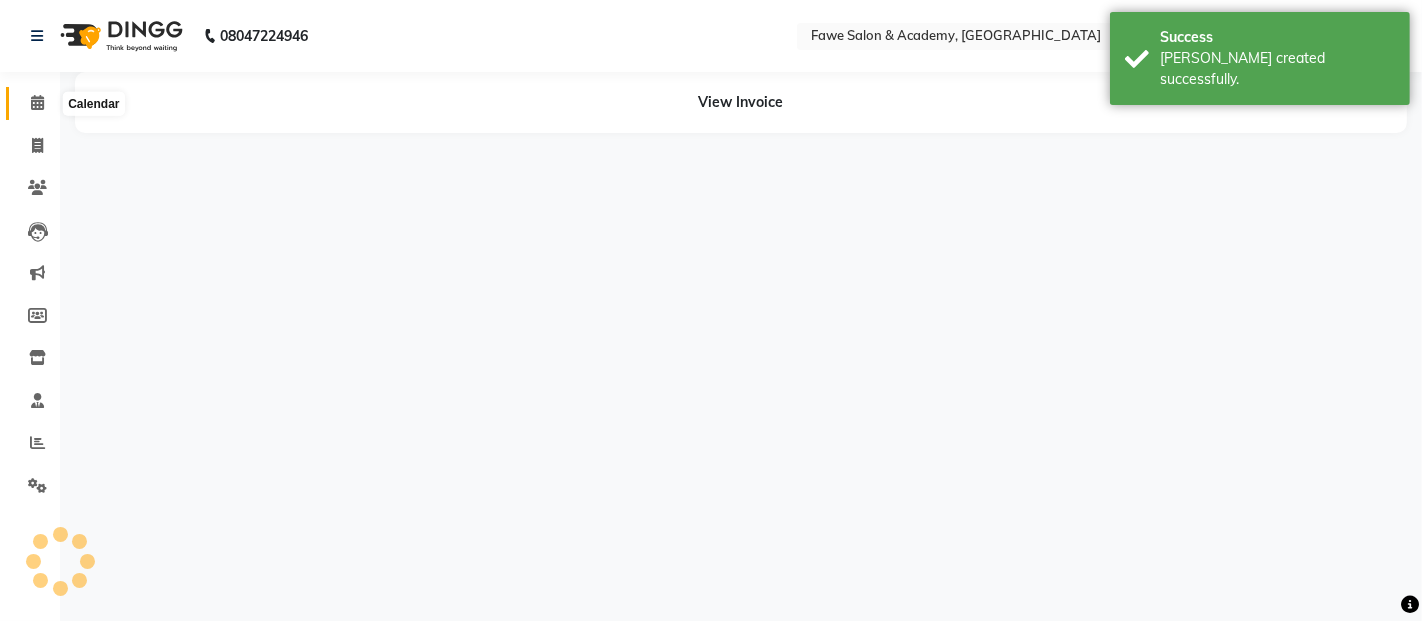 click 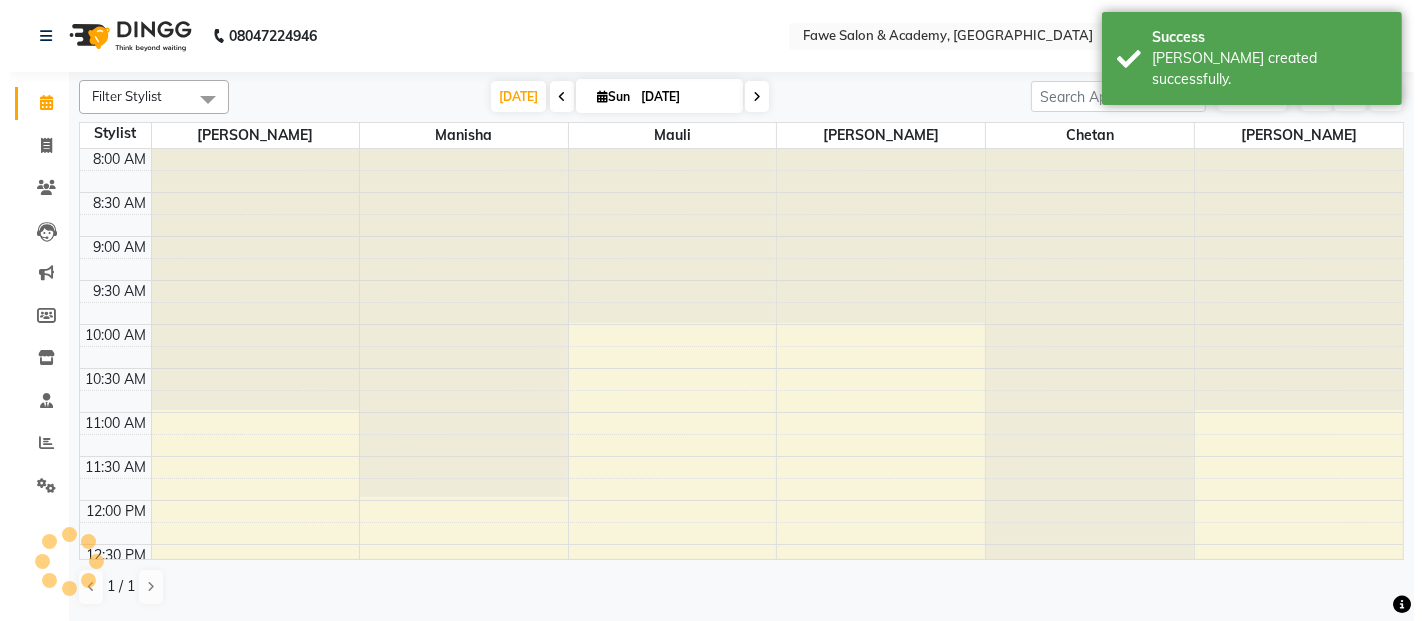 scroll, scrollTop: 856, scrollLeft: 0, axis: vertical 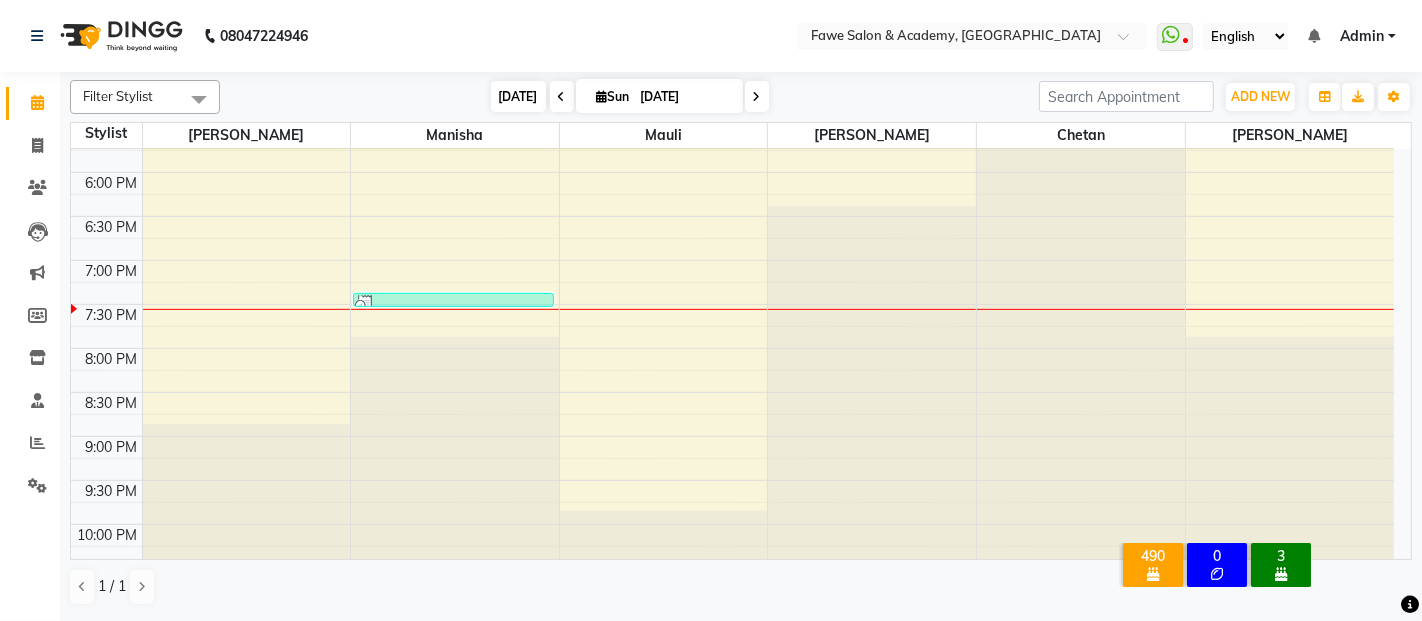 click on "[DATE]" at bounding box center [518, 96] 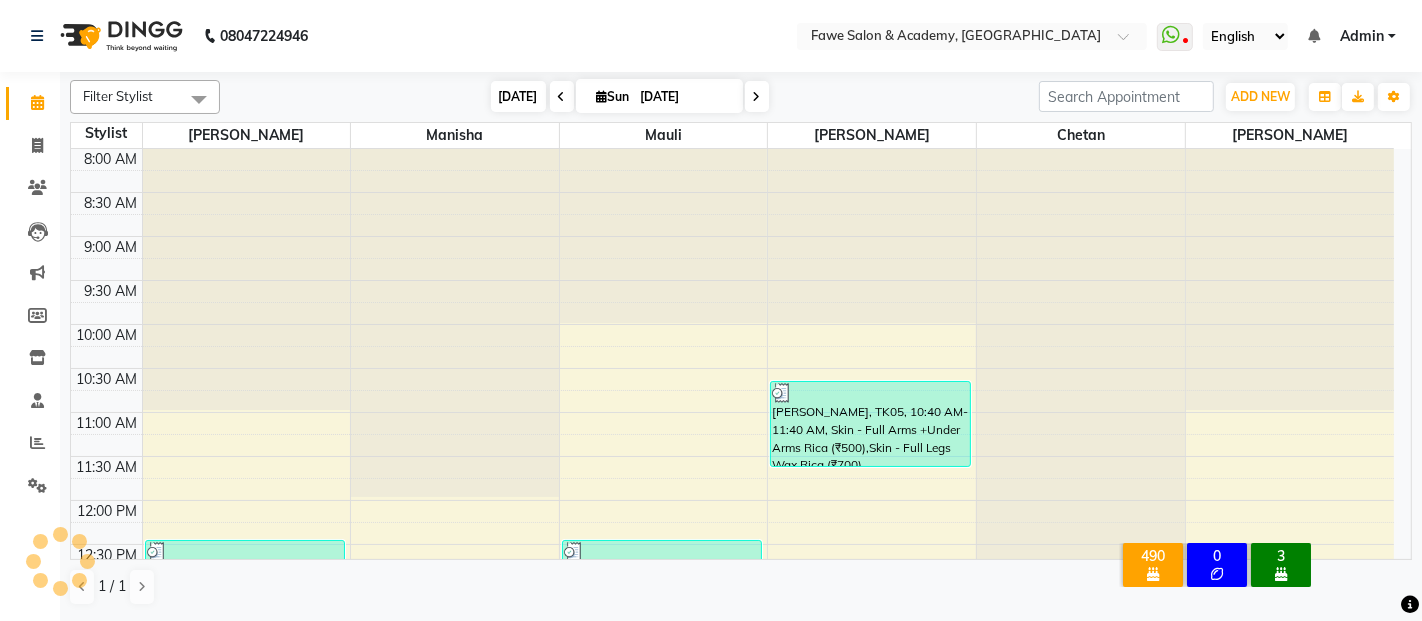 scroll, scrollTop: 894, scrollLeft: 0, axis: vertical 